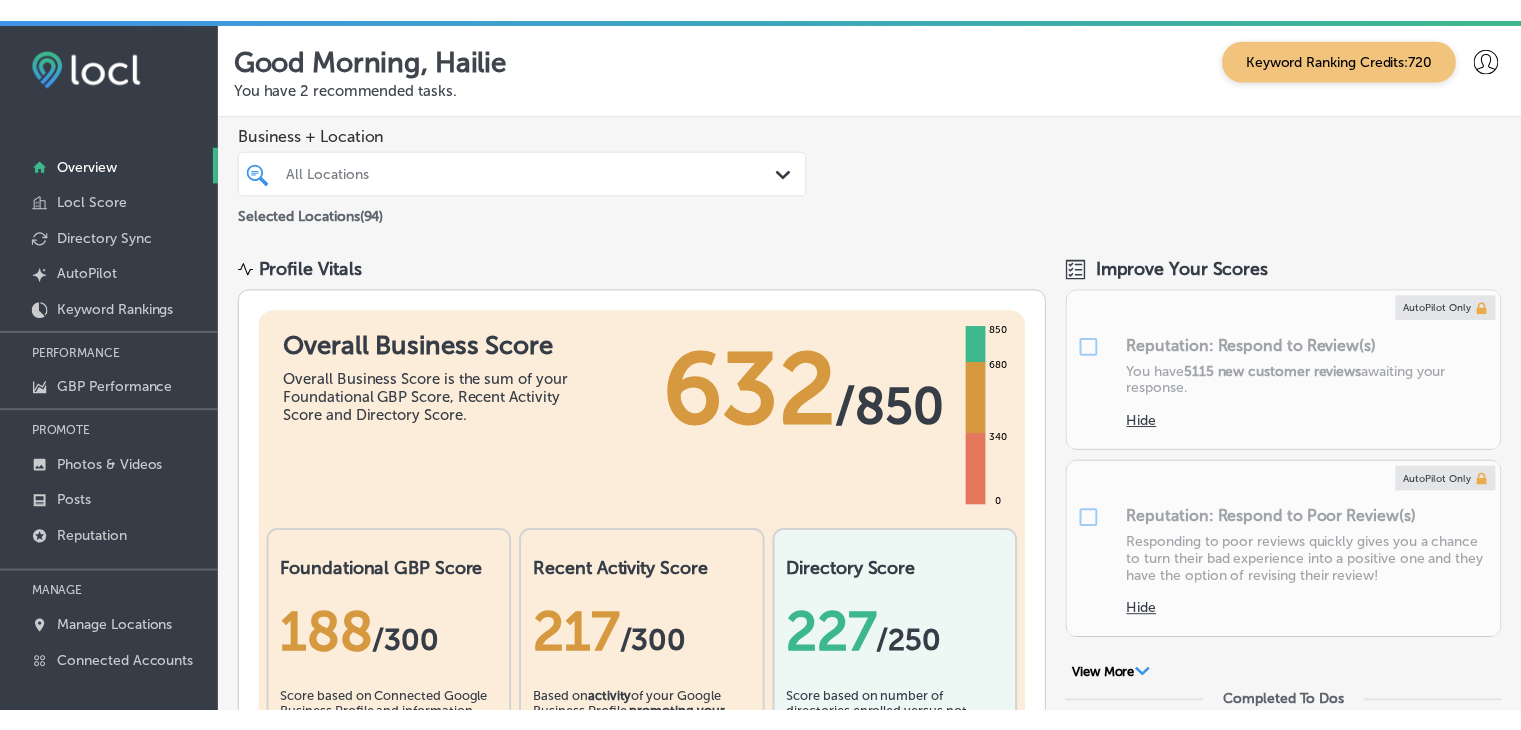 scroll, scrollTop: 0, scrollLeft: 0, axis: both 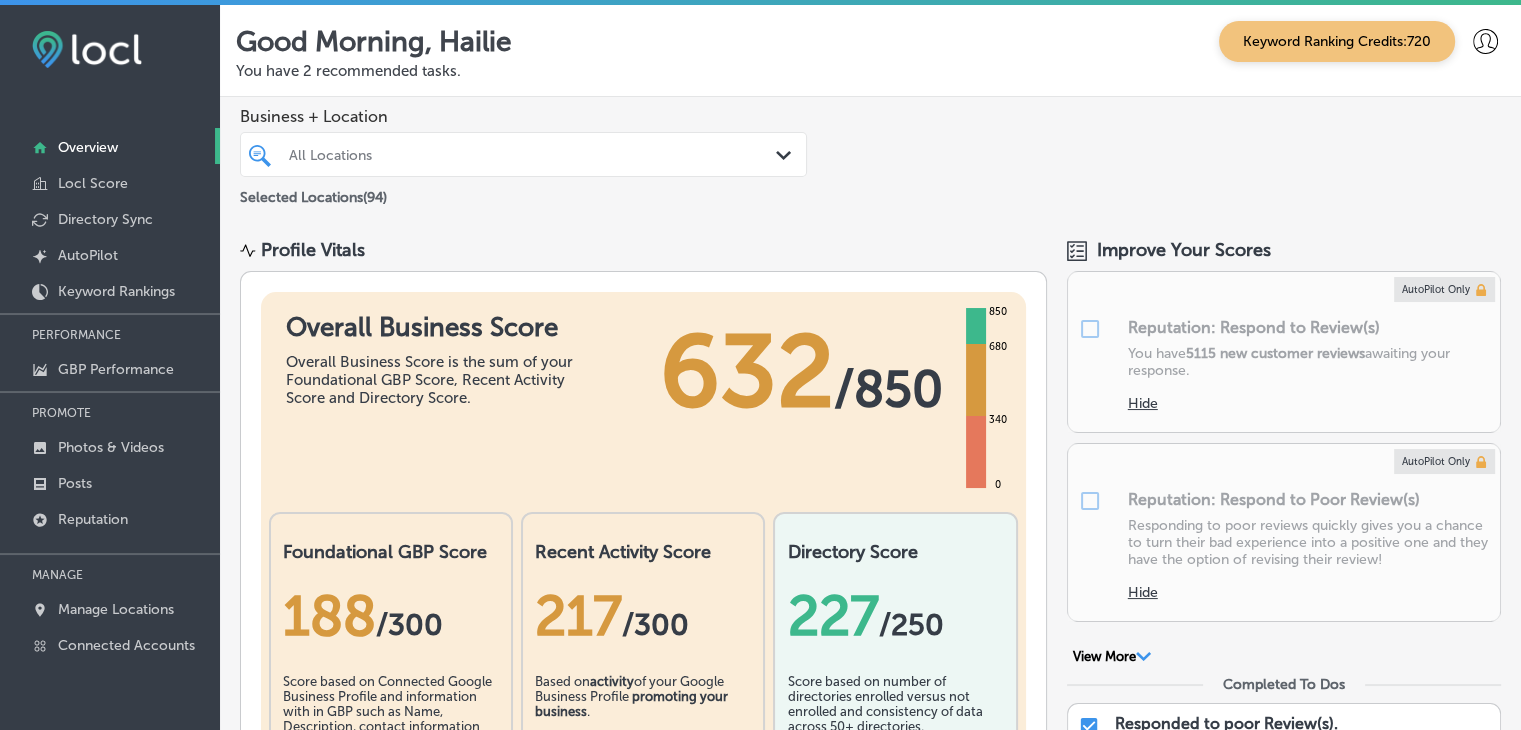 click at bounding box center (110, 542) 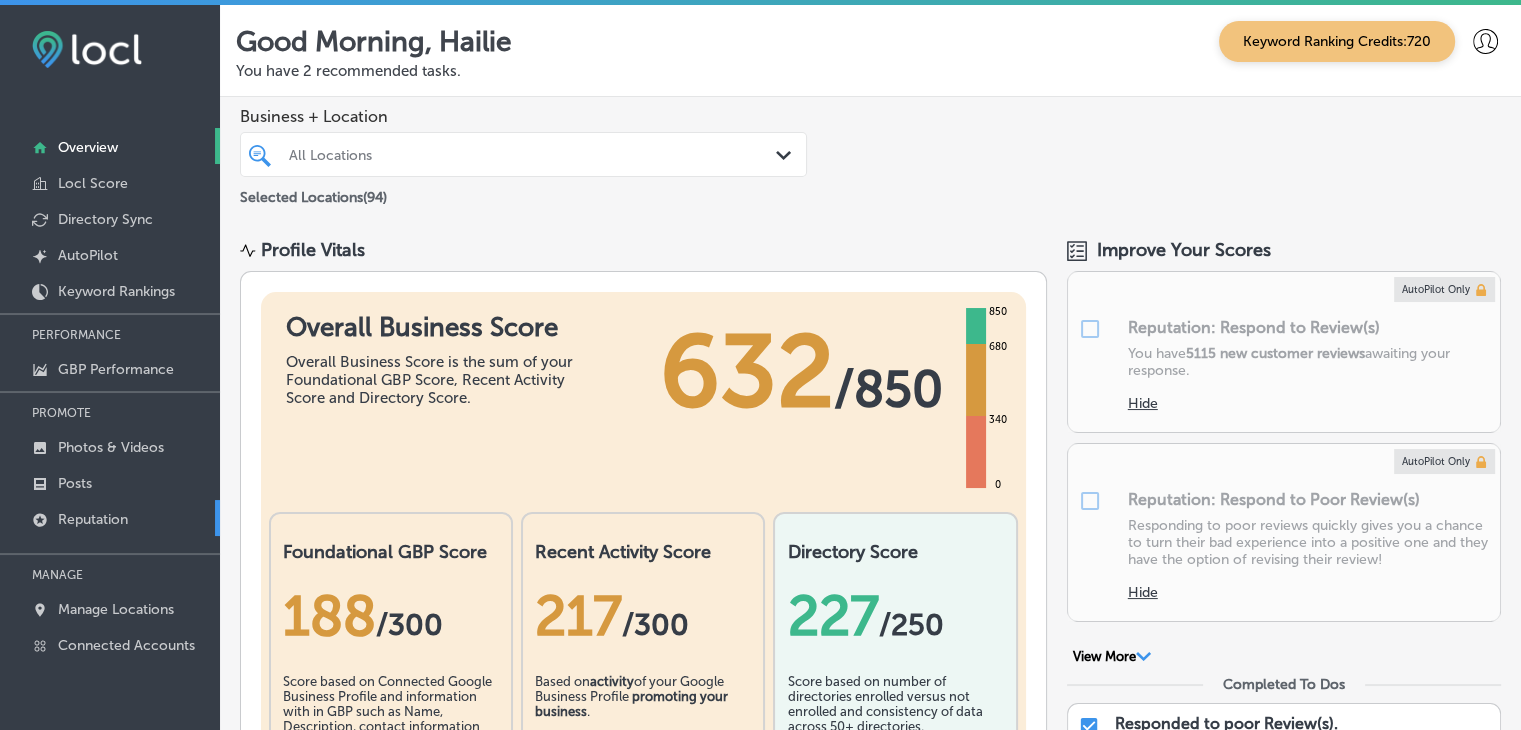 click on "Reputation" at bounding box center (110, 518) 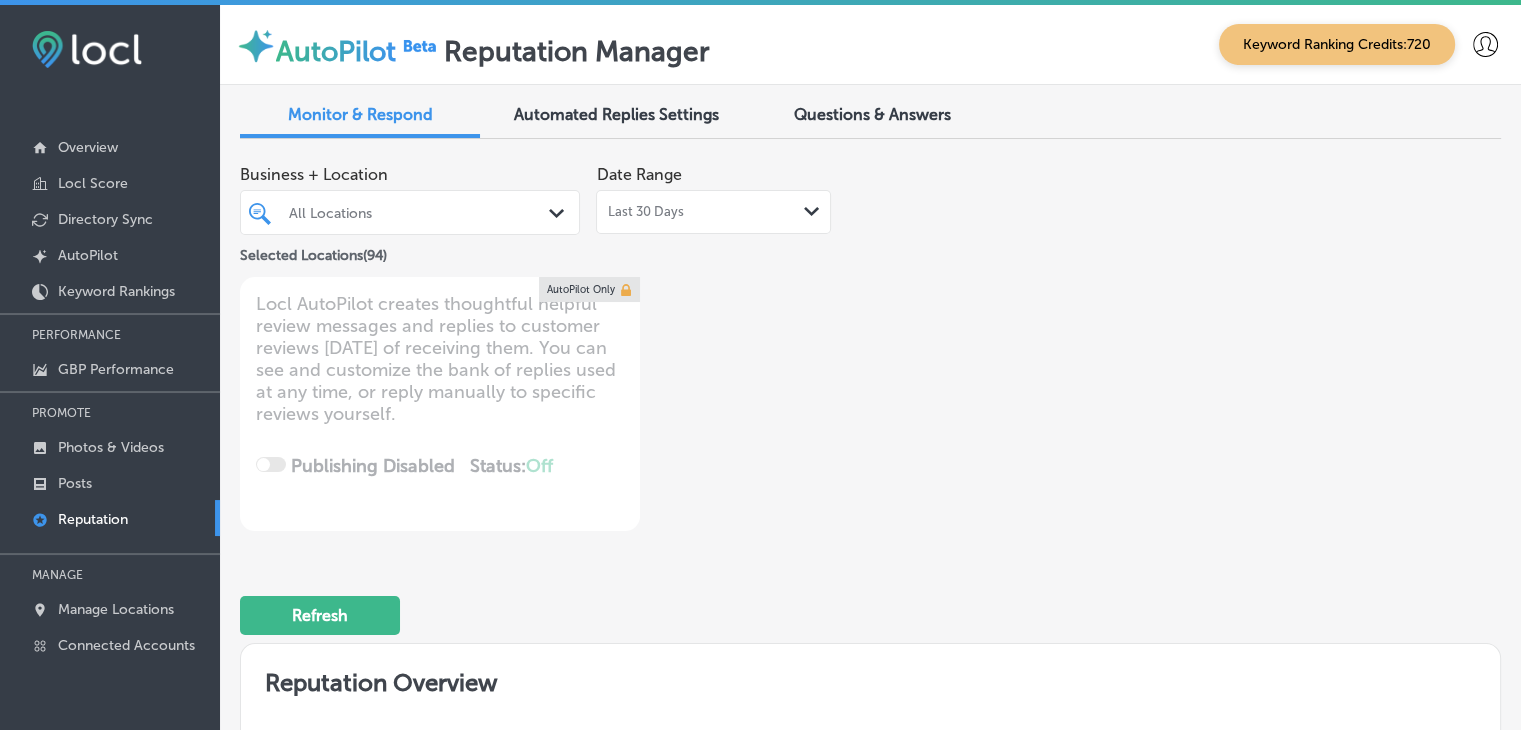 click on "Last 30 Days
Path
Created with Sketch." at bounding box center (713, 212) 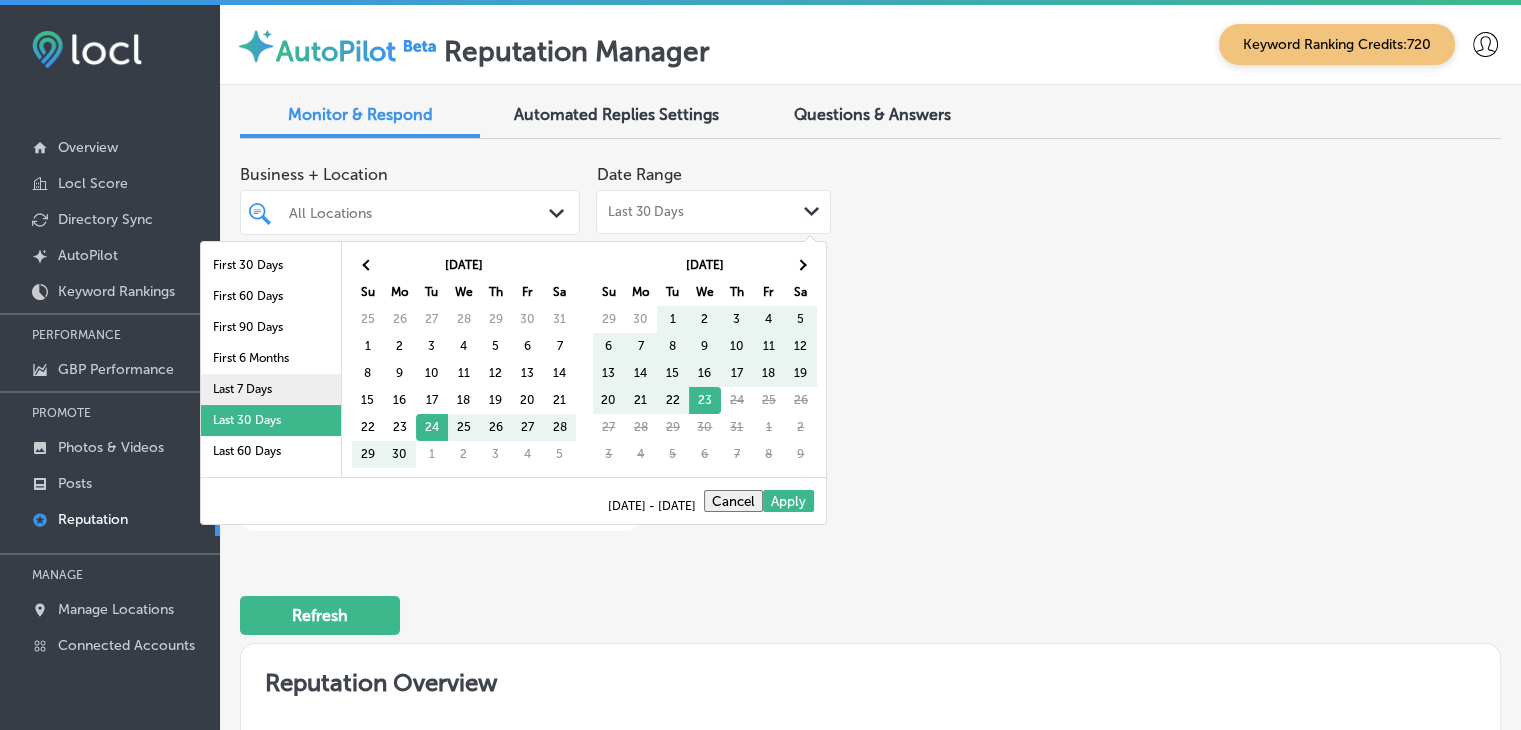 click on "Last 7 Days" at bounding box center (271, 389) 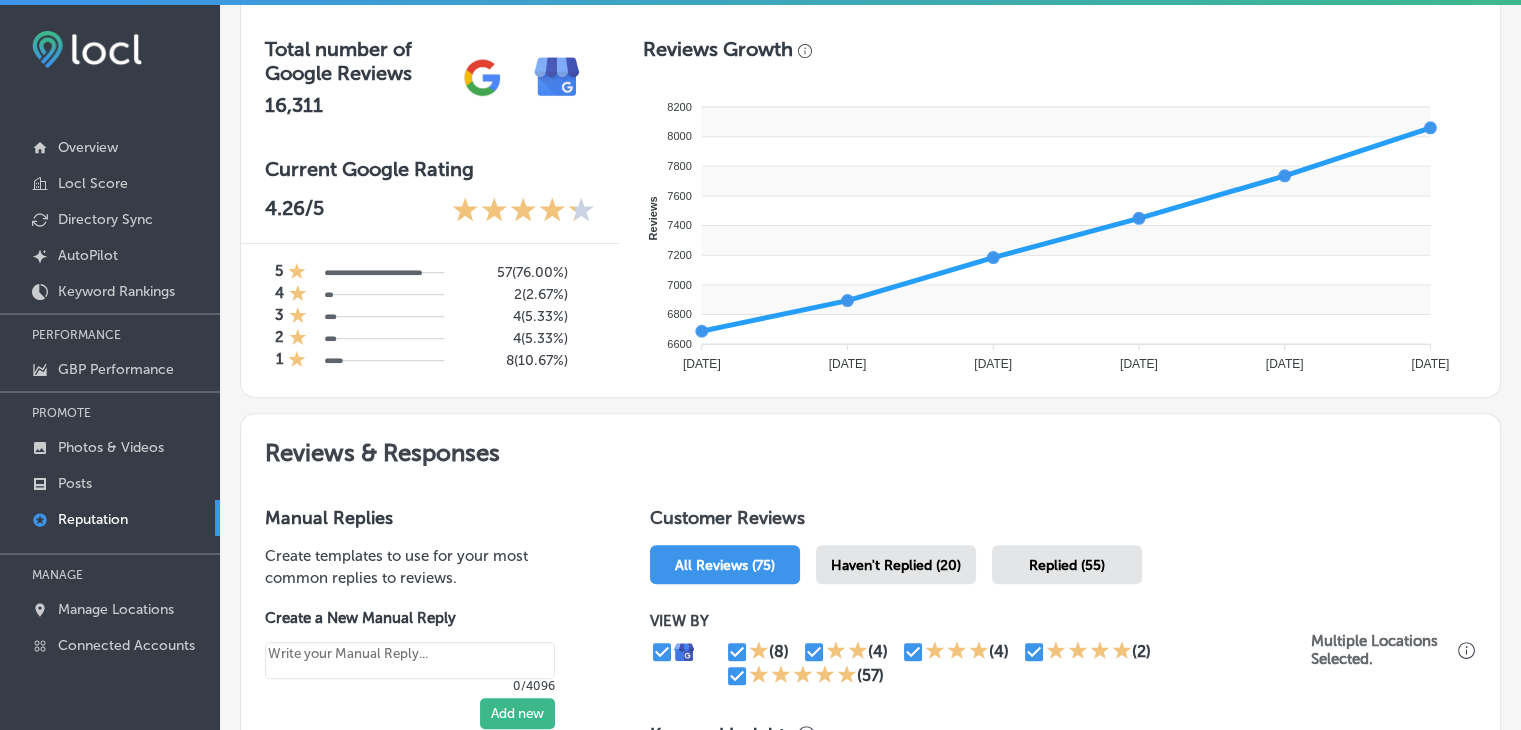 scroll, scrollTop: 900, scrollLeft: 0, axis: vertical 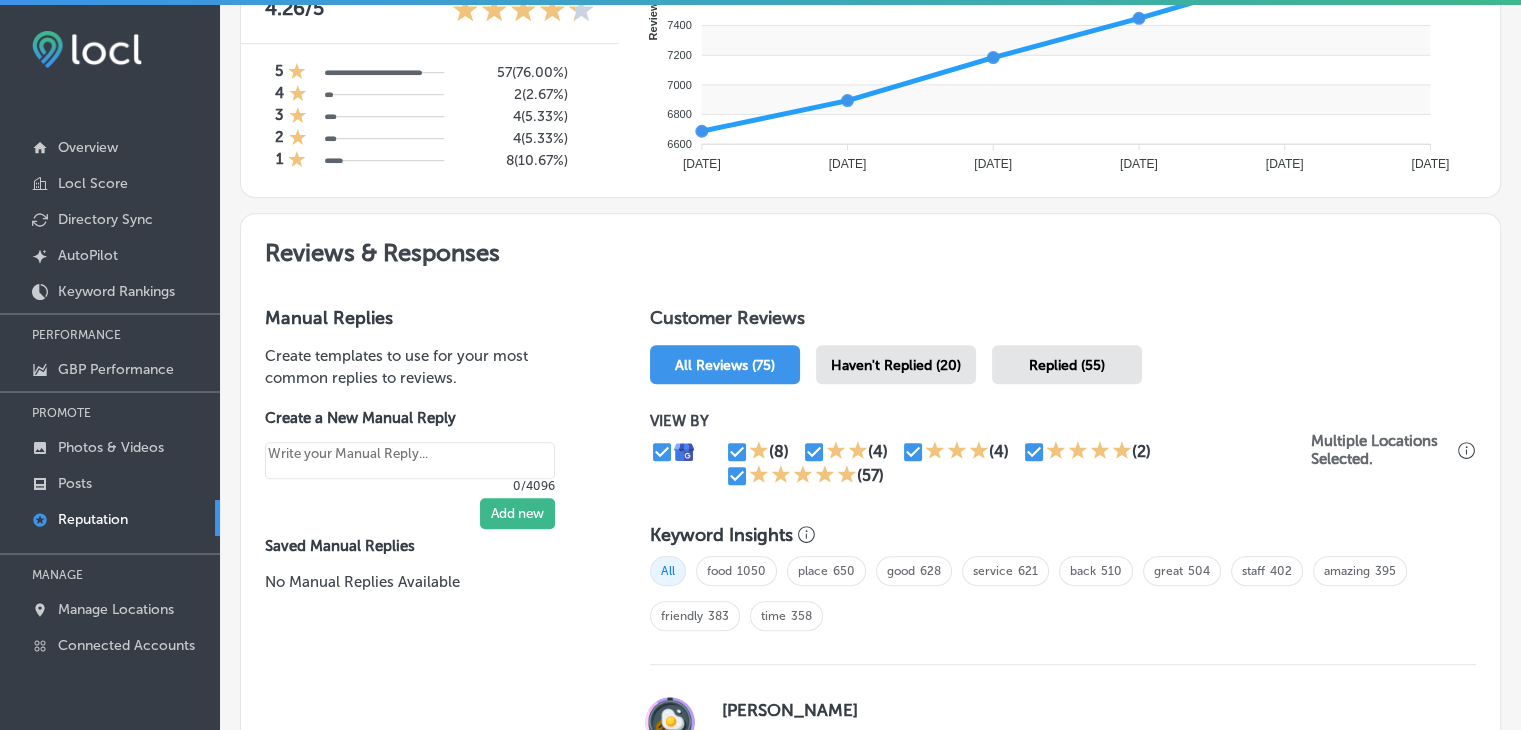 click on "Haven't Replied (20)" at bounding box center [896, 365] 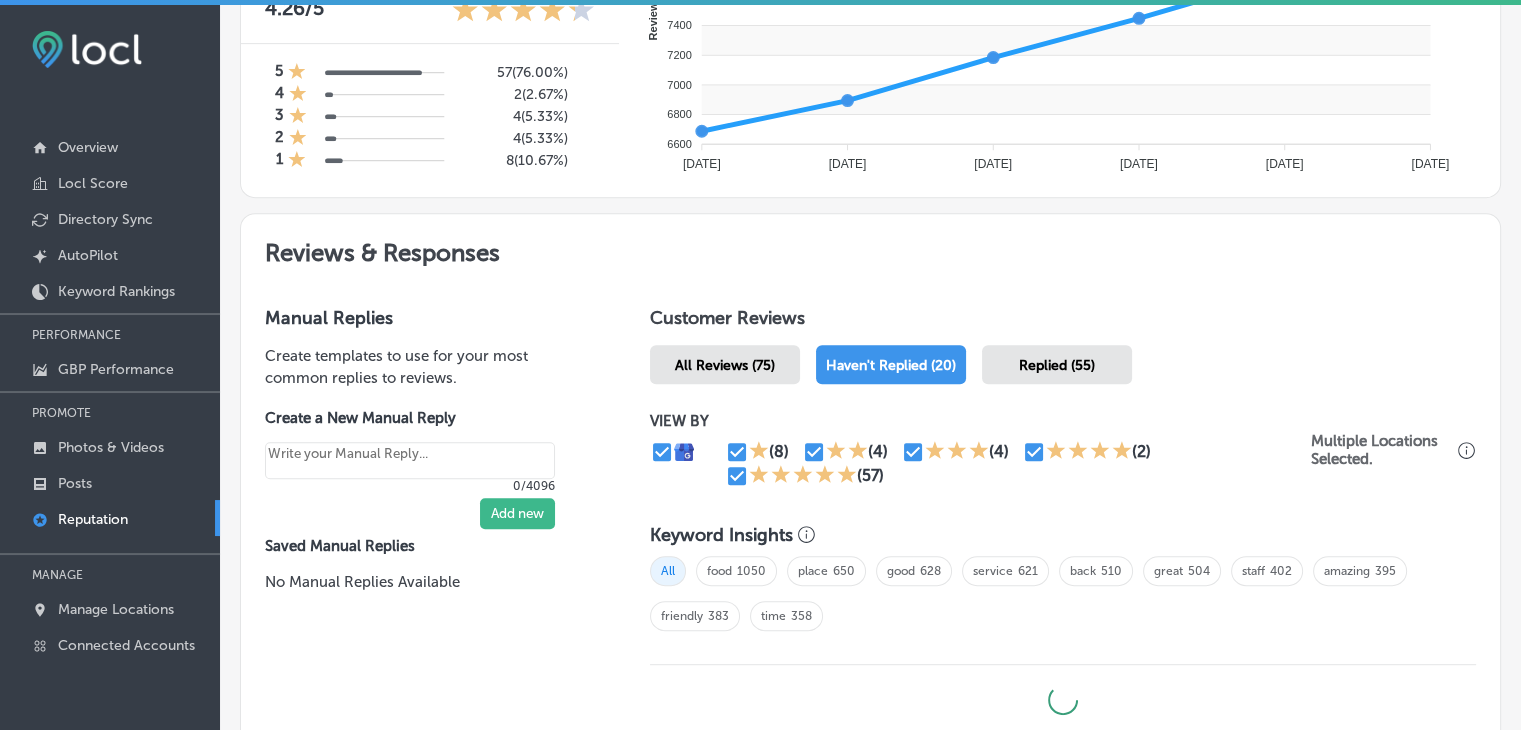 type on "x" 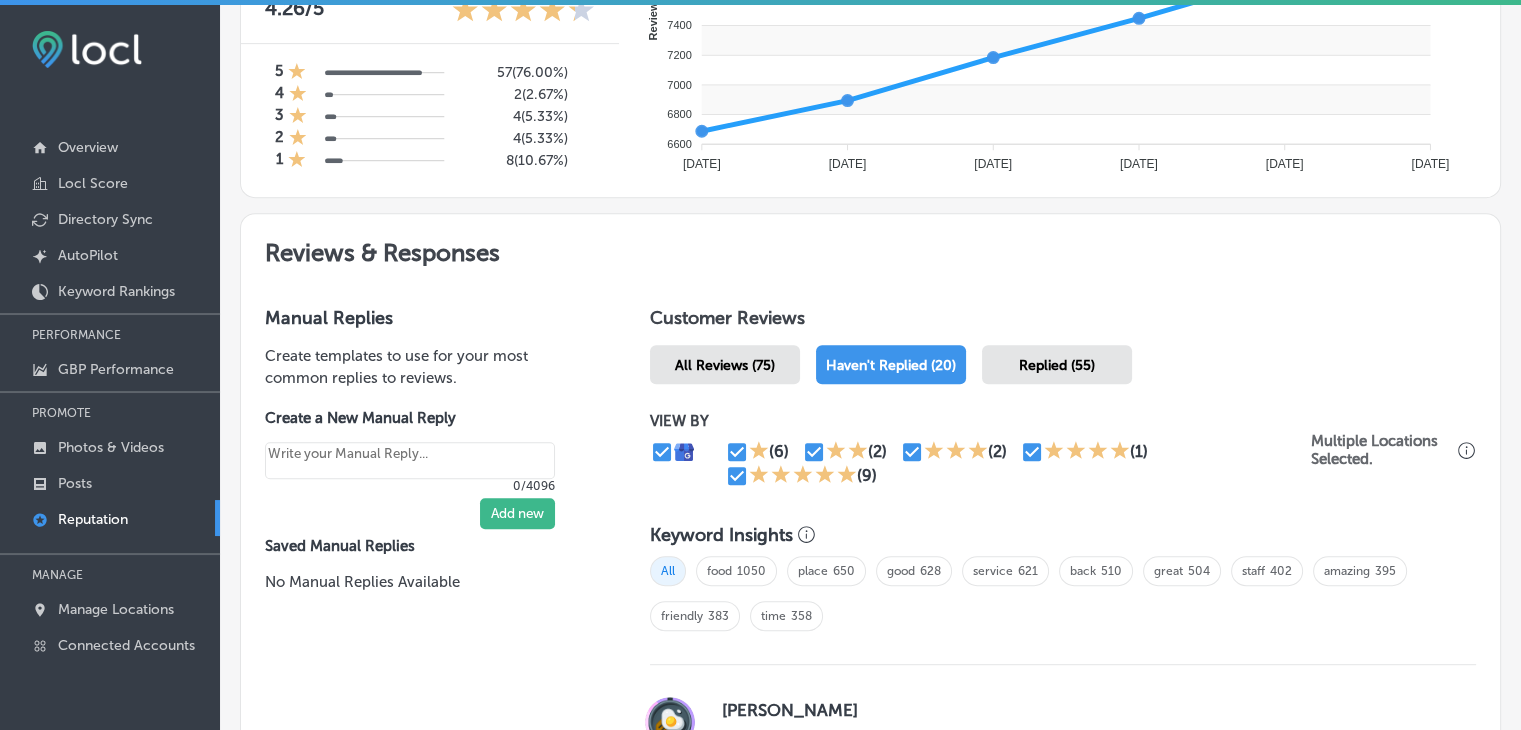 click at bounding box center [737, 476] 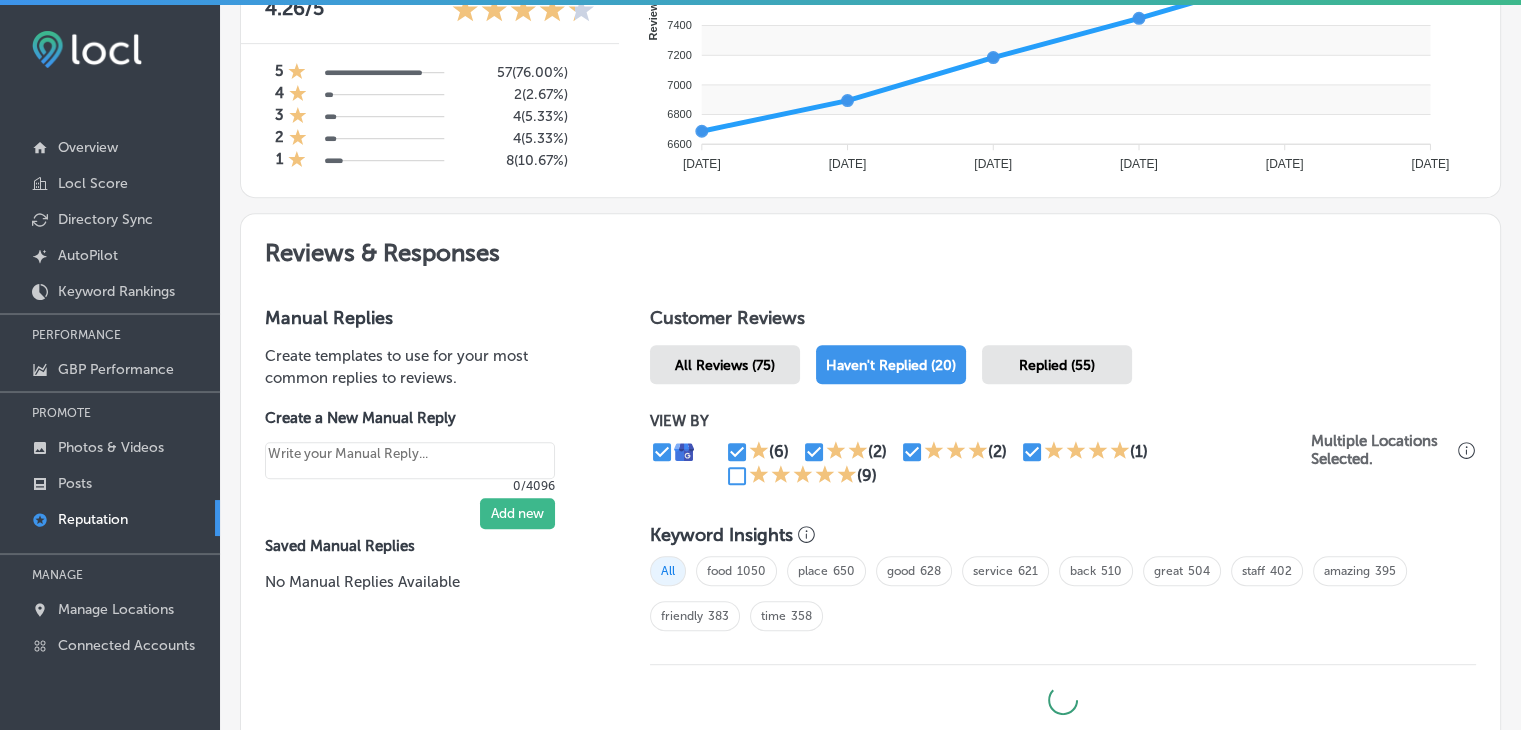 type on "x" 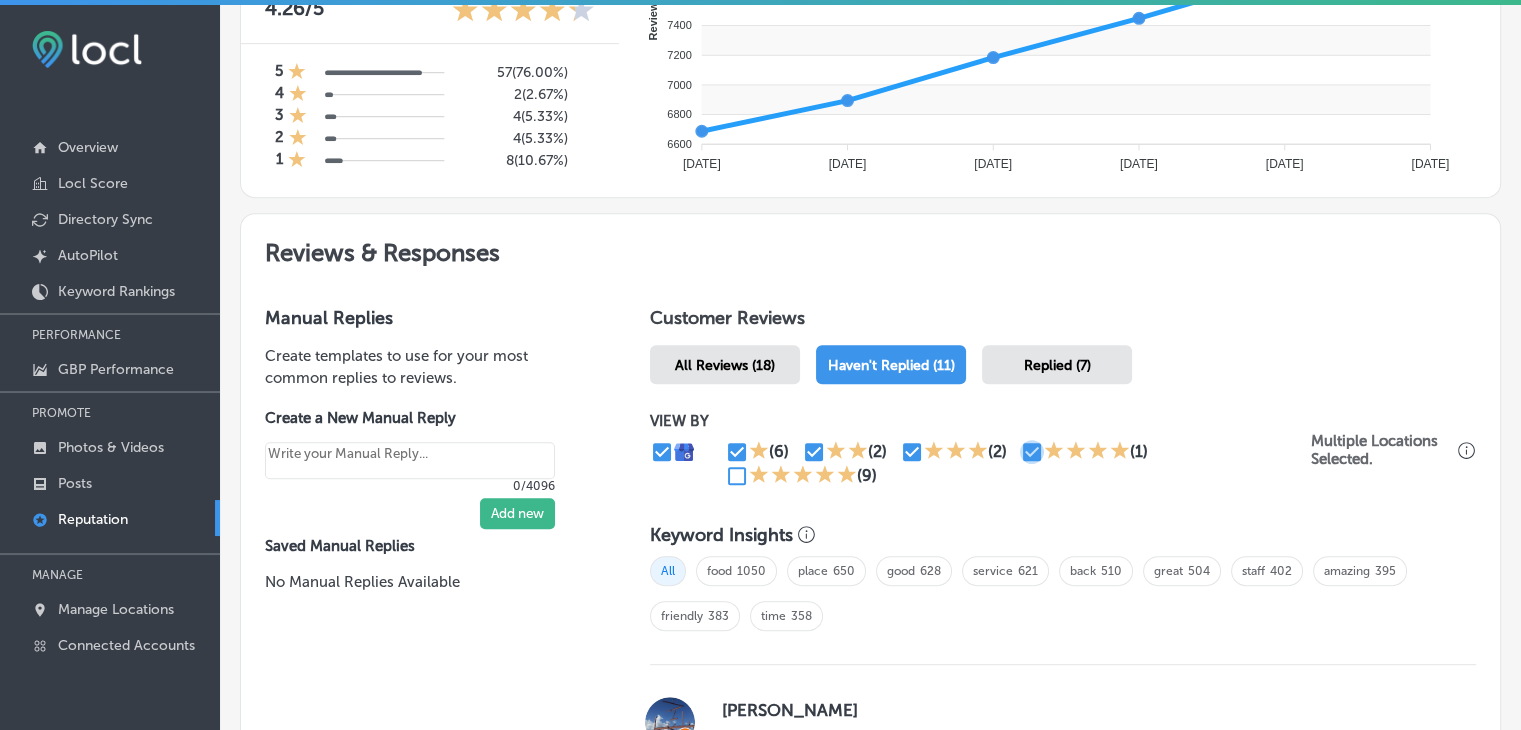 click at bounding box center (1032, 452) 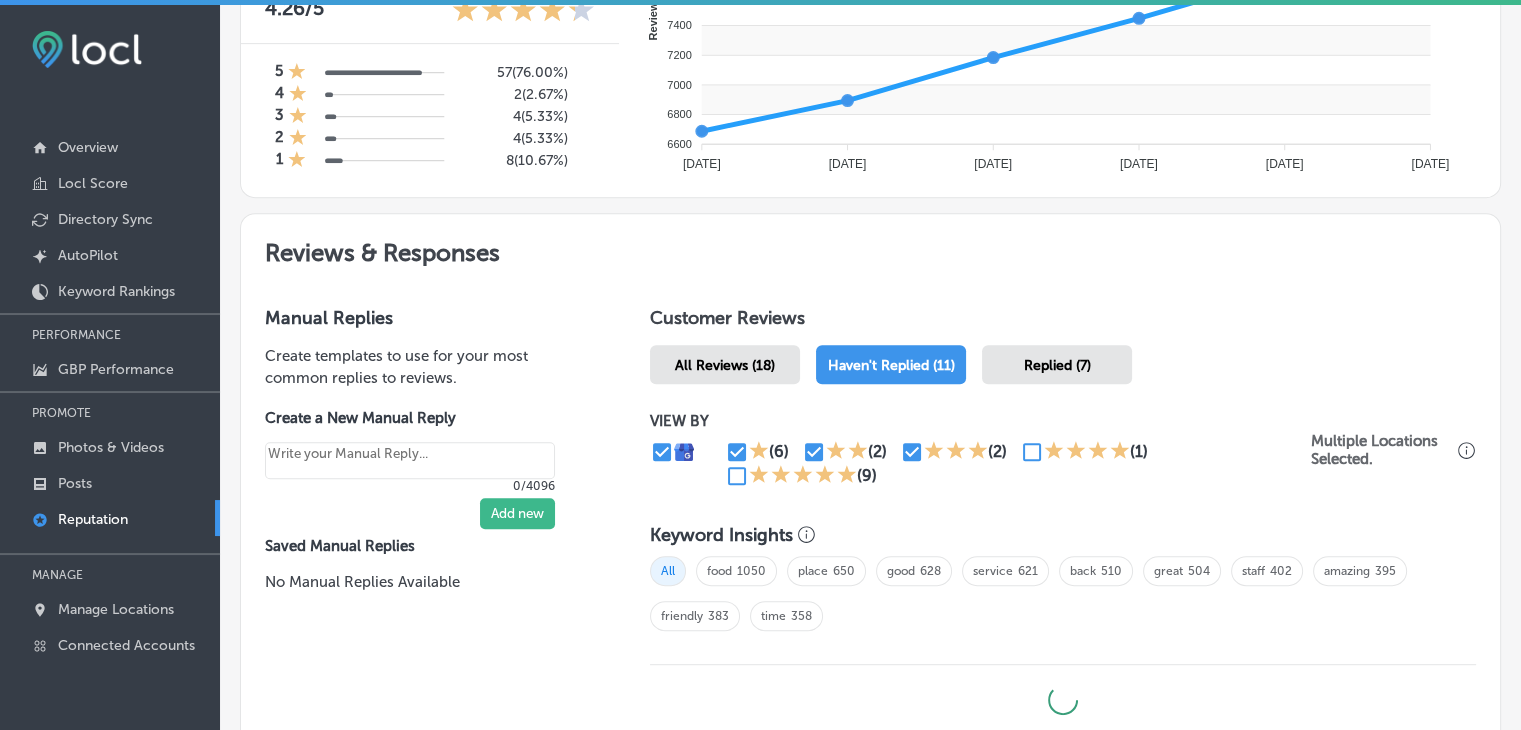type on "x" 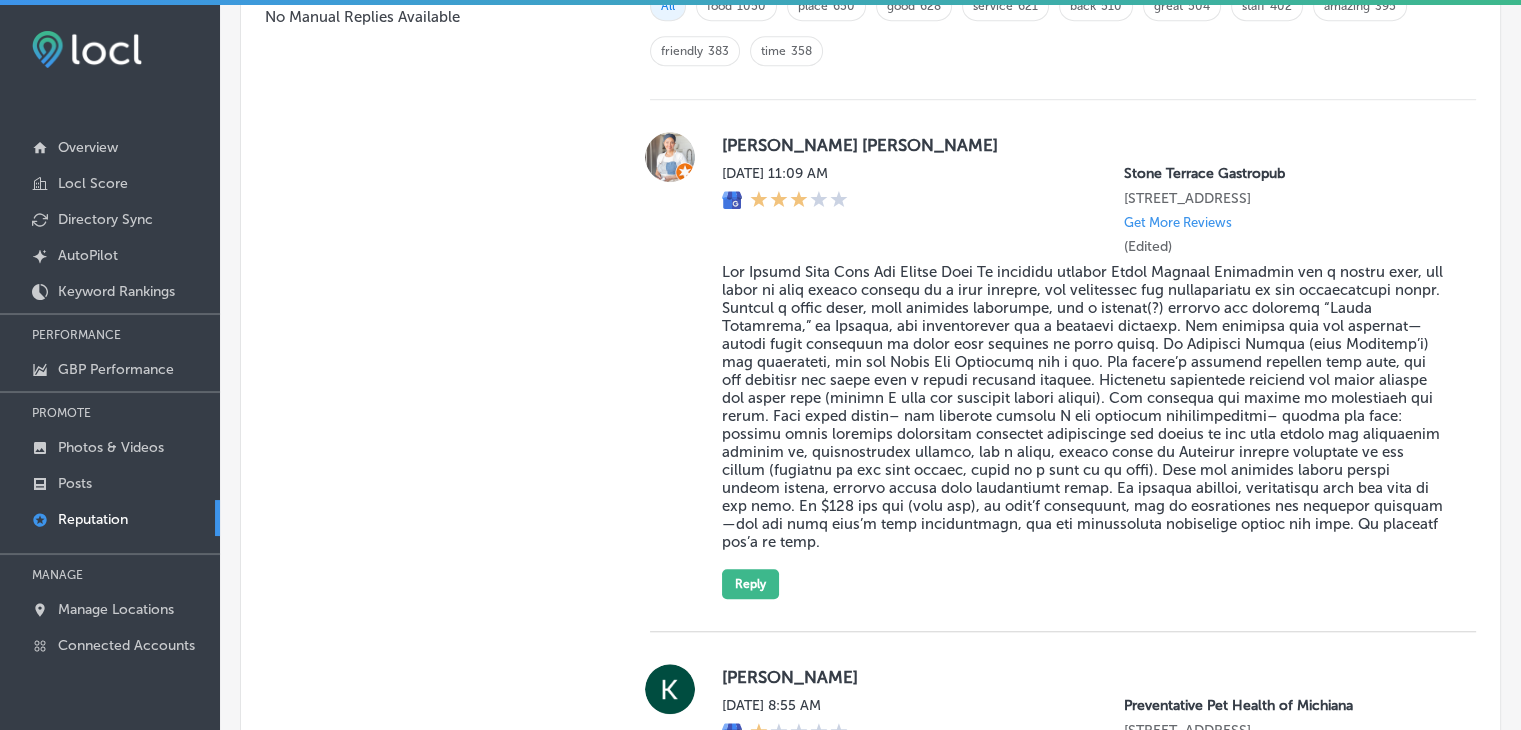 scroll, scrollTop: 1500, scrollLeft: 0, axis: vertical 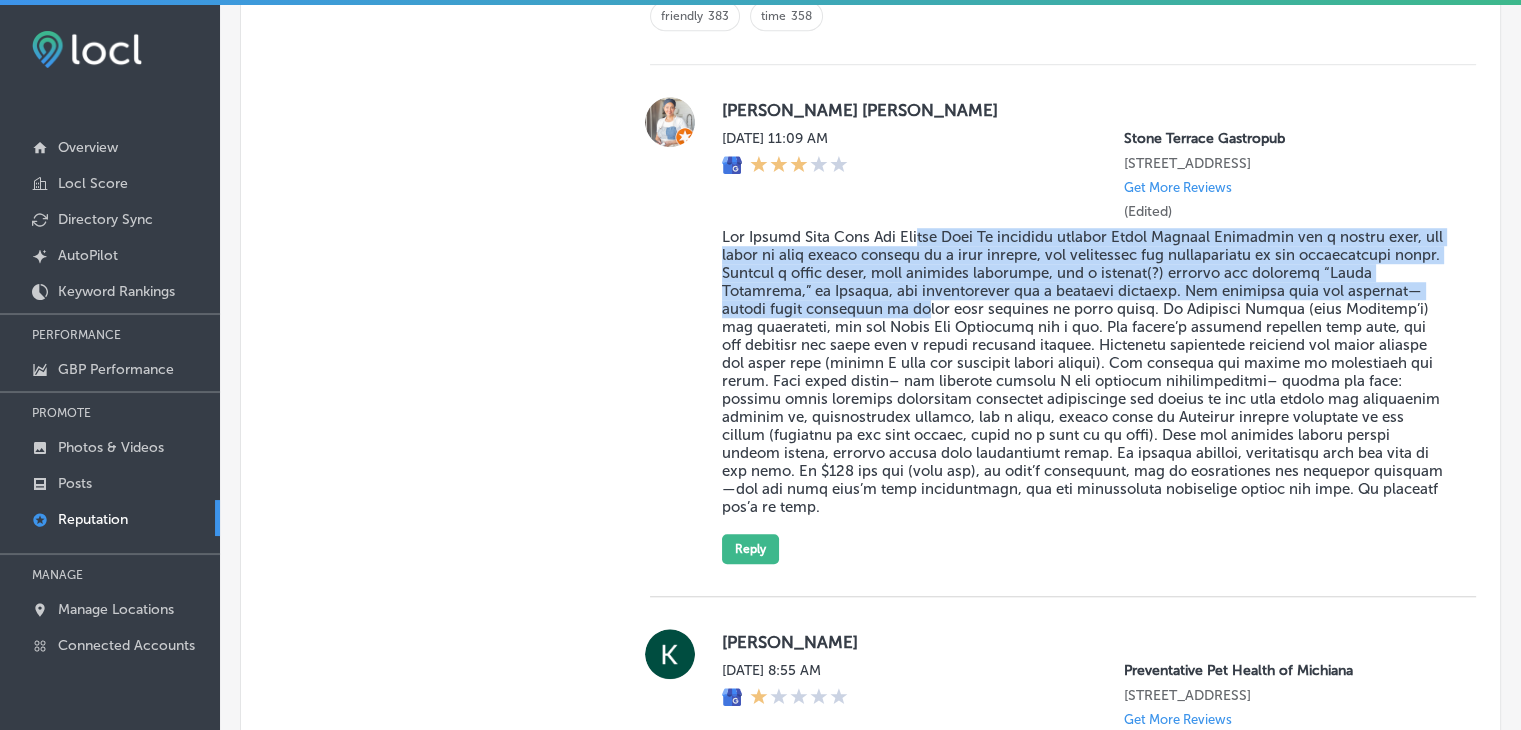 drag, startPoint x: 926, startPoint y: 256, endPoint x: 1043, endPoint y: 376, distance: 167.59773 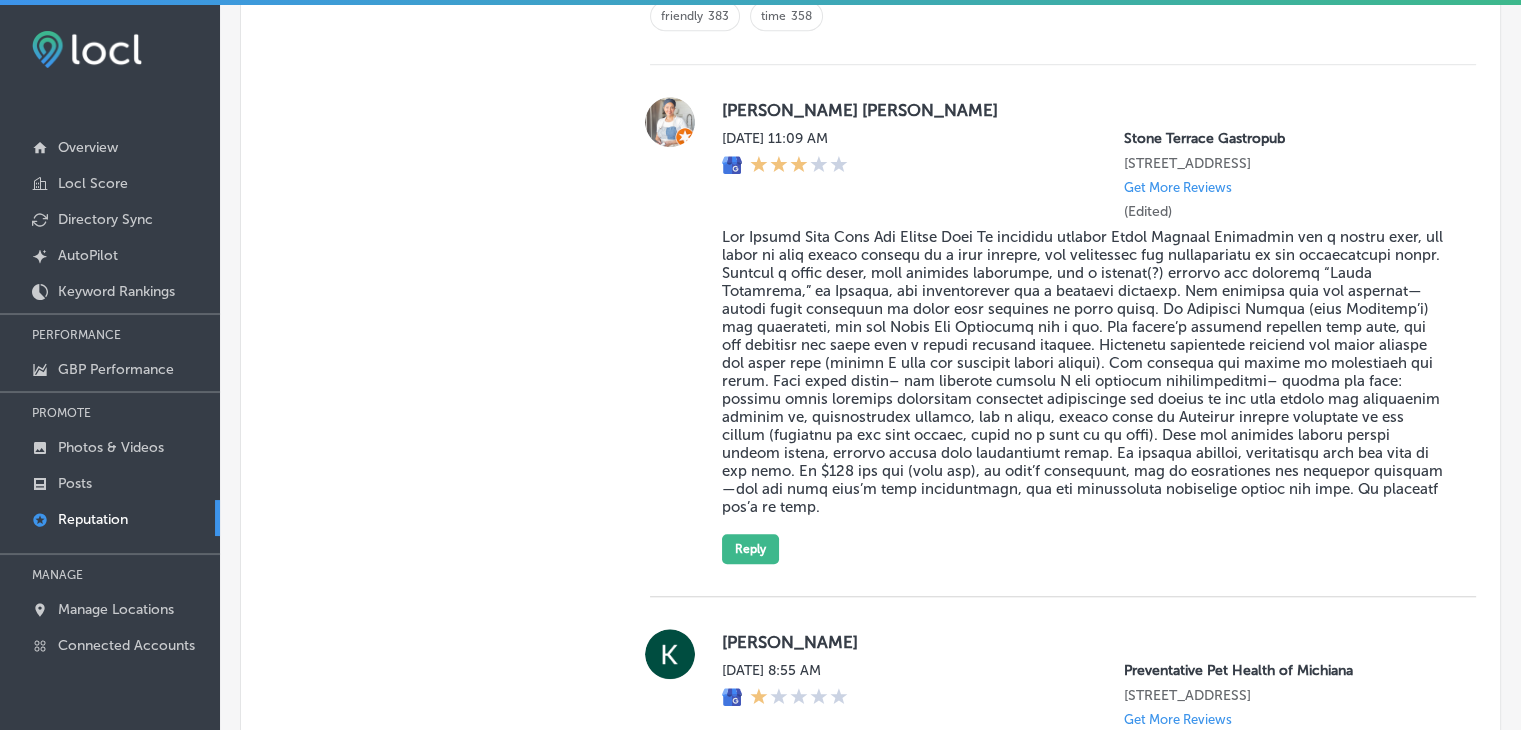 click on "[PERSON_NAME] [PERSON_NAME]   [DATE] 11:09 AM Stone Terrace Gastropub [STREET_ADDRESS] Get More Reviews (Edited) Reply" at bounding box center (1083, 330) 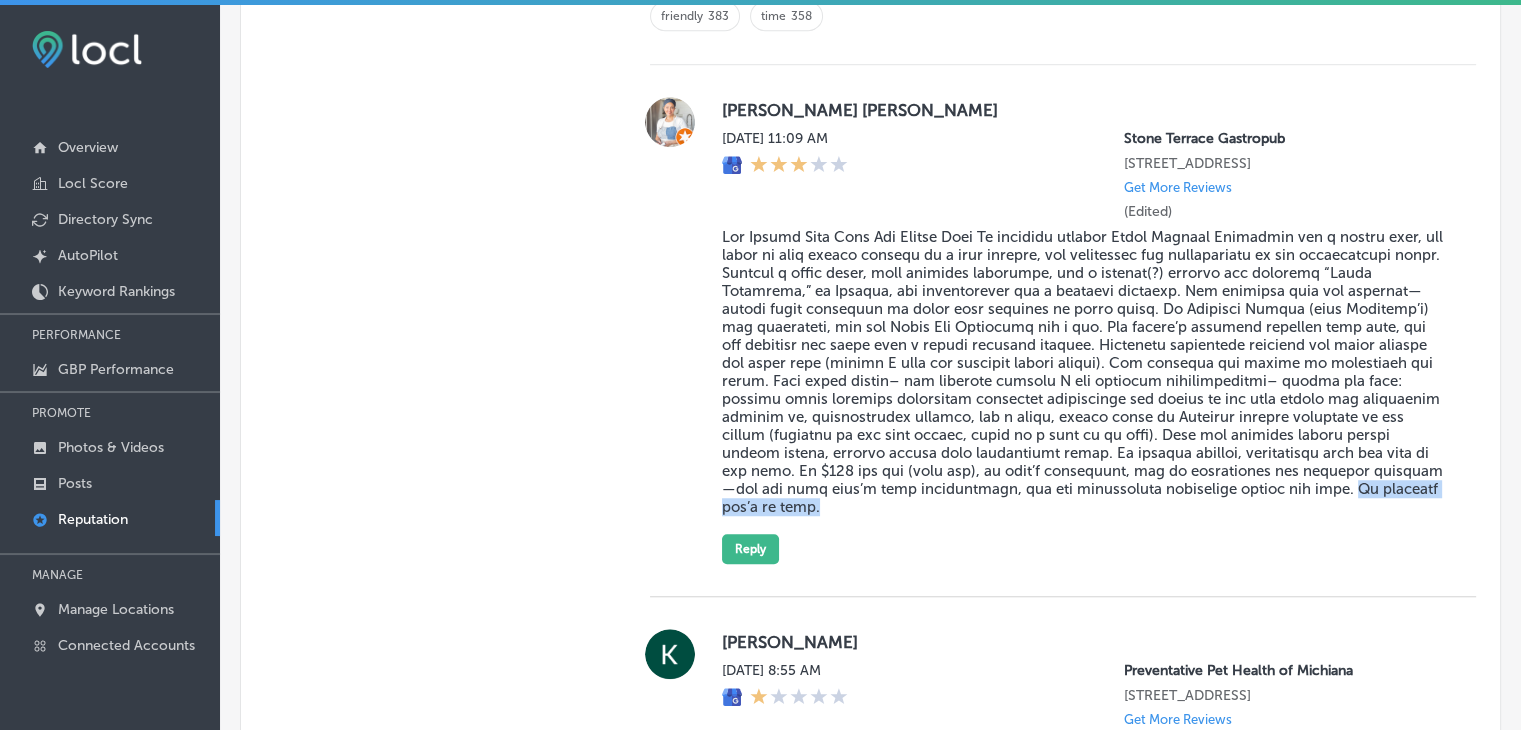 drag, startPoint x: 1040, startPoint y: 545, endPoint x: 782, endPoint y: 540, distance: 258.04843 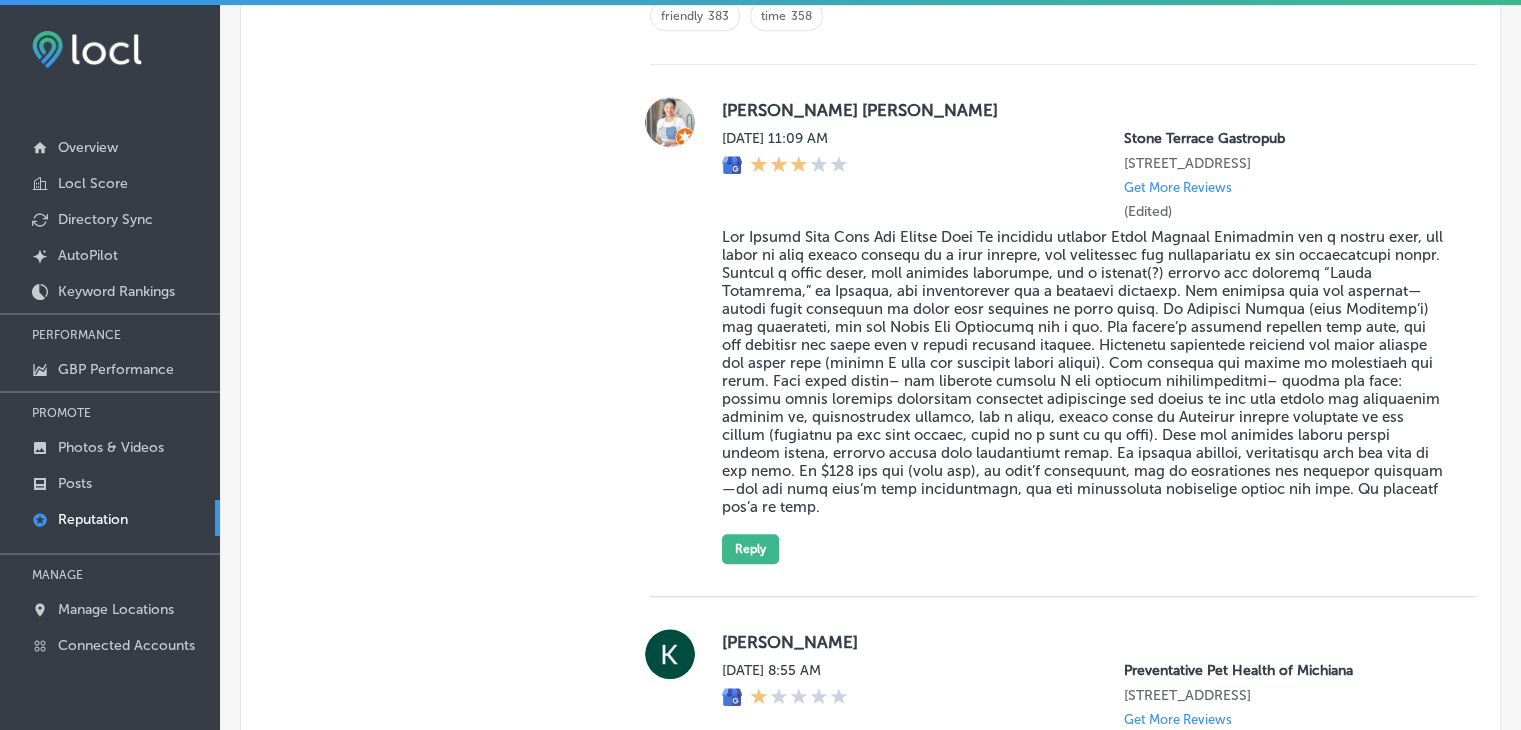 click on "[PERSON_NAME]" at bounding box center (1083, 642) 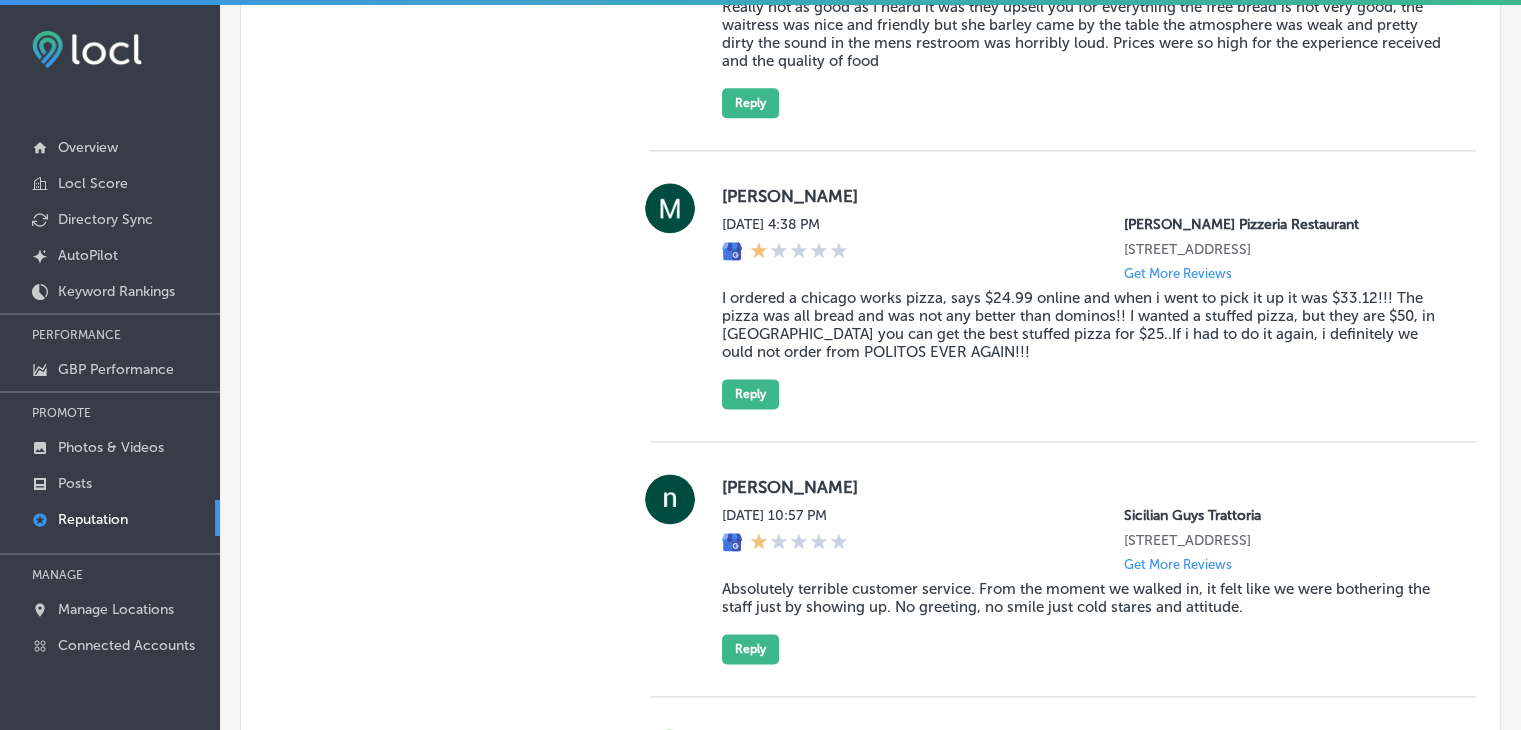 scroll, scrollTop: 2477, scrollLeft: 0, axis: vertical 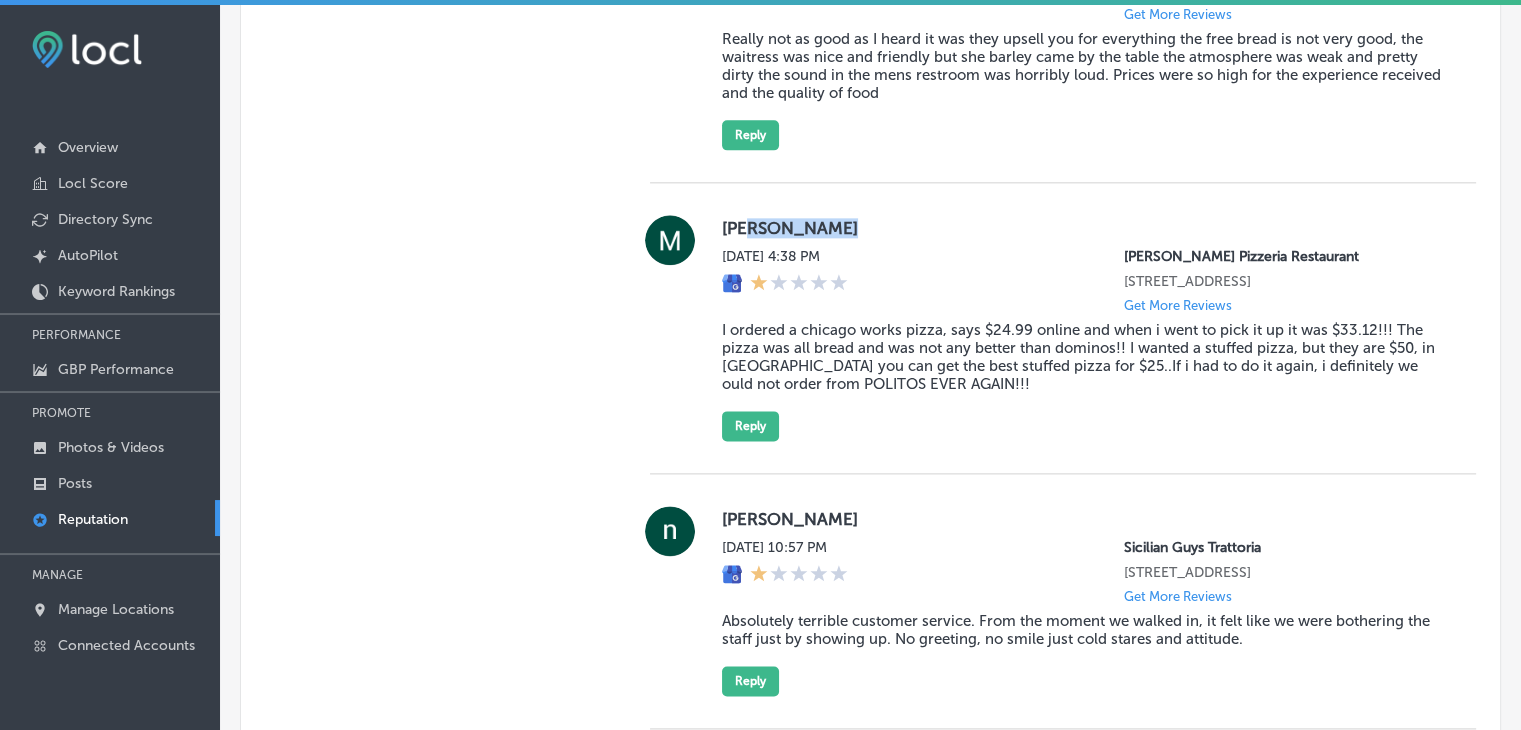 drag, startPoint x: 752, startPoint y: 260, endPoint x: 827, endPoint y: 257, distance: 75.059975 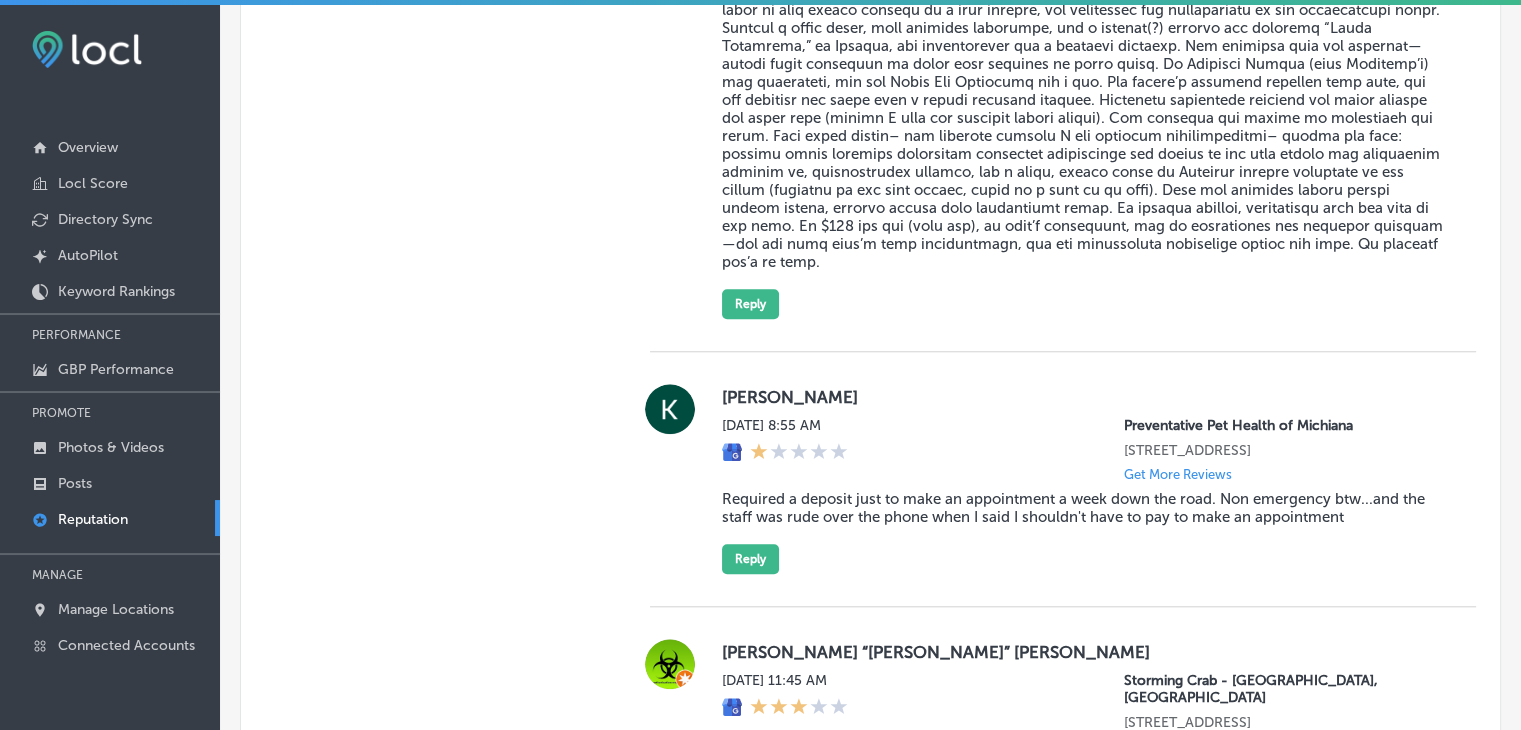 scroll, scrollTop: 1877, scrollLeft: 0, axis: vertical 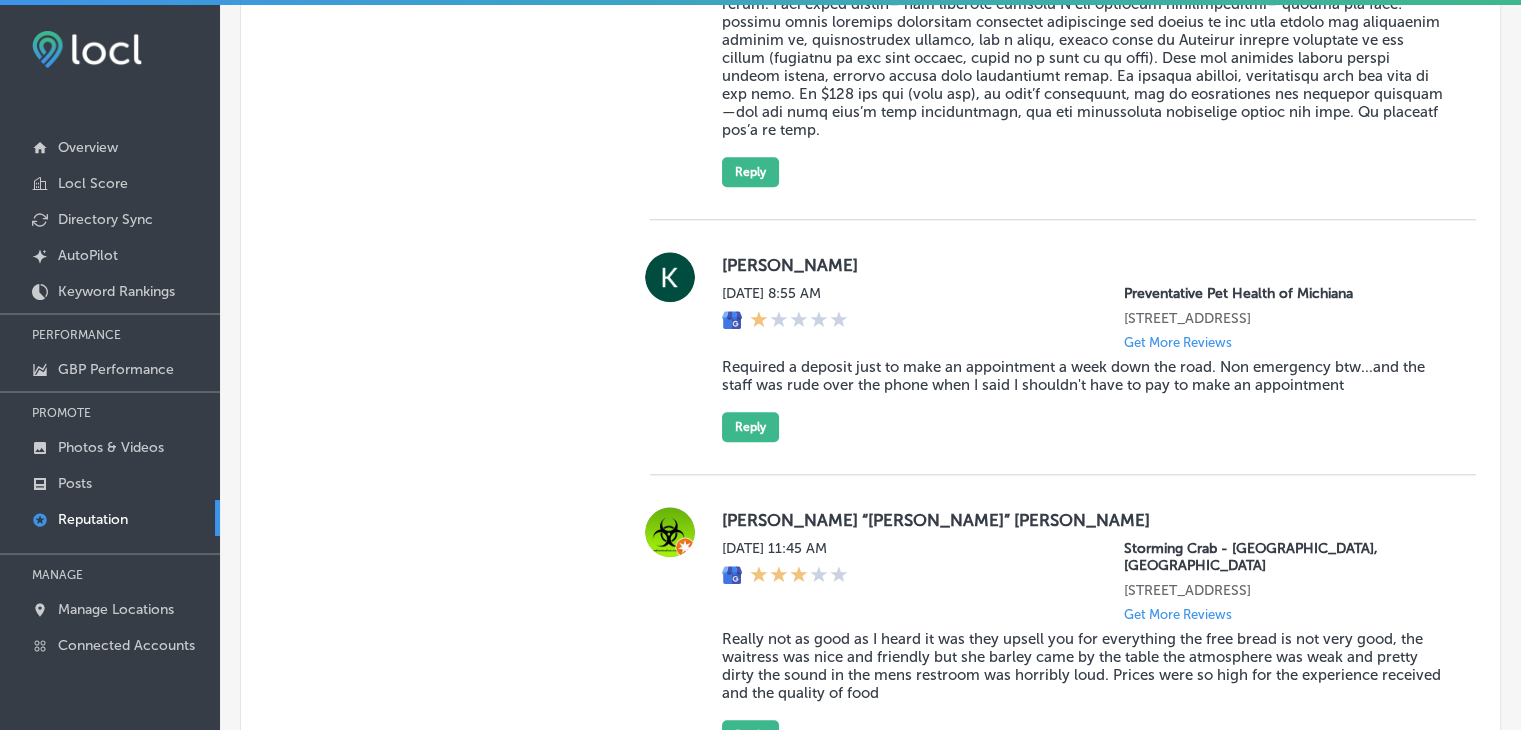 click on "[PERSON_NAME][DATE] 8:55 AM Preventative Pet Health of Michiana [STREET_ADDRESS] Get More Reviews Required a deposit just to make an appointment a week down the road. Non emergency btw...and the staff was rude over the phone when I said I shouldn't have to pay to make an appointment Reply" at bounding box center [1083, 347] 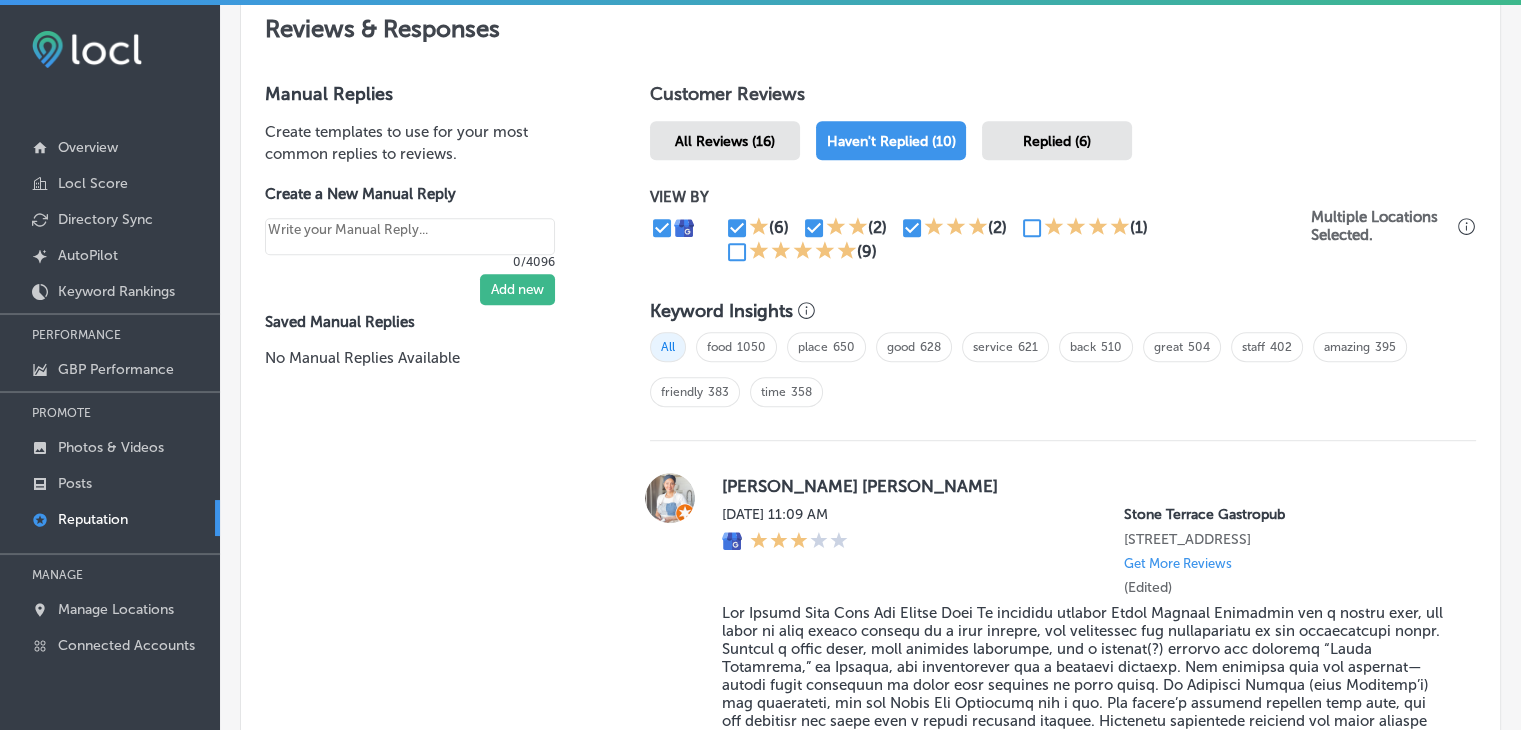 scroll, scrollTop: 977, scrollLeft: 0, axis: vertical 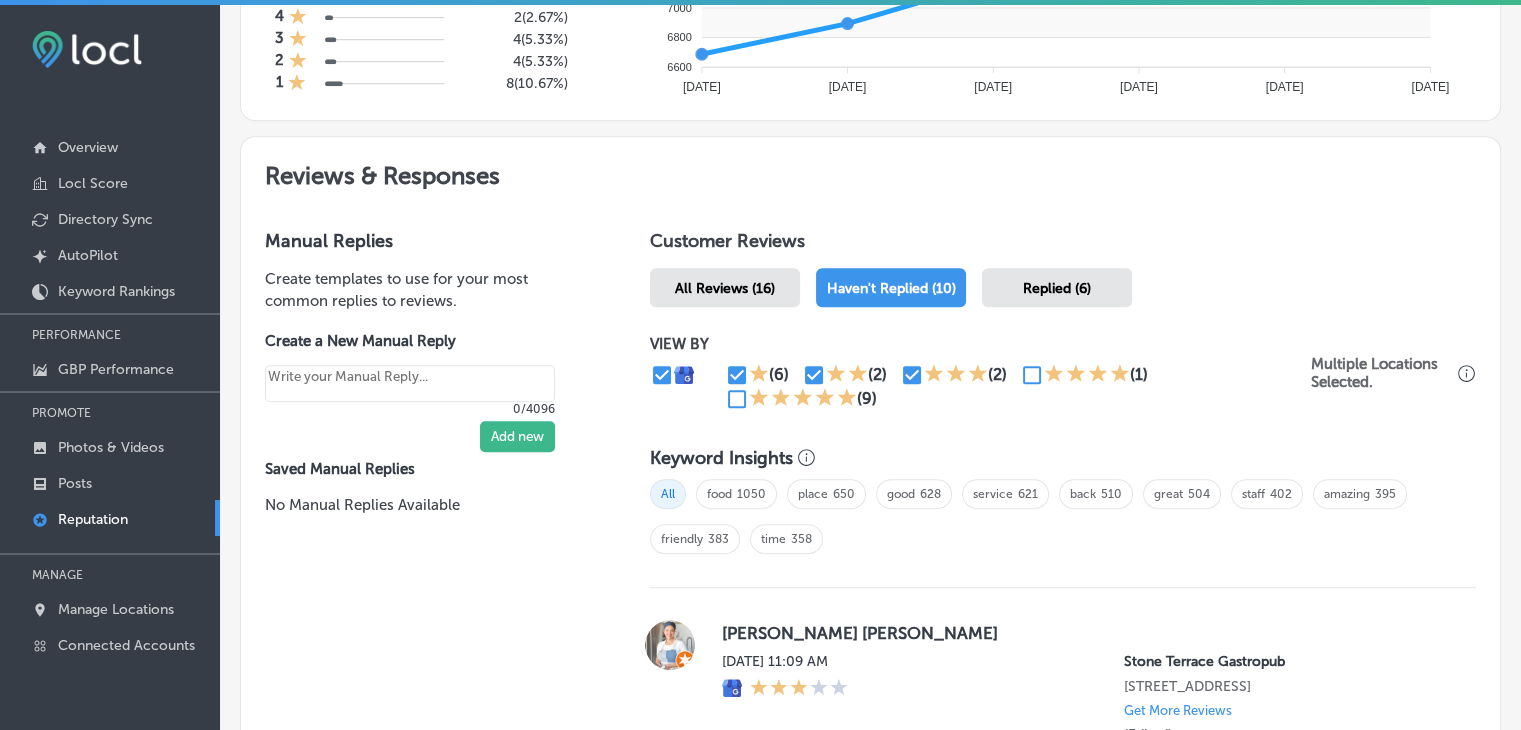 click at bounding box center [912, 375] 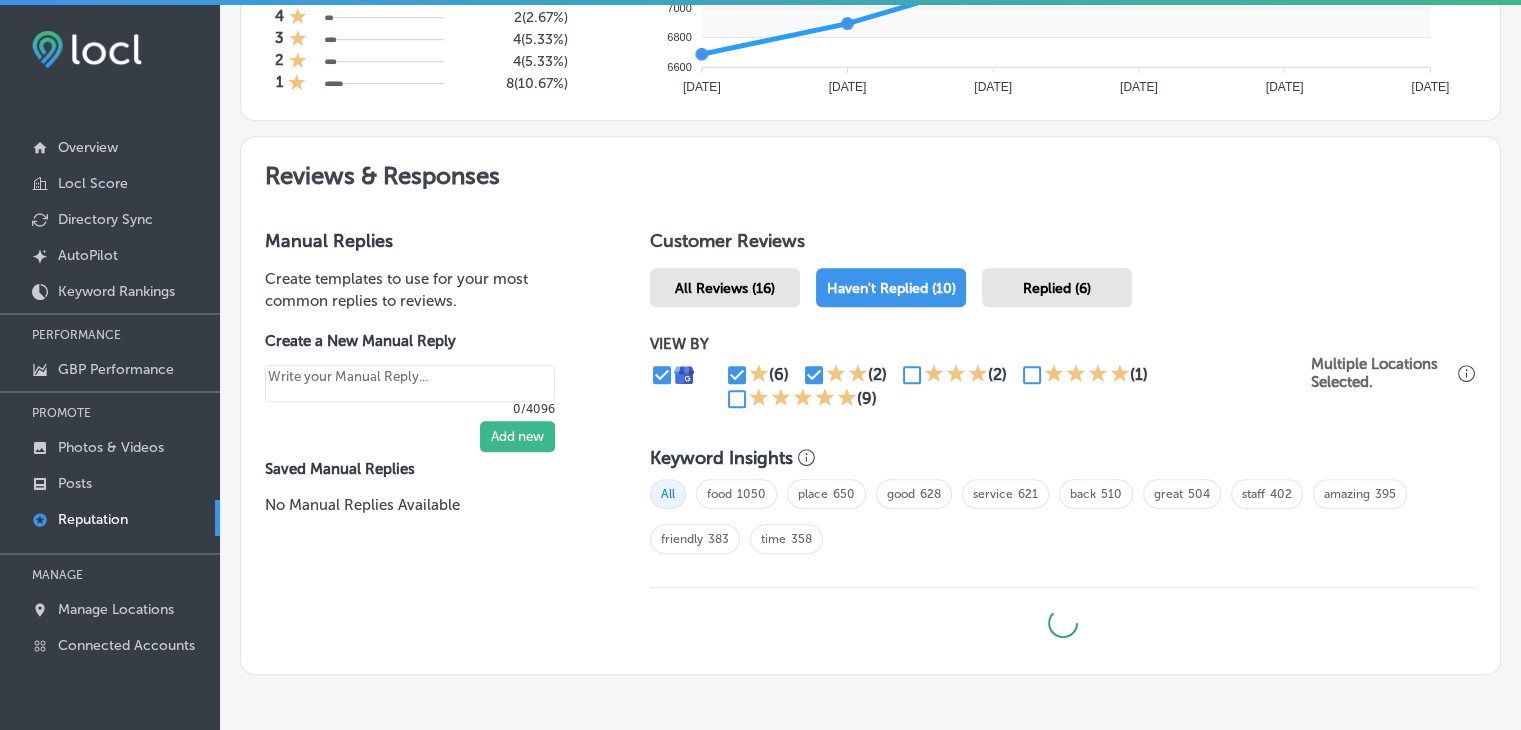 click 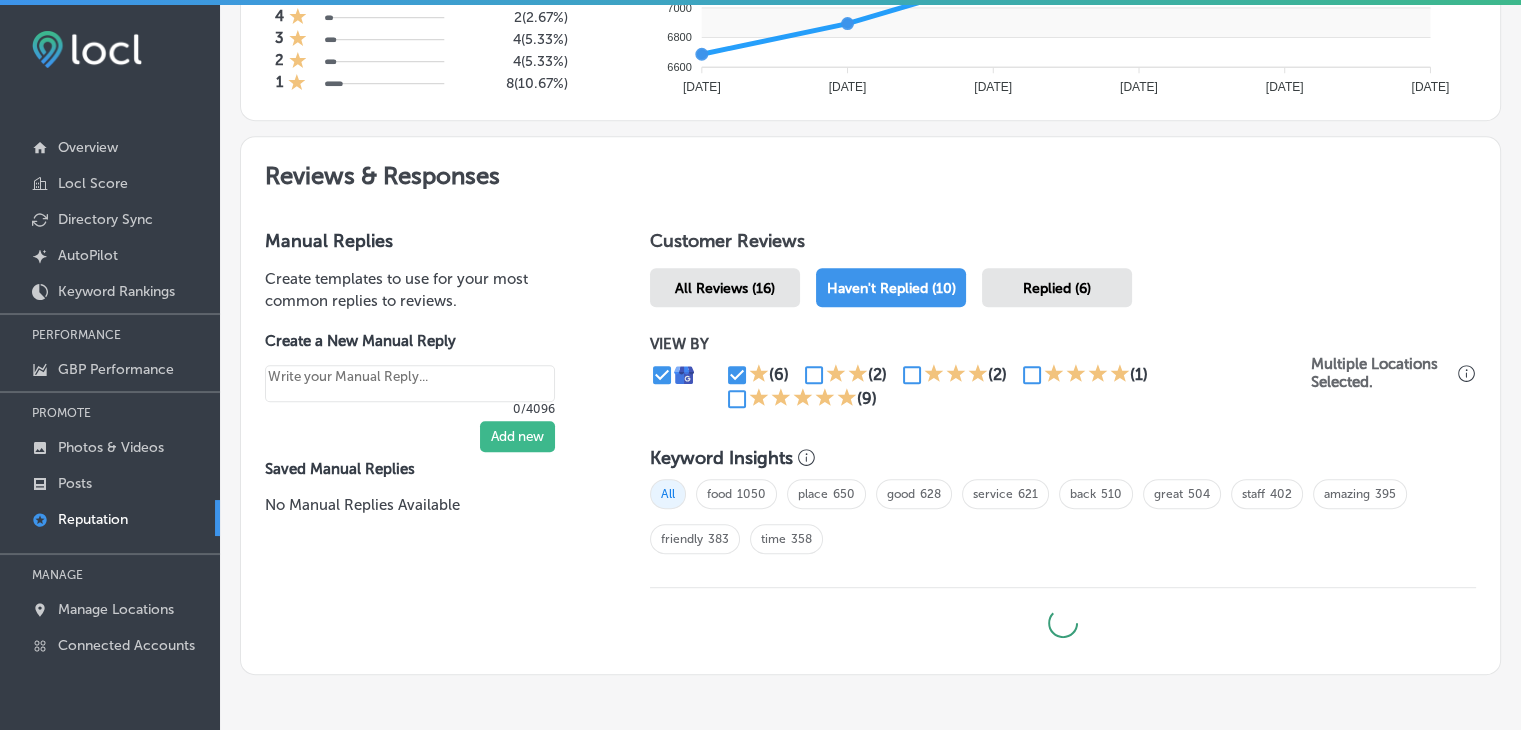 click at bounding box center (737, 375) 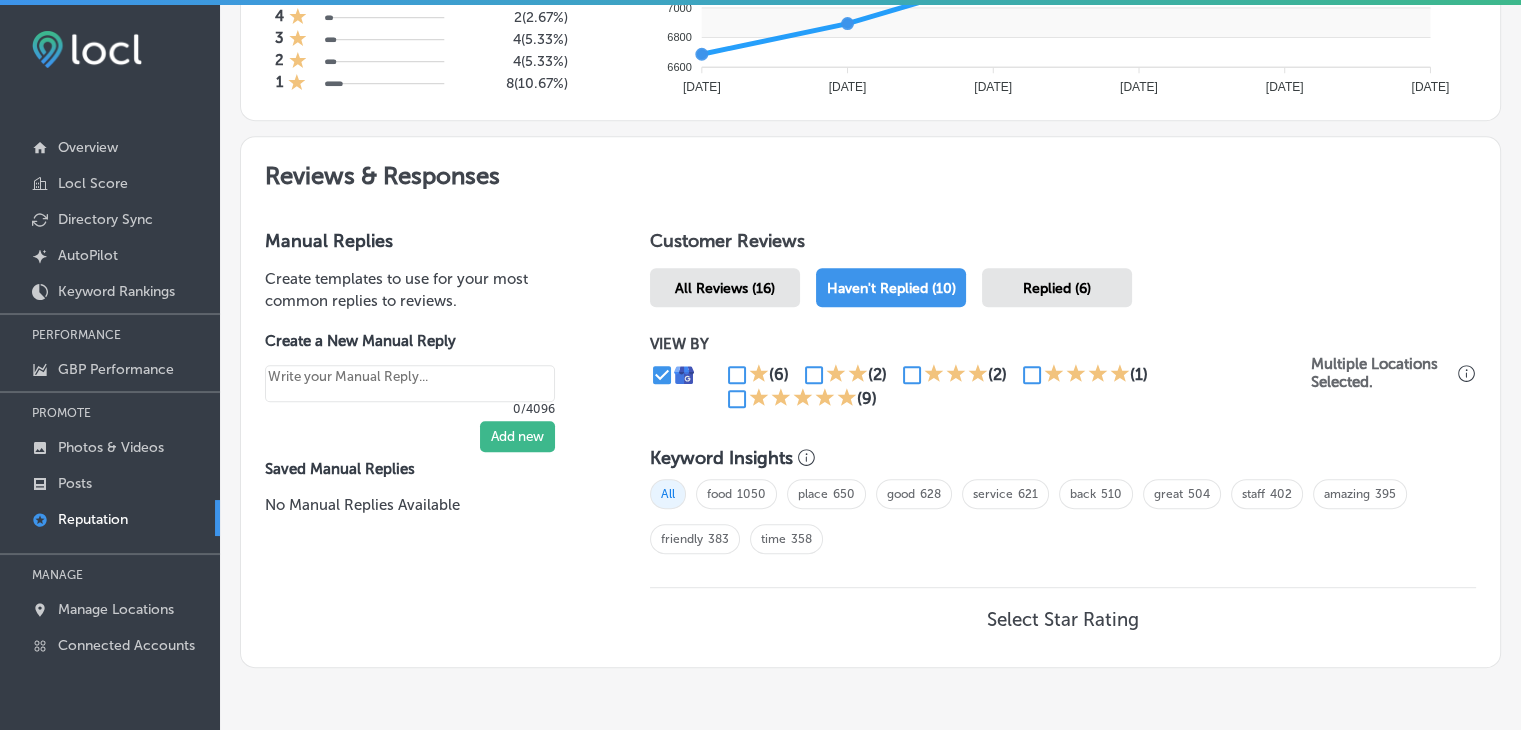 click at bounding box center [737, 399] 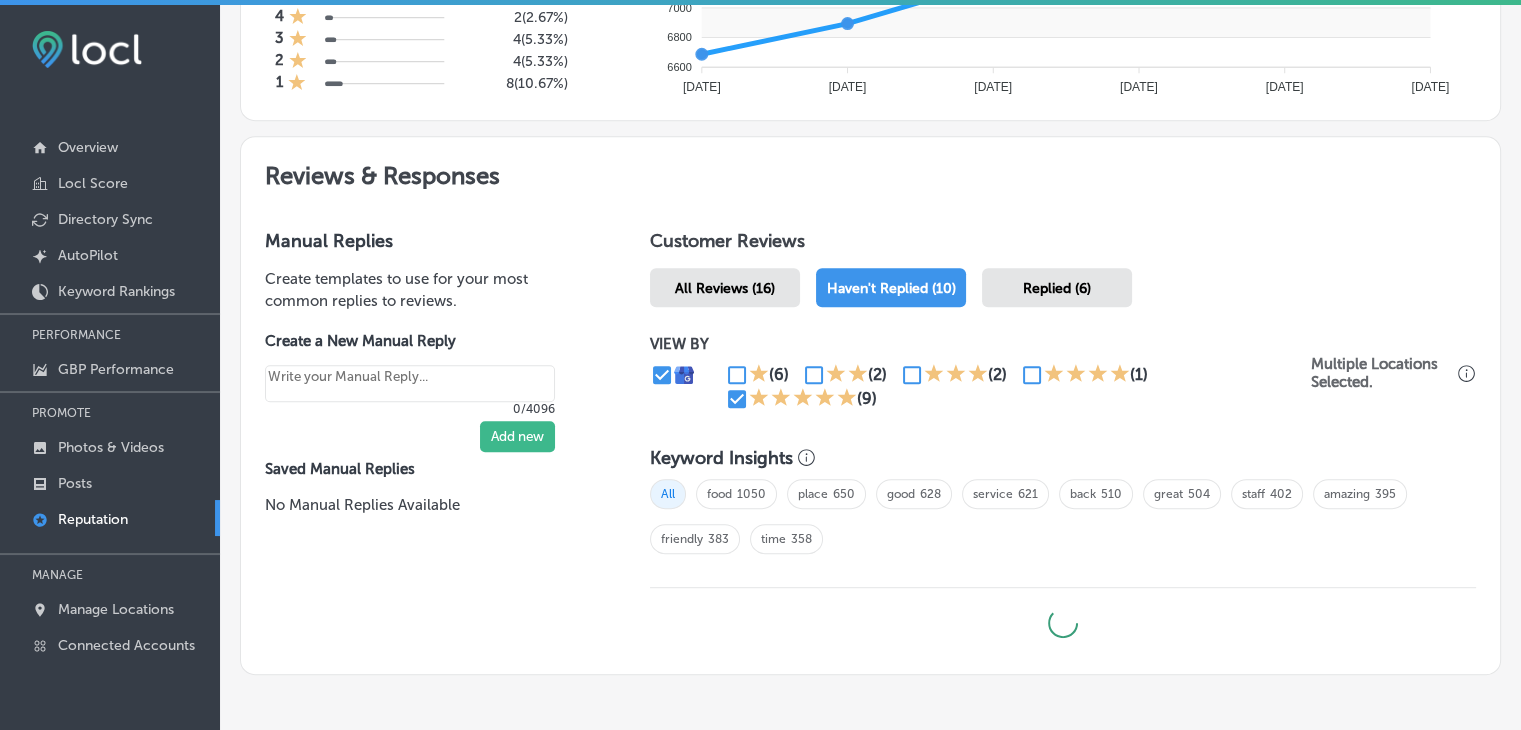 click on "(2)" at bounding box center (960, 375) 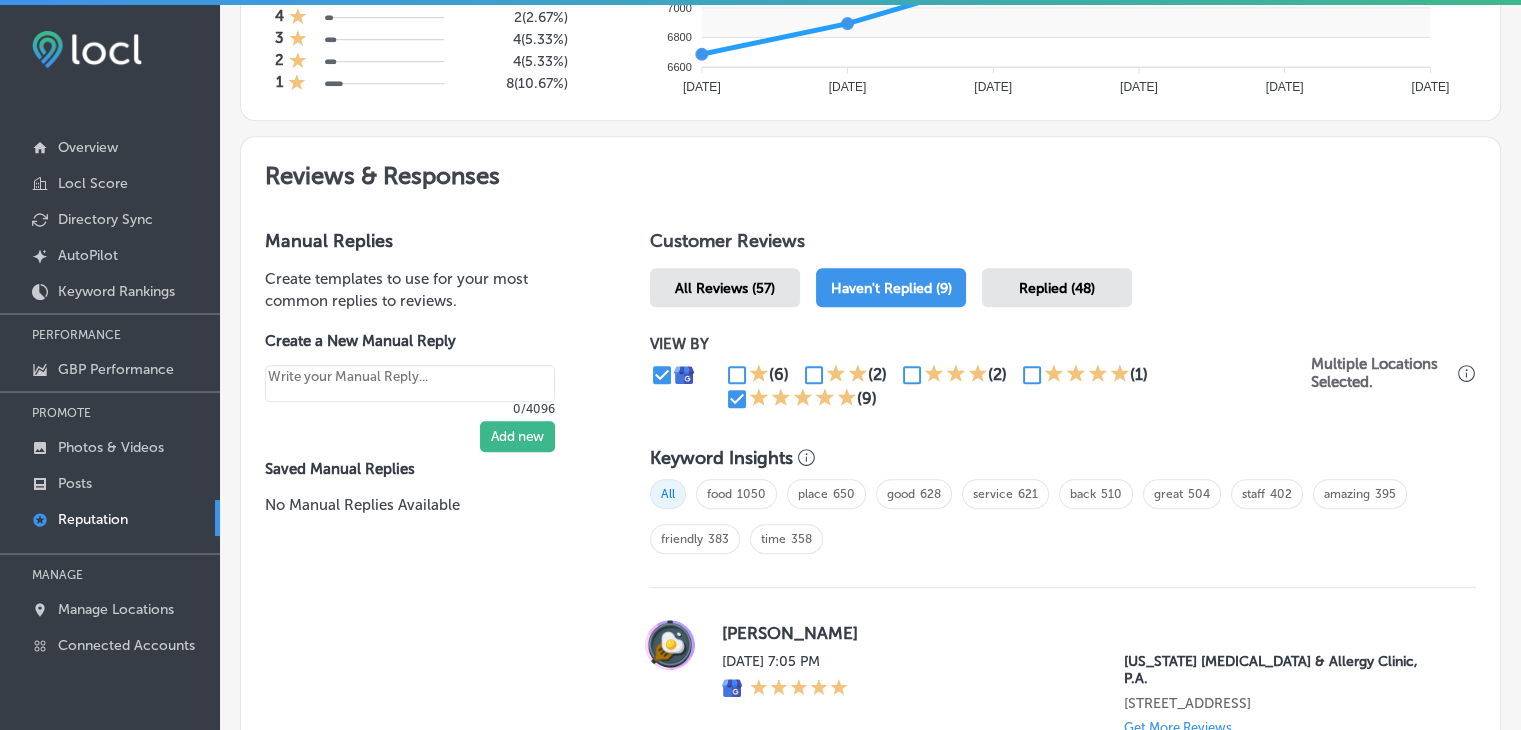 click on "(2)" at bounding box center [960, 375] 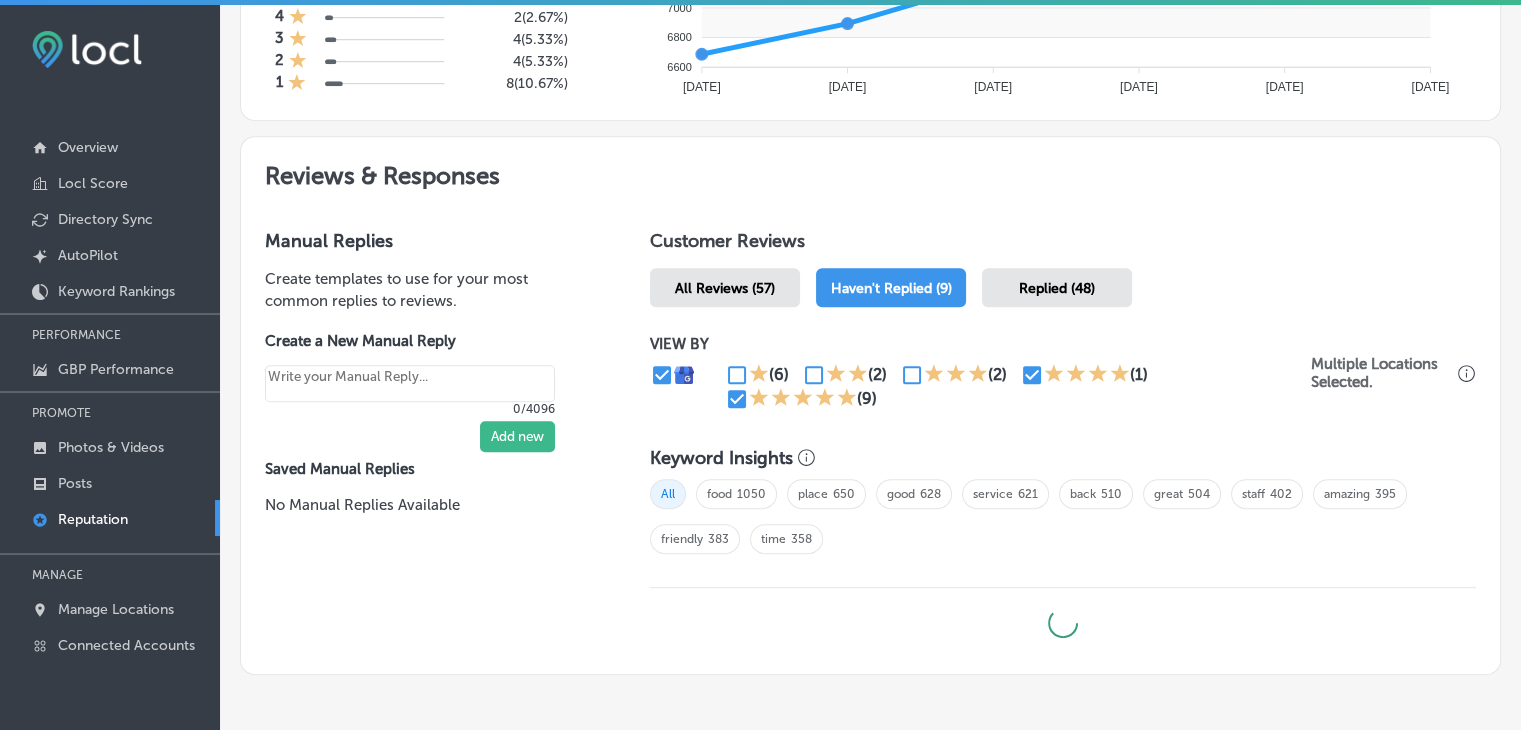type on "x" 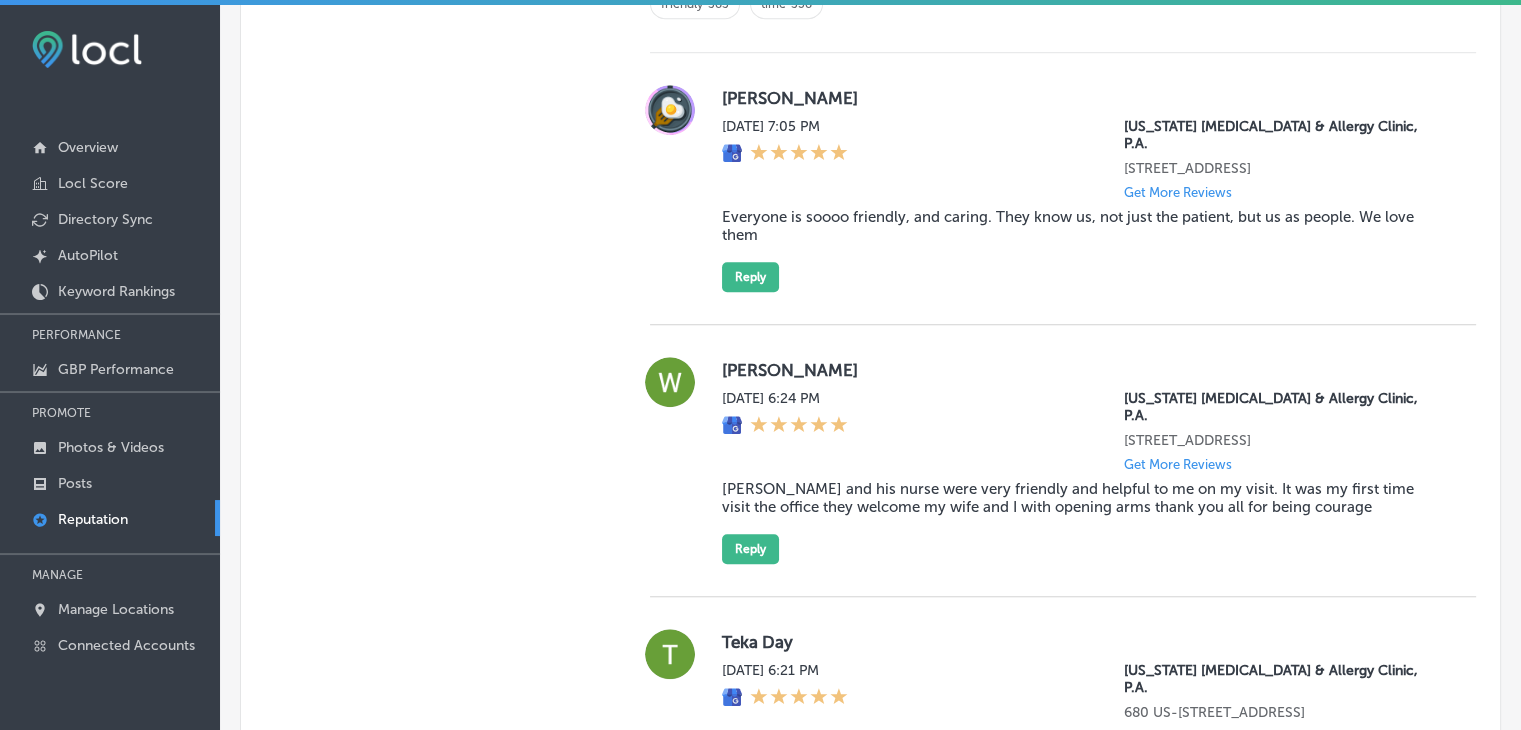 scroll, scrollTop: 1477, scrollLeft: 0, axis: vertical 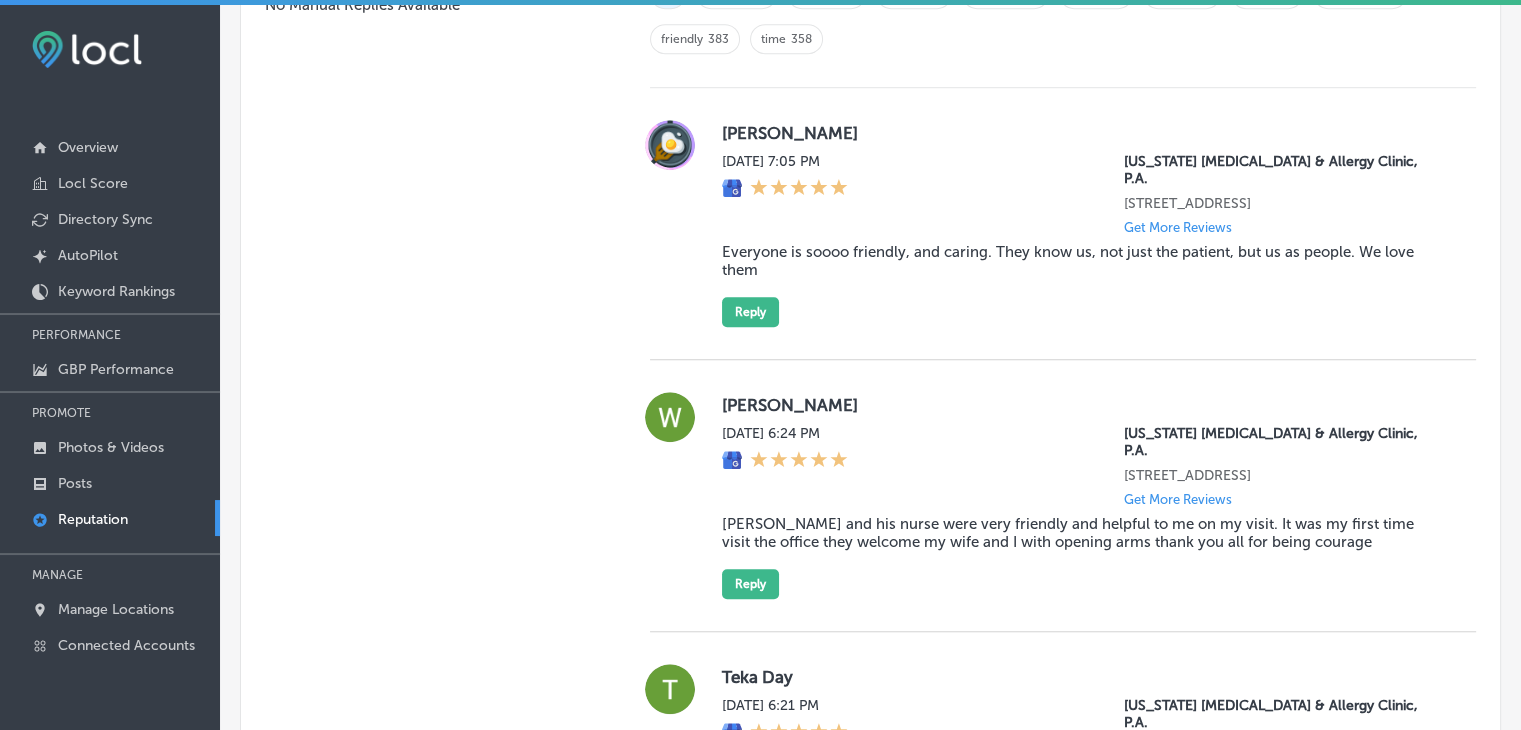 click on "[STREET_ADDRESS]" at bounding box center (1284, 203) 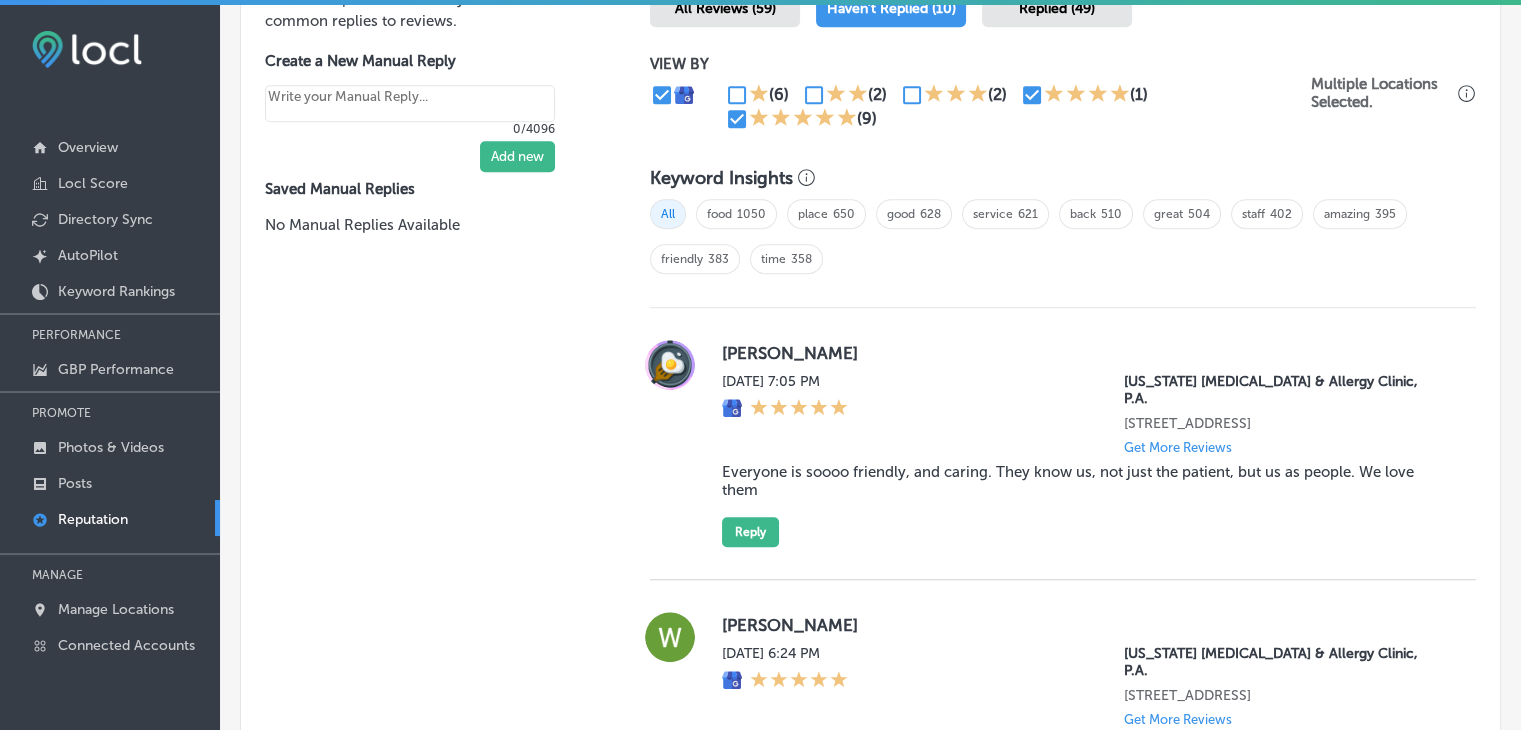 scroll, scrollTop: 1396, scrollLeft: 0, axis: vertical 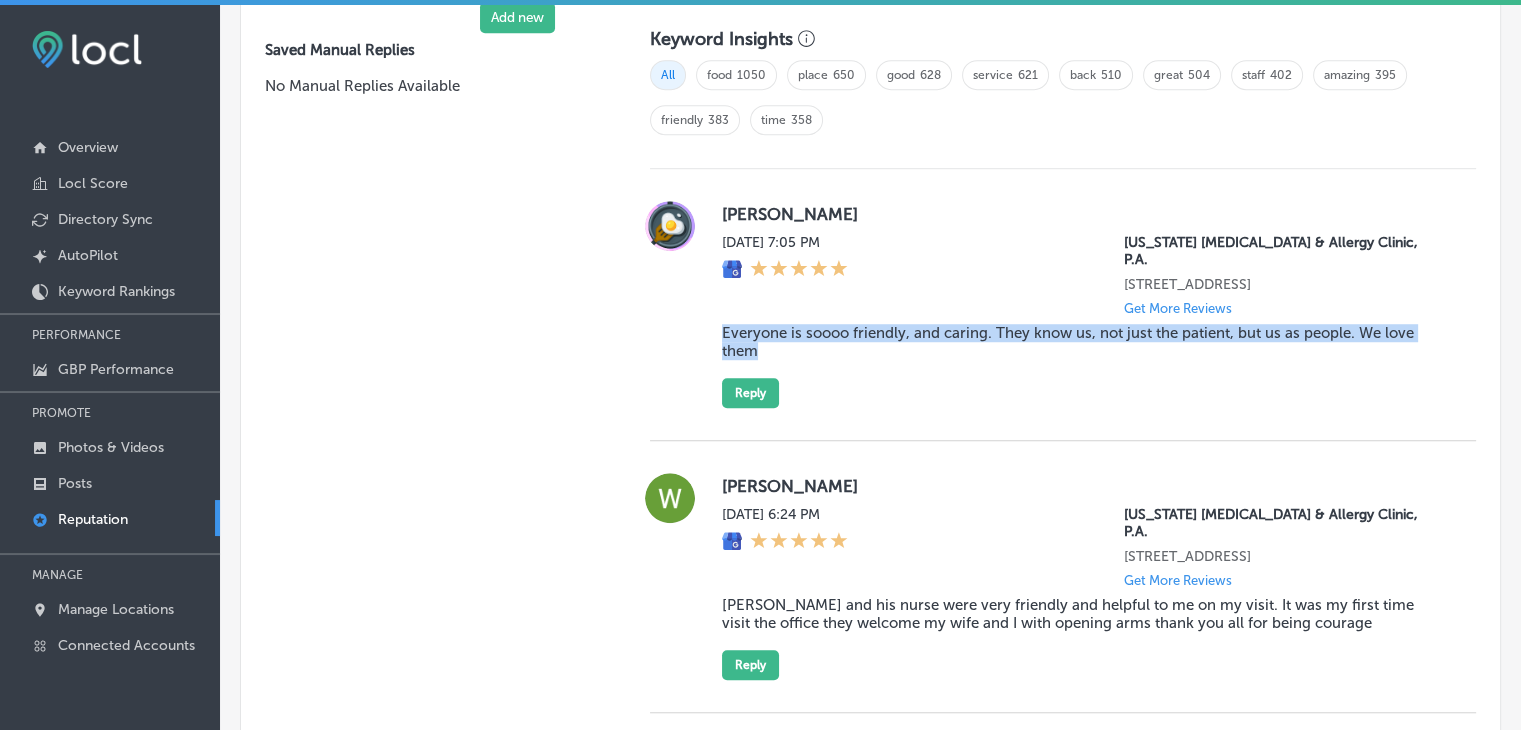 drag, startPoint x: 712, startPoint y: 314, endPoint x: 784, endPoint y: 337, distance: 75.58439 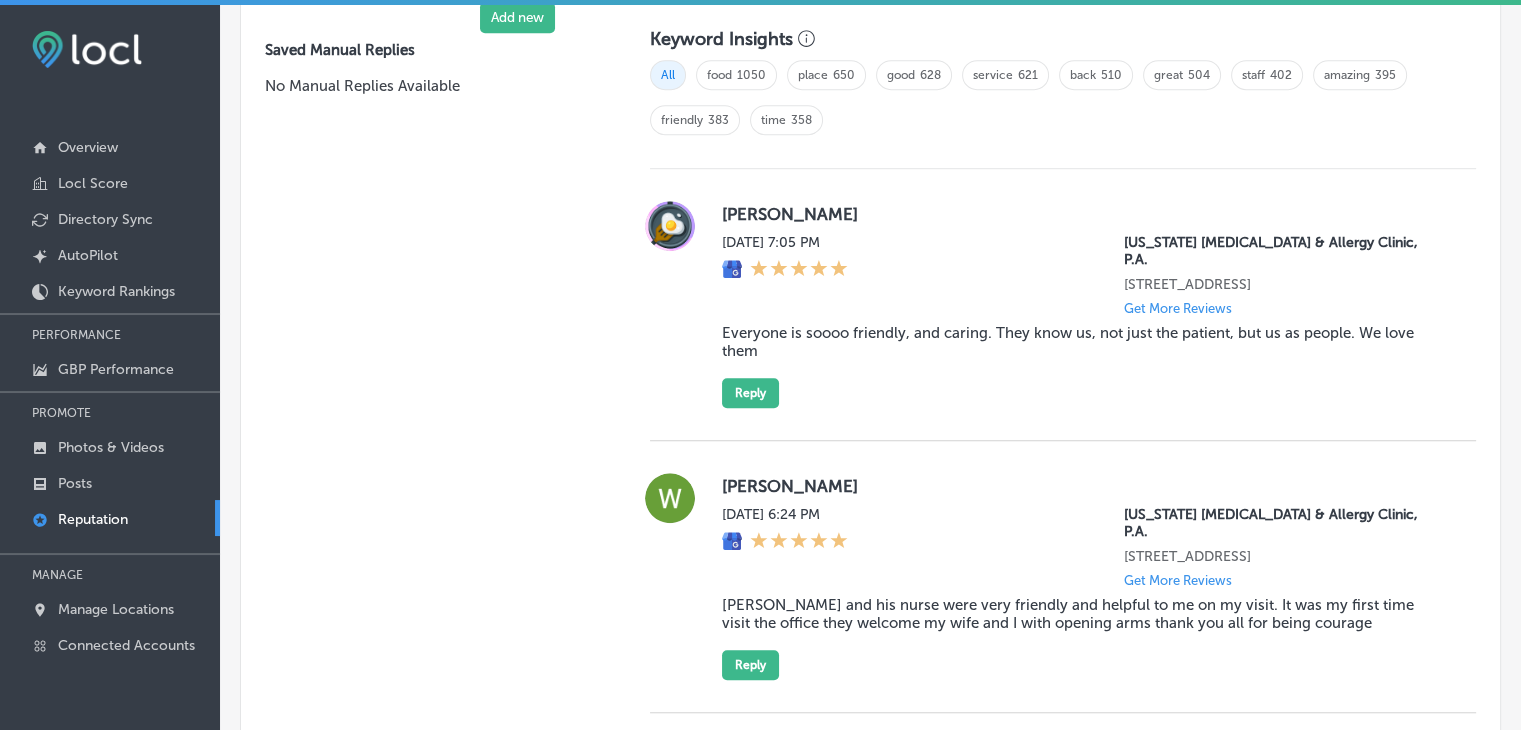 click on "[PERSON_NAME]" at bounding box center [1083, 214] 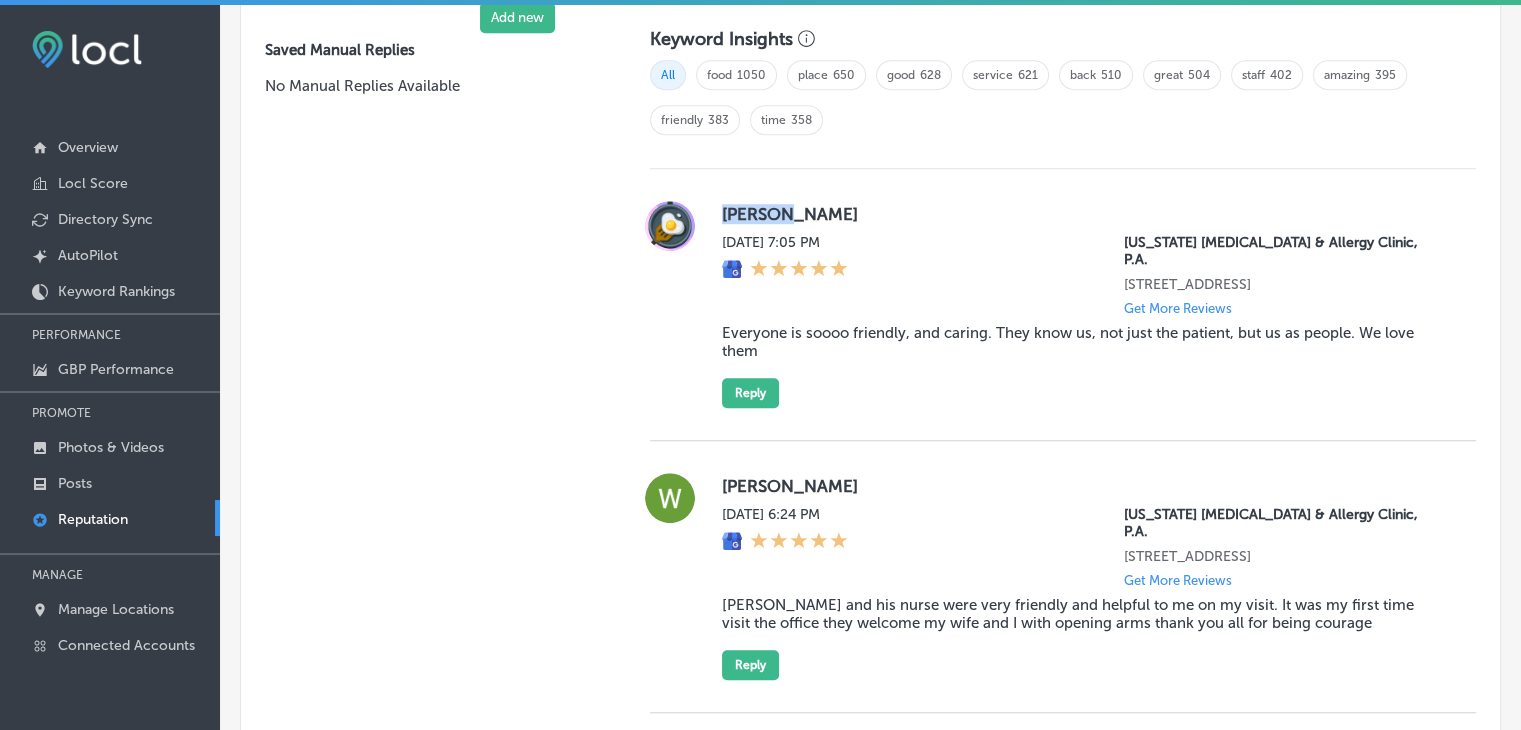 drag, startPoint x: 720, startPoint y: 209, endPoint x: 774, endPoint y: 212, distance: 54.08327 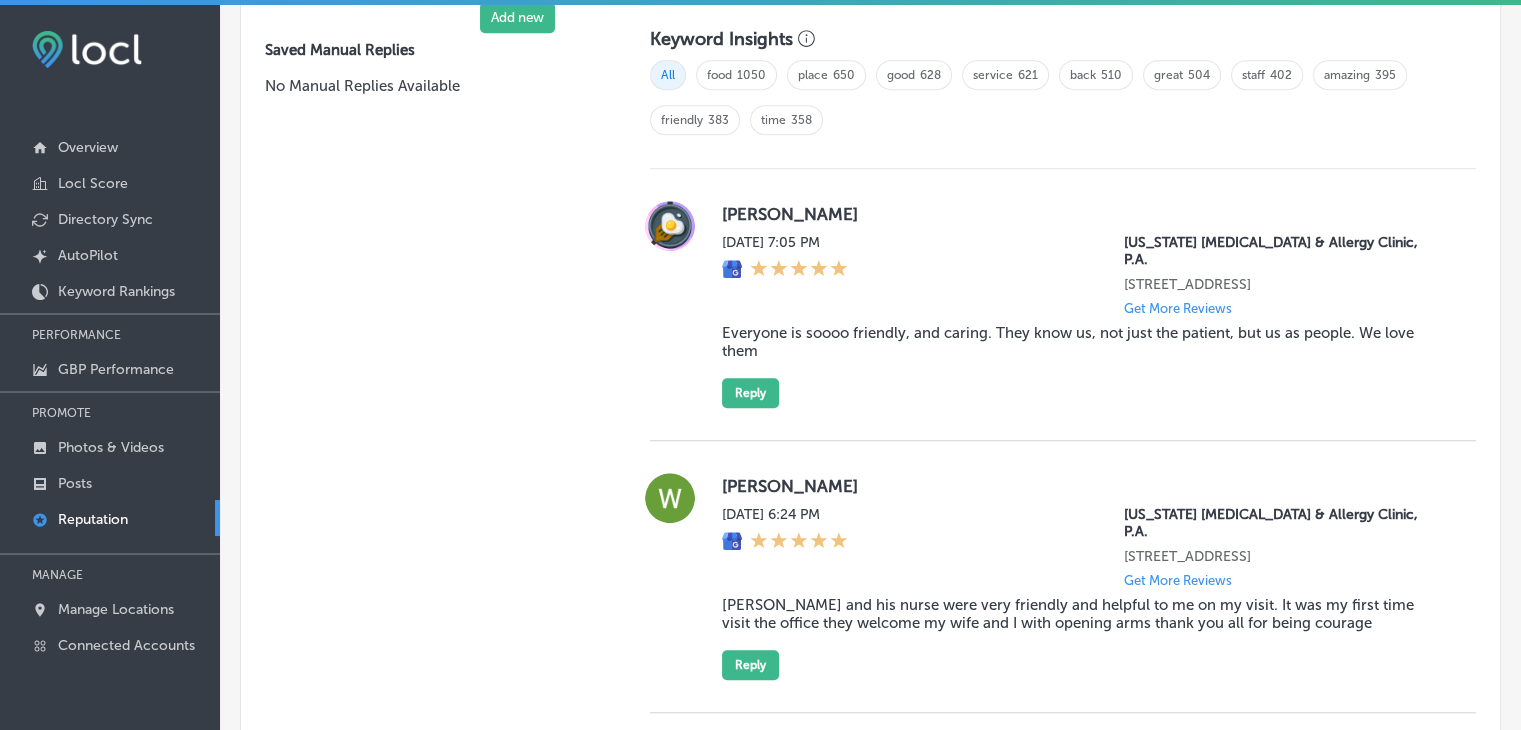 click on "[PERSON_NAME]" at bounding box center (1083, 214) 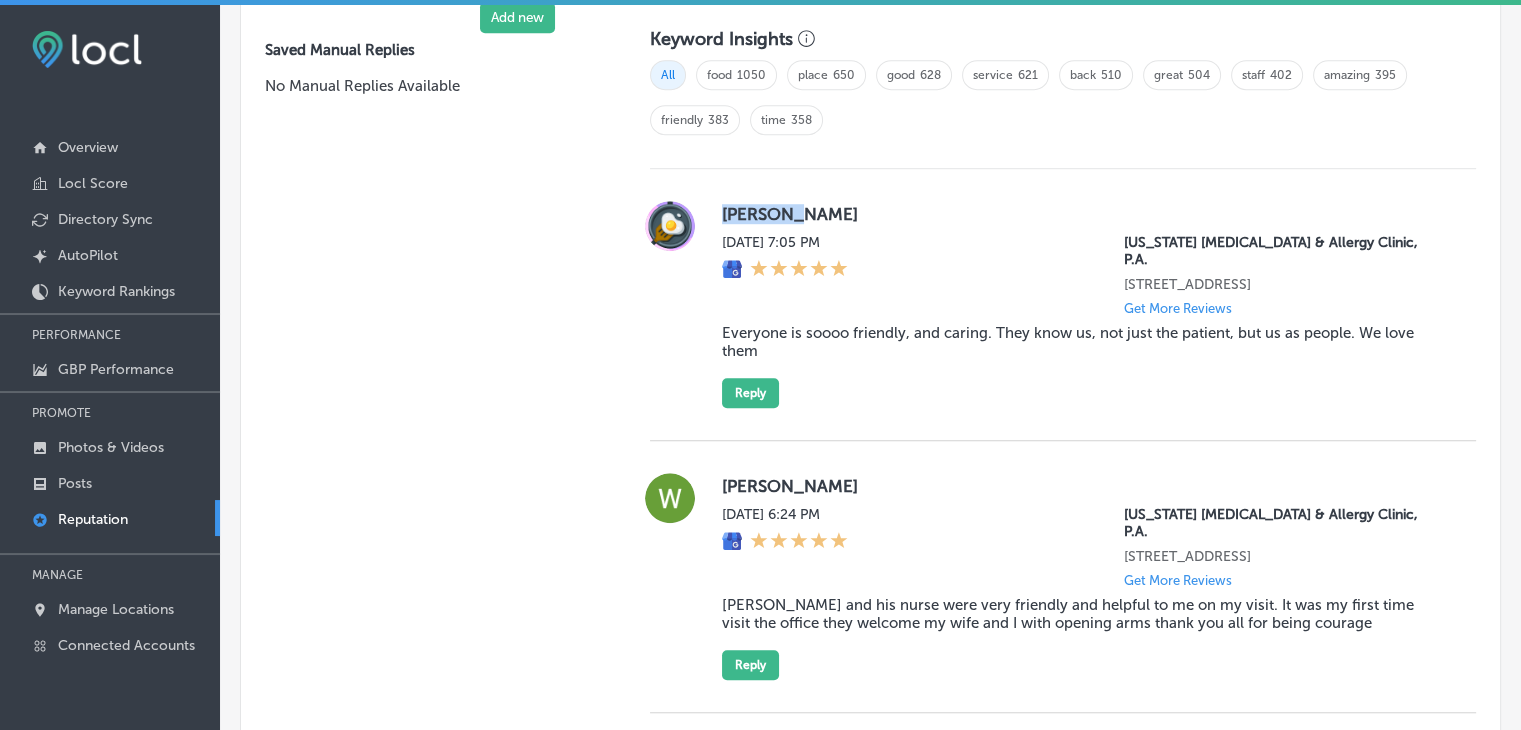 click on "[PERSON_NAME]" at bounding box center (1083, 214) 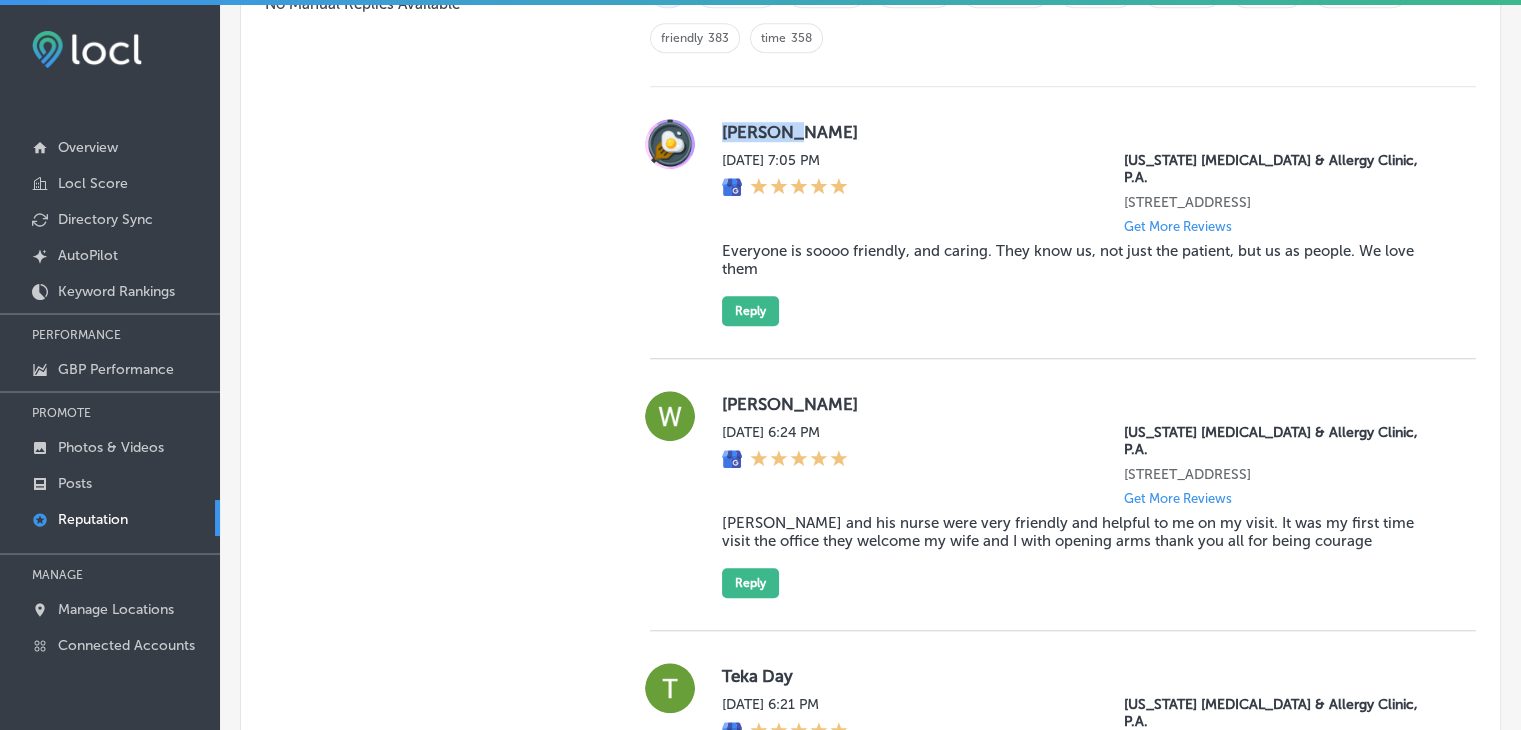 scroll, scrollTop: 1596, scrollLeft: 0, axis: vertical 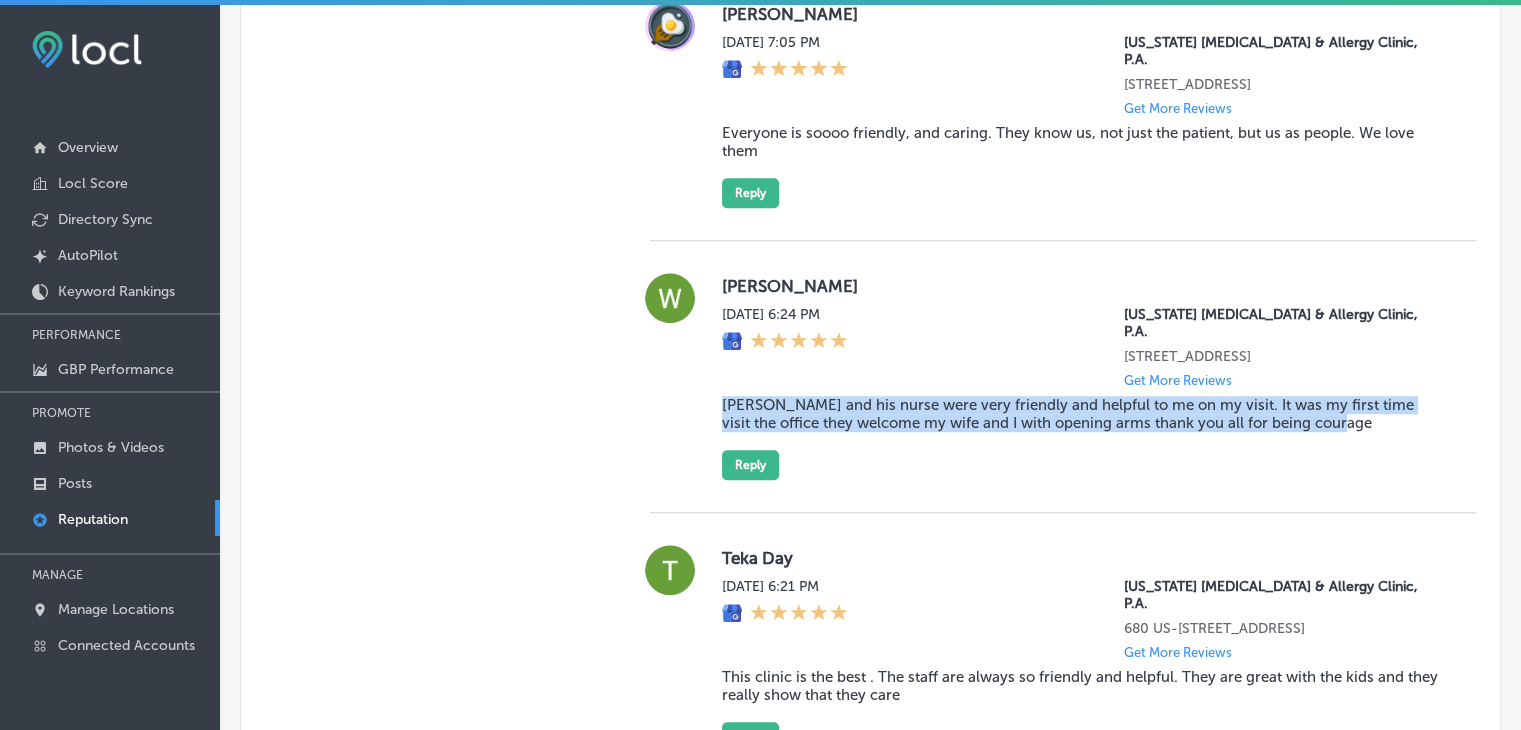 drag, startPoint x: 721, startPoint y: 369, endPoint x: 1316, endPoint y: 406, distance: 596.1493 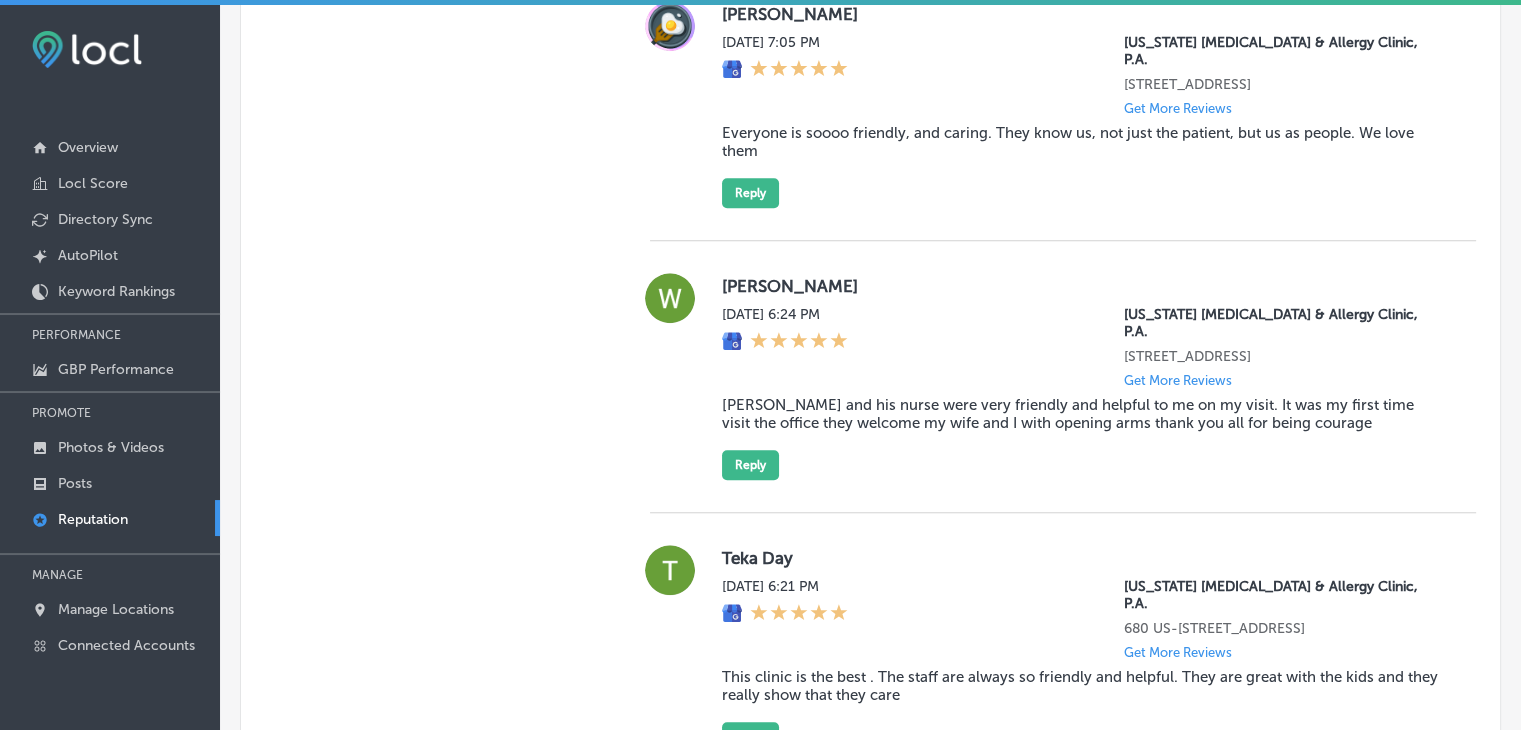 click on "[PERSON_NAME]" at bounding box center (1083, 286) 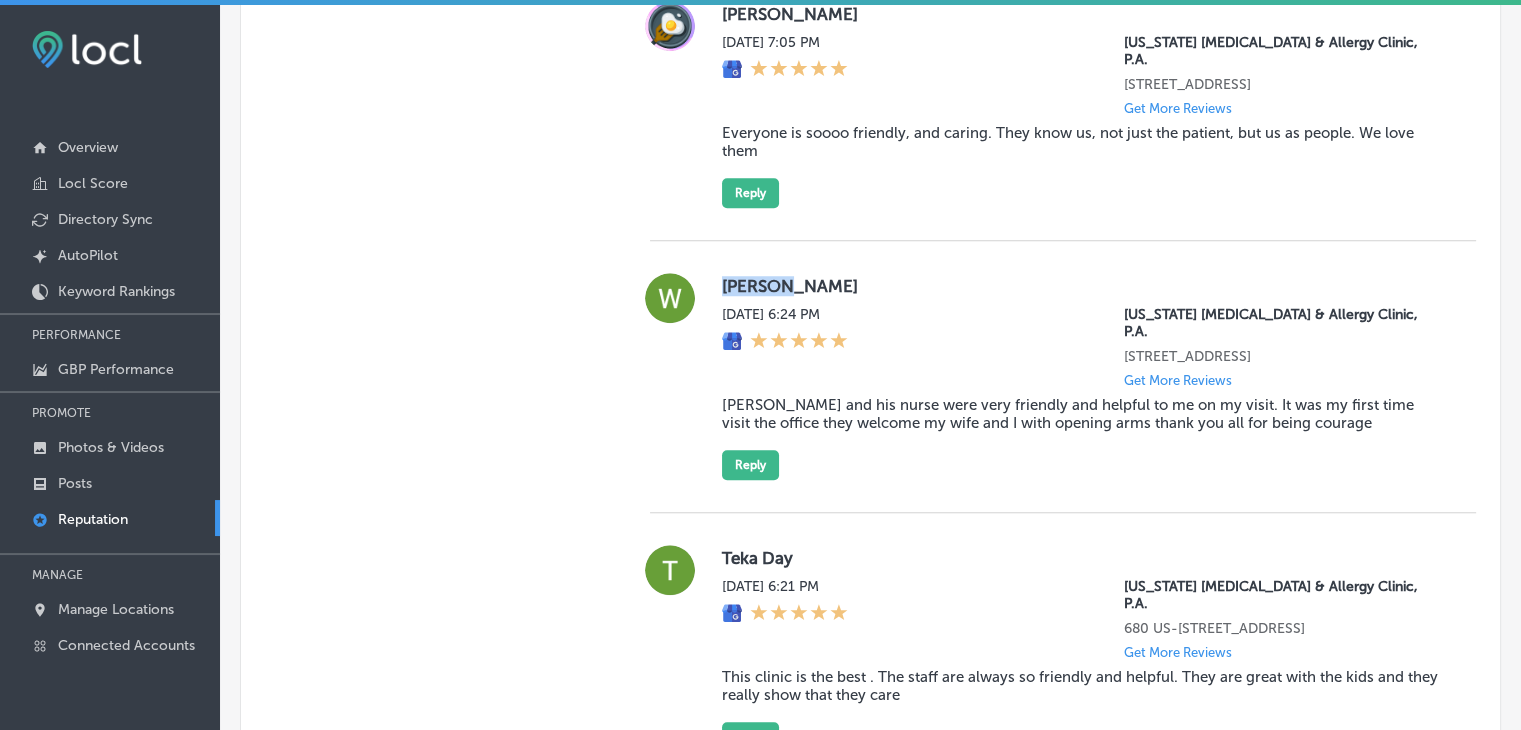 click on "[PERSON_NAME]" at bounding box center [1083, 286] 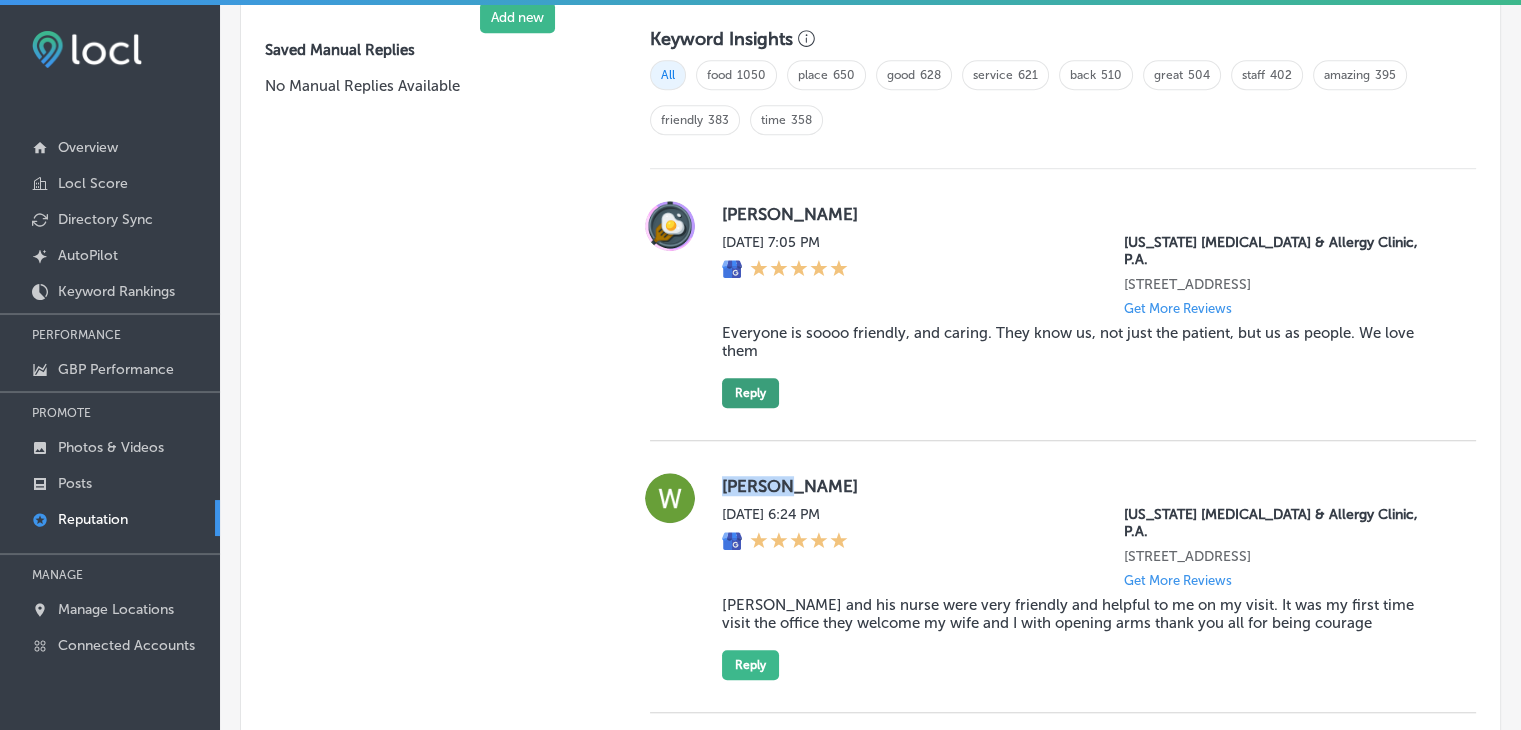 click on "Reply" at bounding box center (750, 393) 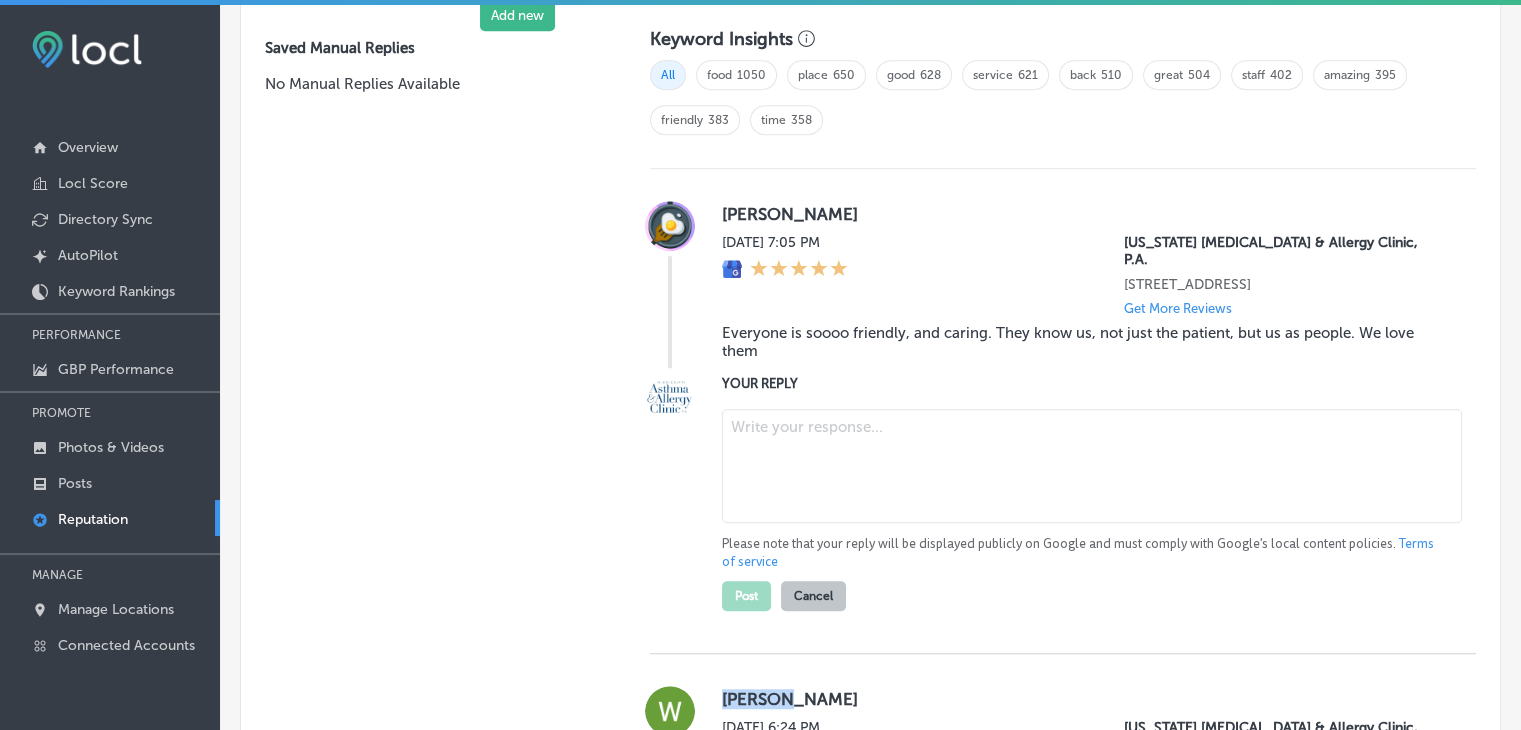 scroll, scrollTop: 1394, scrollLeft: 0, axis: vertical 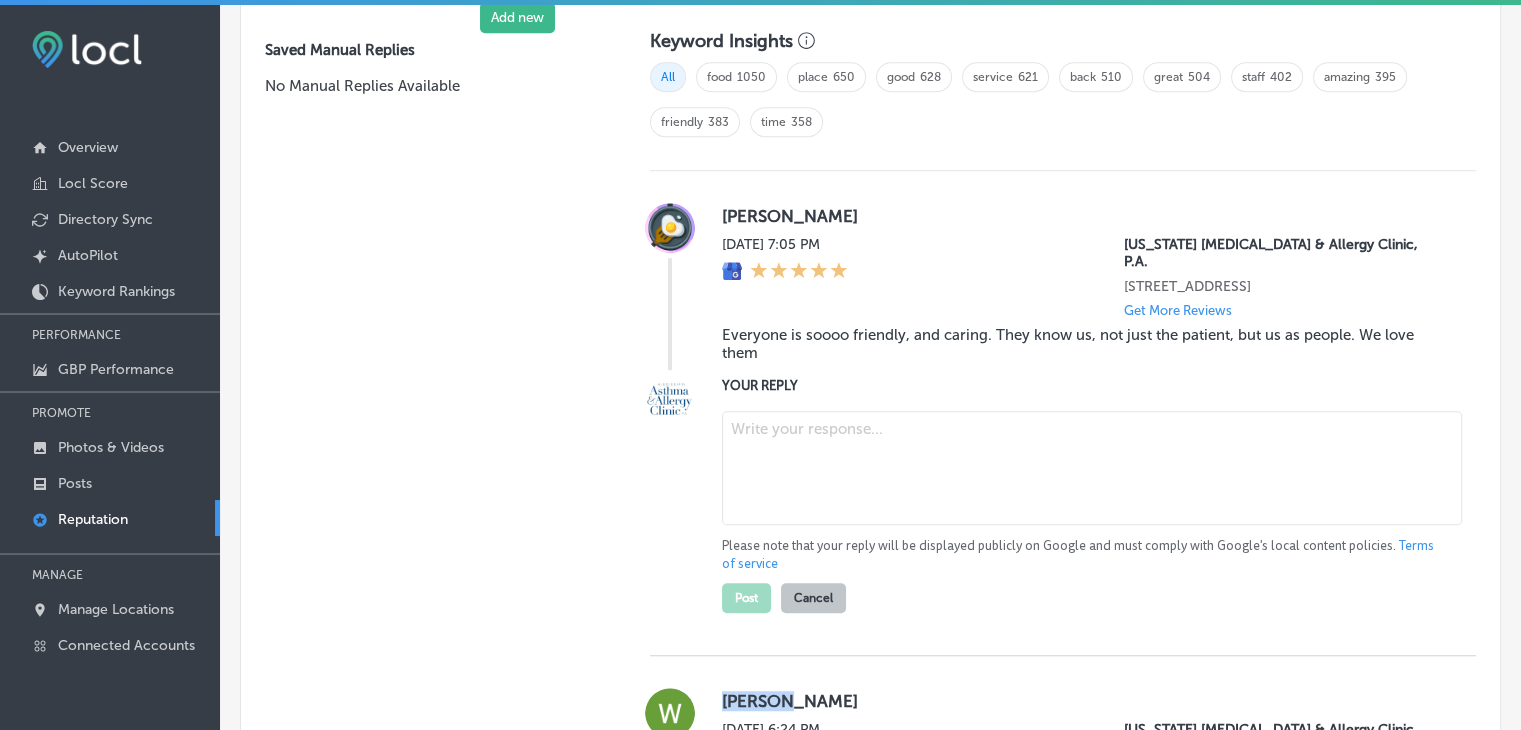 click at bounding box center [1092, 468] 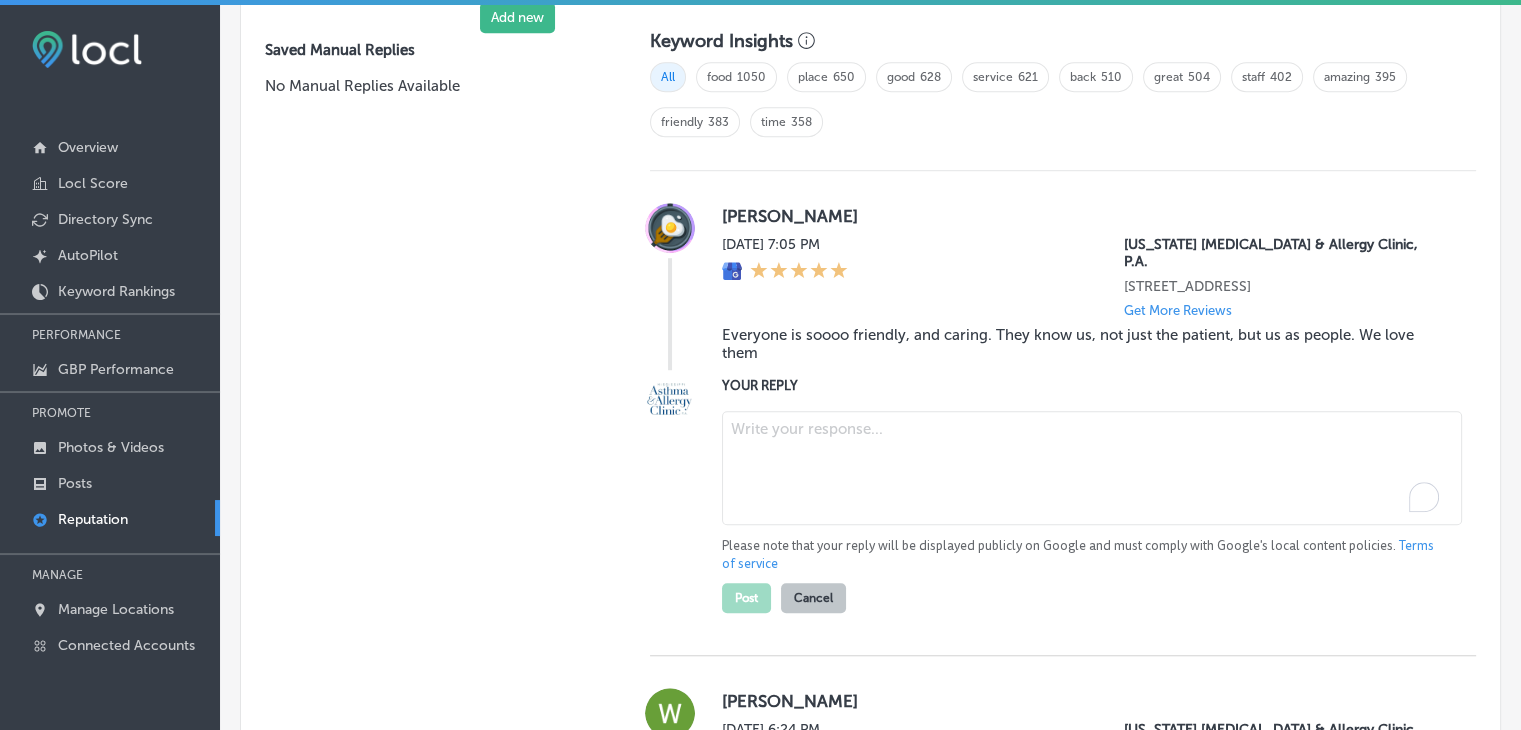 type on "T" 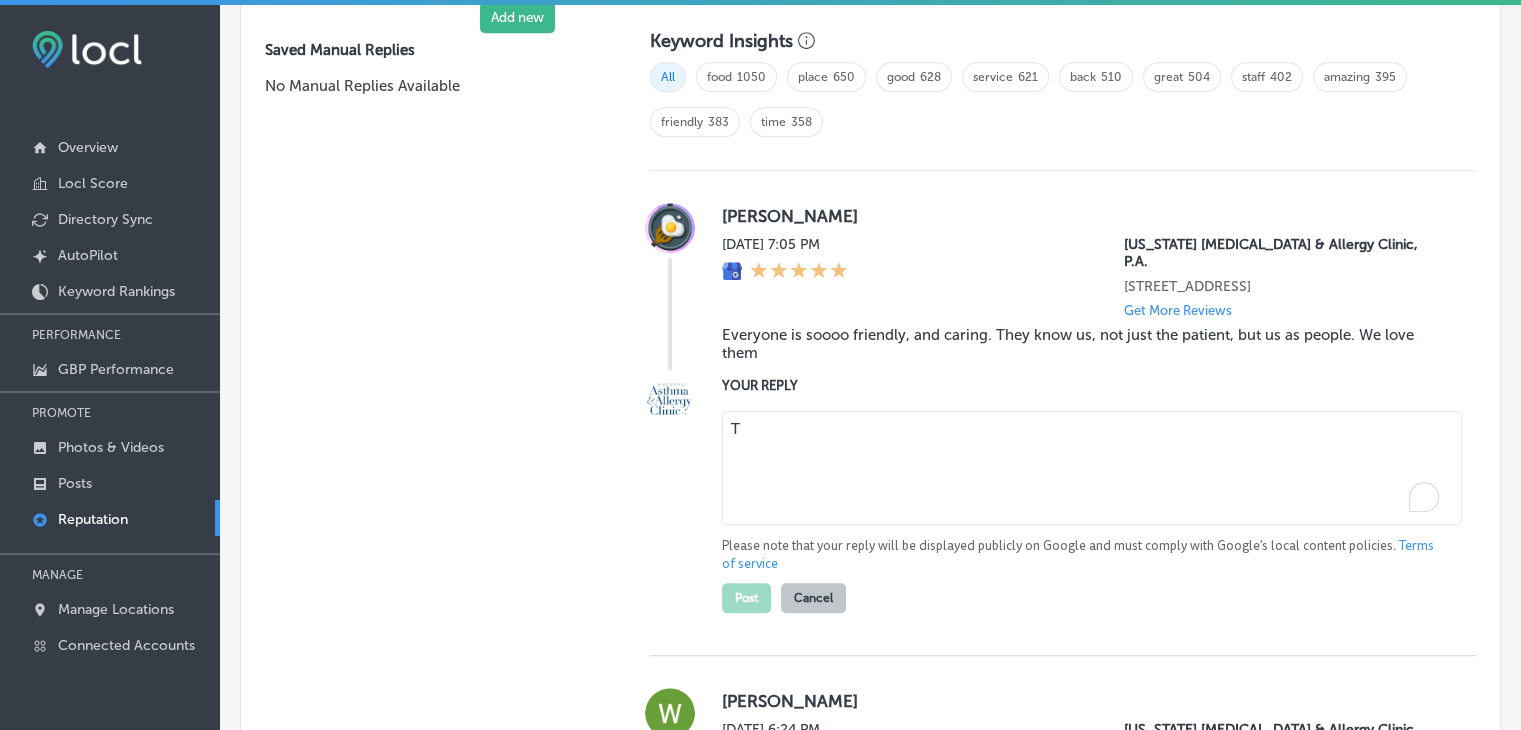 type on "x" 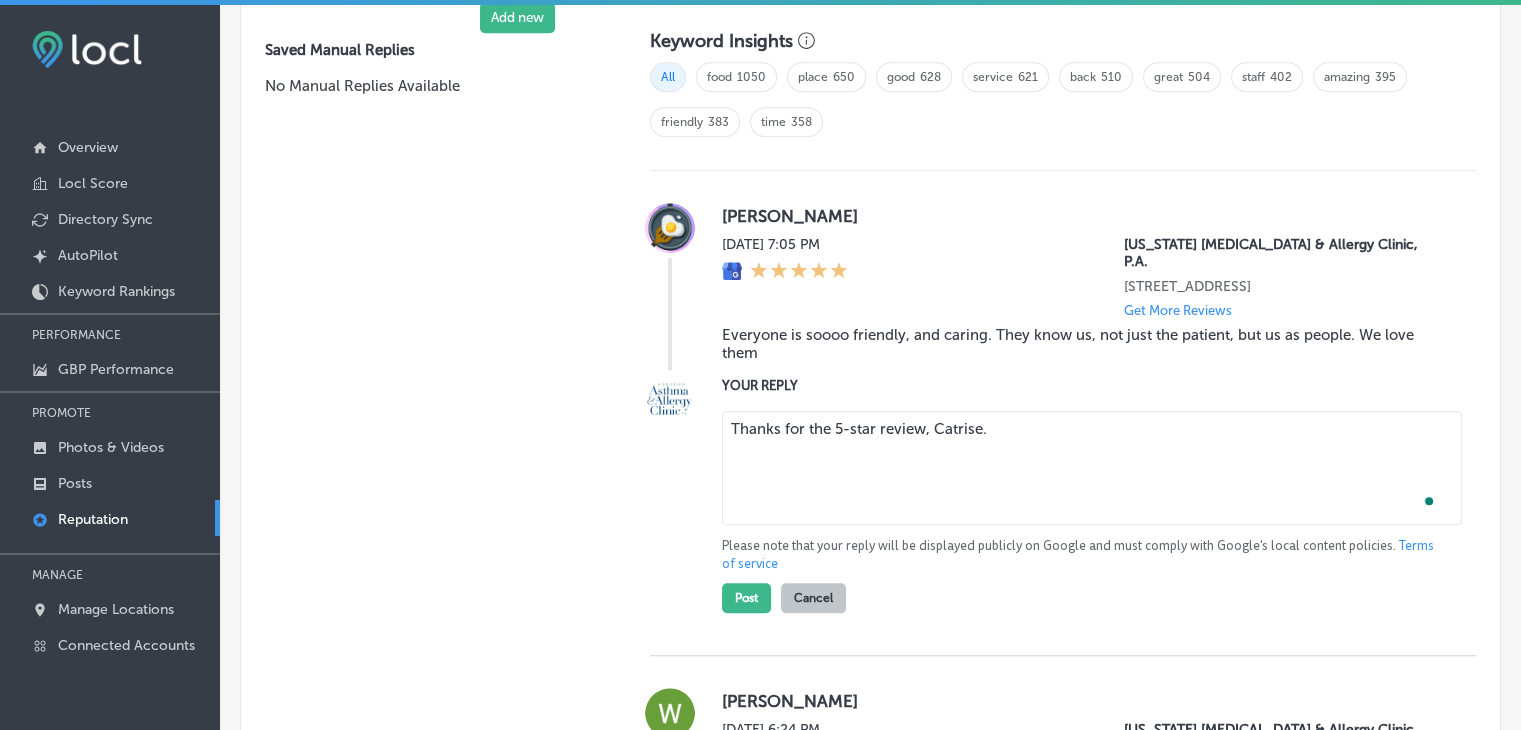 paste on "ChatGPT said:
It’s wonderful to hear that you feel valued as a person, not just a patient! We’re so glad that you and your family have had such a positive experience with our caring team at [US_STATE][GEOGRAPHIC_DATA][MEDICAL_DATA] in [GEOGRAPHIC_DATA]. Your kind words mean the world to us, and we appreciate the opportunity to serve you and those who visit us from [GEOGRAPHIC_DATA] and surrounding areas." 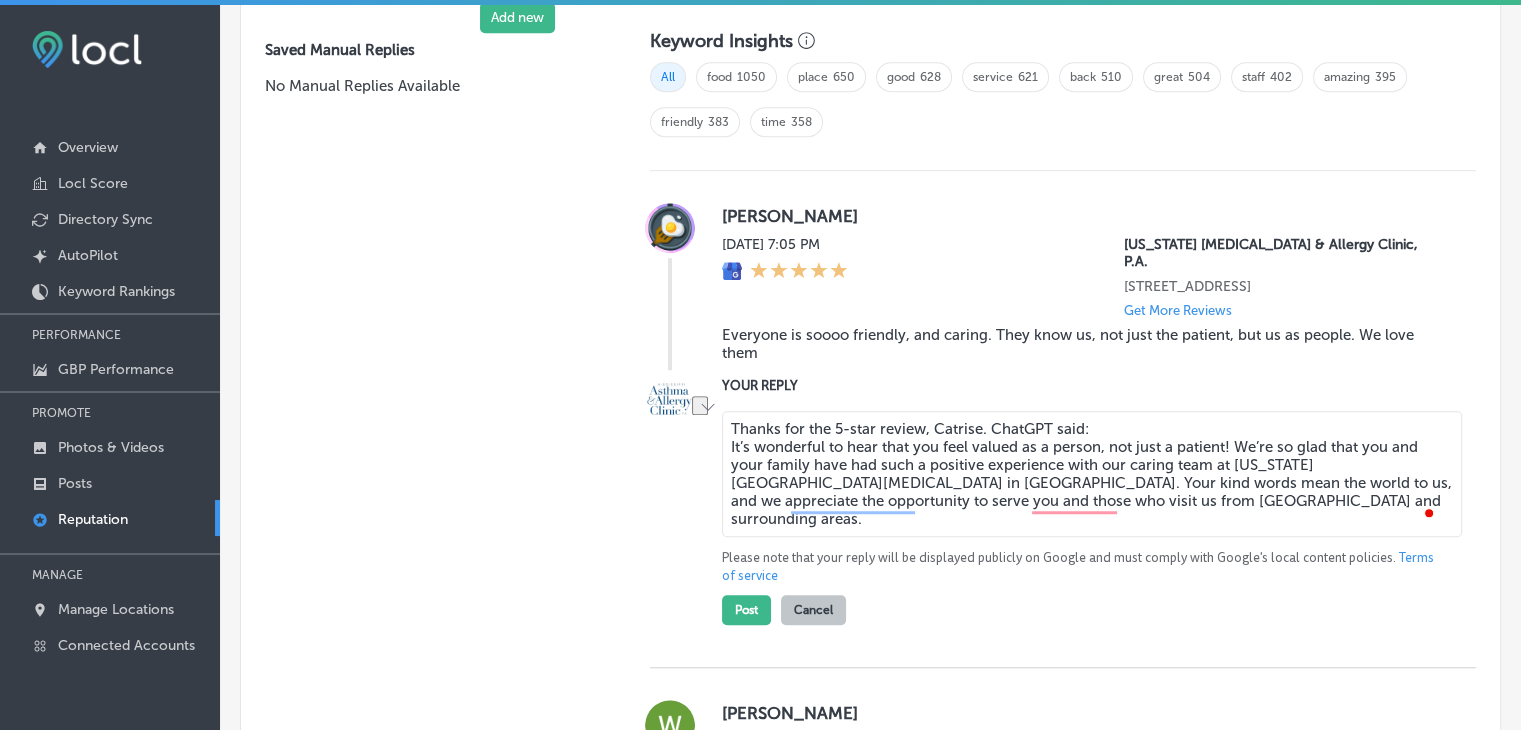 drag, startPoint x: 1132, startPoint y: 413, endPoint x: 982, endPoint y: 417, distance: 150.05333 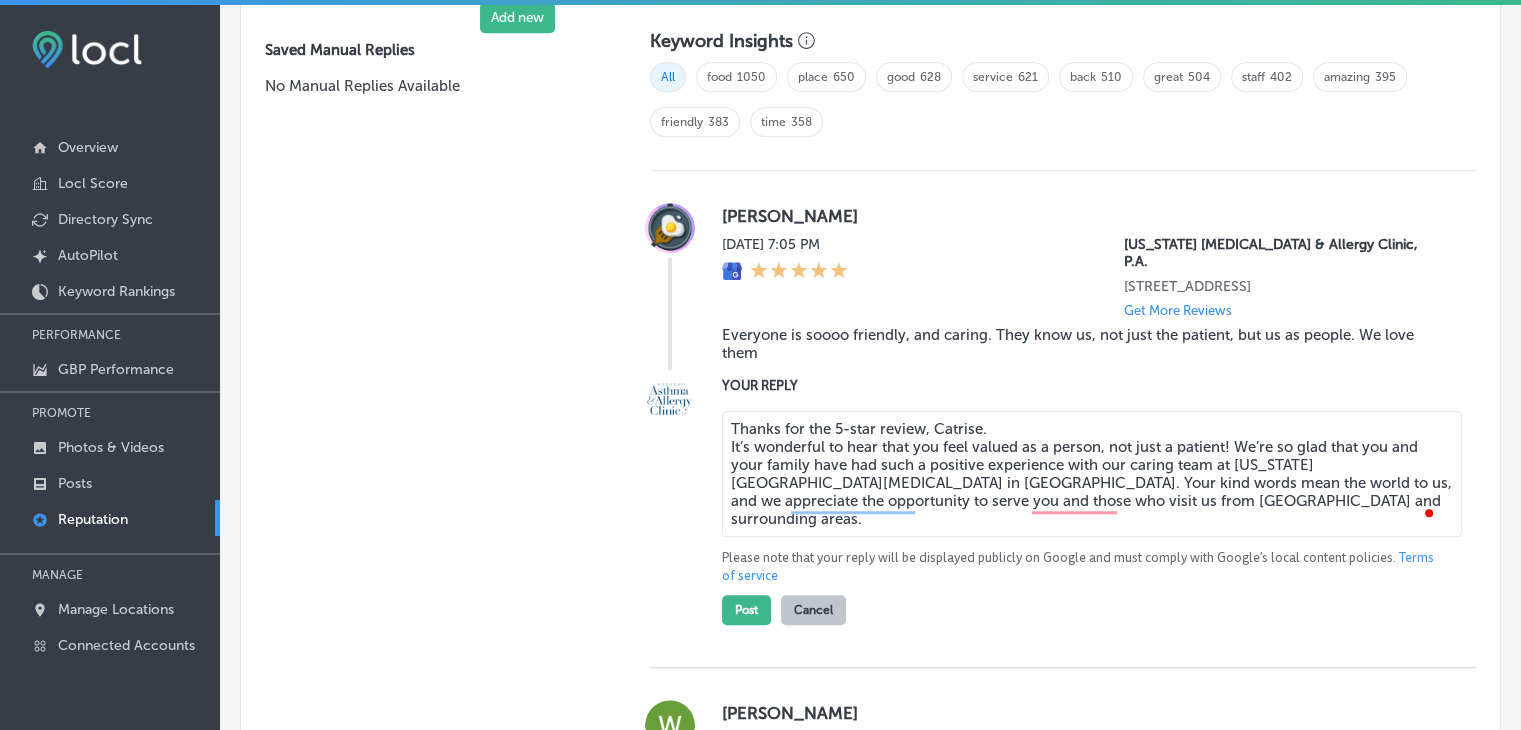 click on "Thanks for the 5-star review, Catrise.
It’s wonderful to hear that you feel valued as a person, not just a patient! We’re so glad that you and your family have had such a positive experience with our caring team at [US_STATE][GEOGRAPHIC_DATA][MEDICAL_DATA] in [GEOGRAPHIC_DATA]. Your kind words mean the world to us, and we appreciate the opportunity to serve you and those who visit us from [GEOGRAPHIC_DATA] and surrounding areas." at bounding box center (1092, 474) 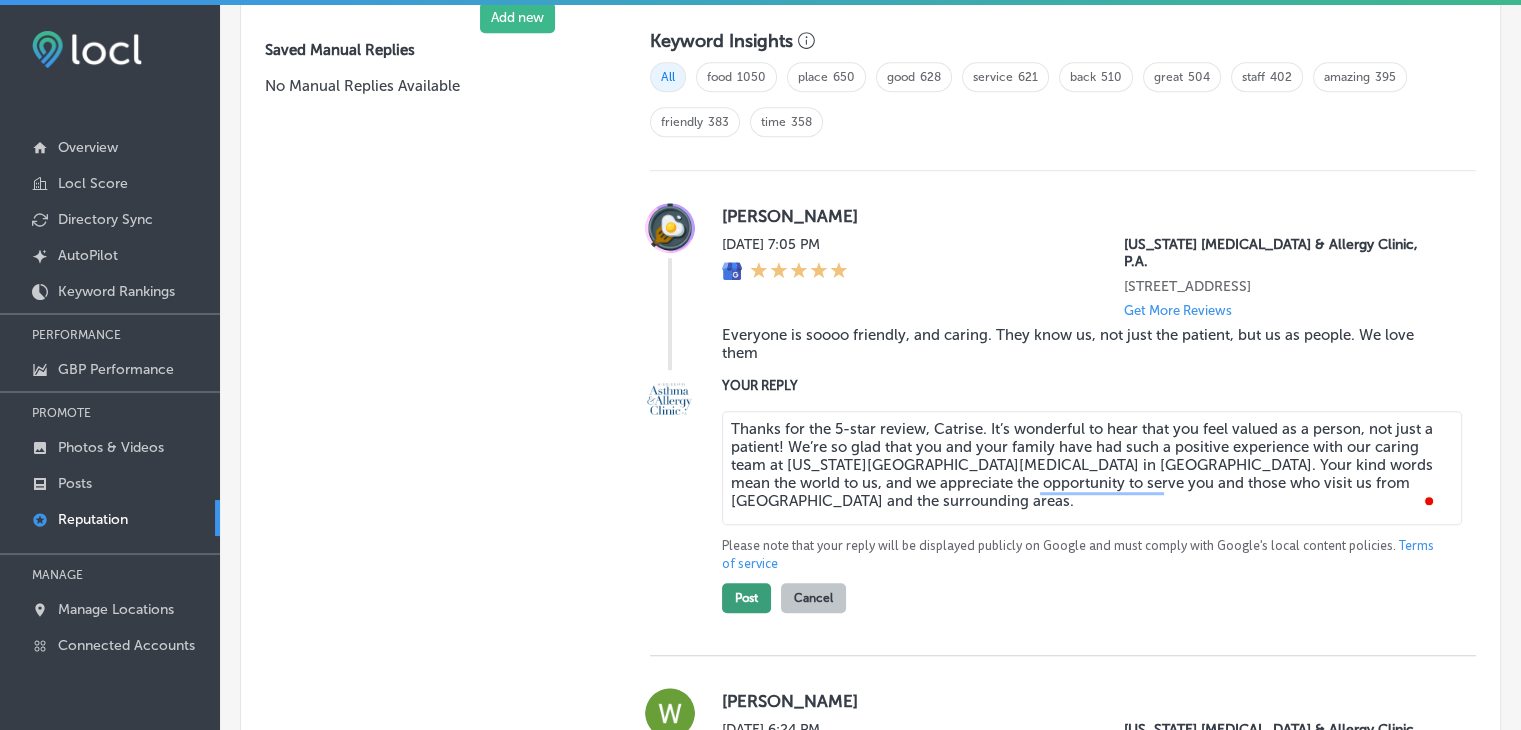 type on "Thanks for the 5-star review, Catrise. It’s wonderful to hear that you feel valued as a person, not just a patient! We’re so glad that you and your family have had such a positive experience with our caring team at [US_STATE][GEOGRAPHIC_DATA][MEDICAL_DATA] in [GEOGRAPHIC_DATA]. Your kind words mean the world to us, and we appreciate the opportunity to serve you and those who visit us from [GEOGRAPHIC_DATA] and the surrounding areas." 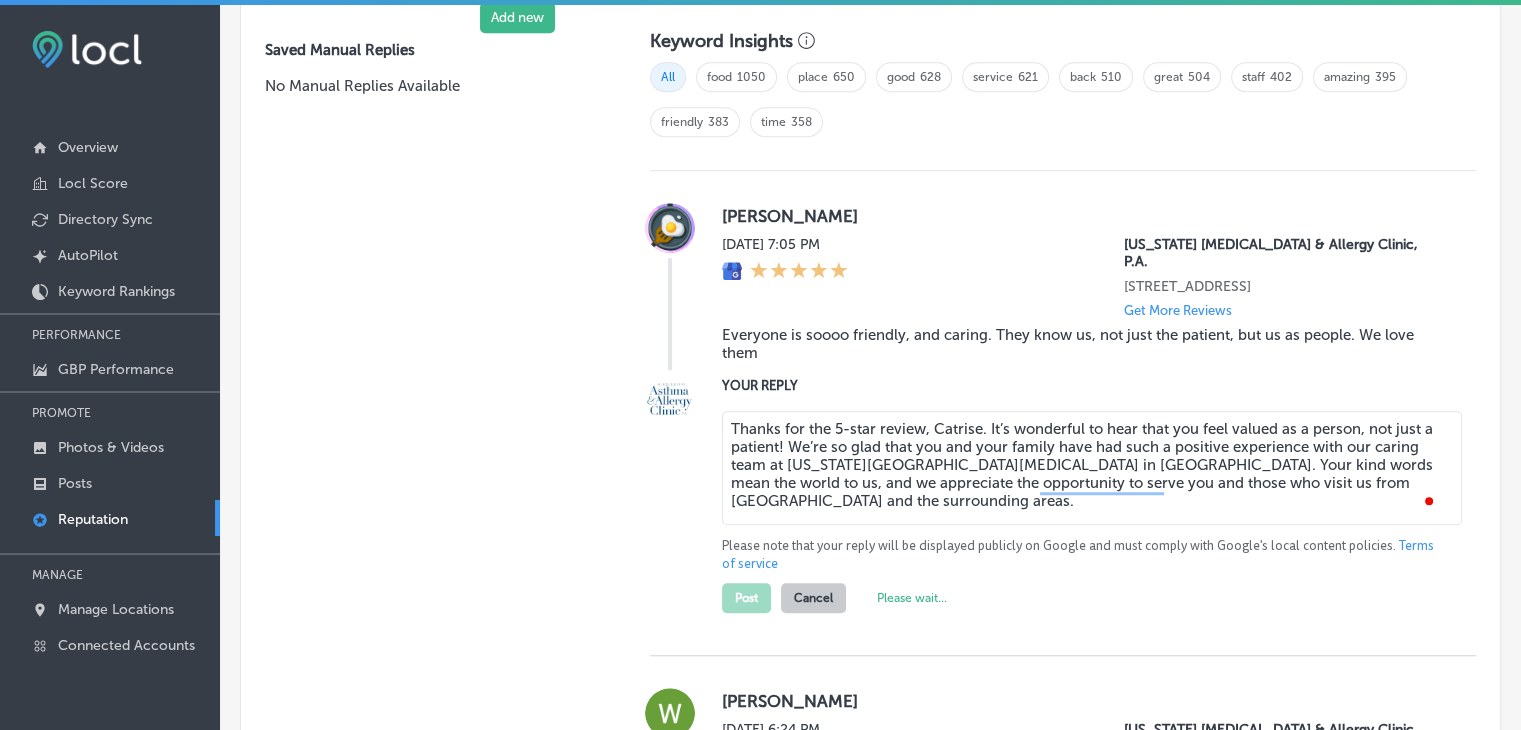 type on "x" 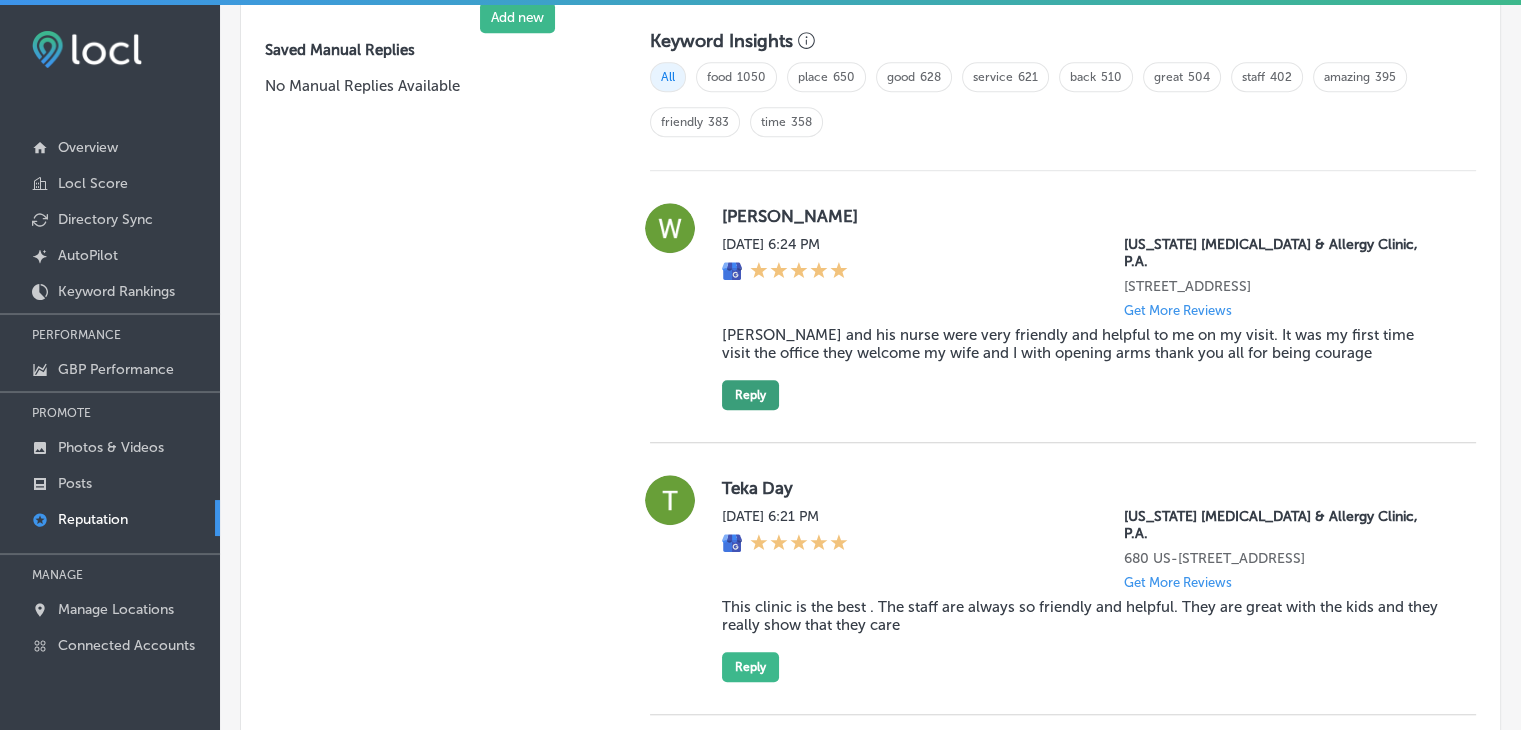 click on "Reply" at bounding box center (750, 395) 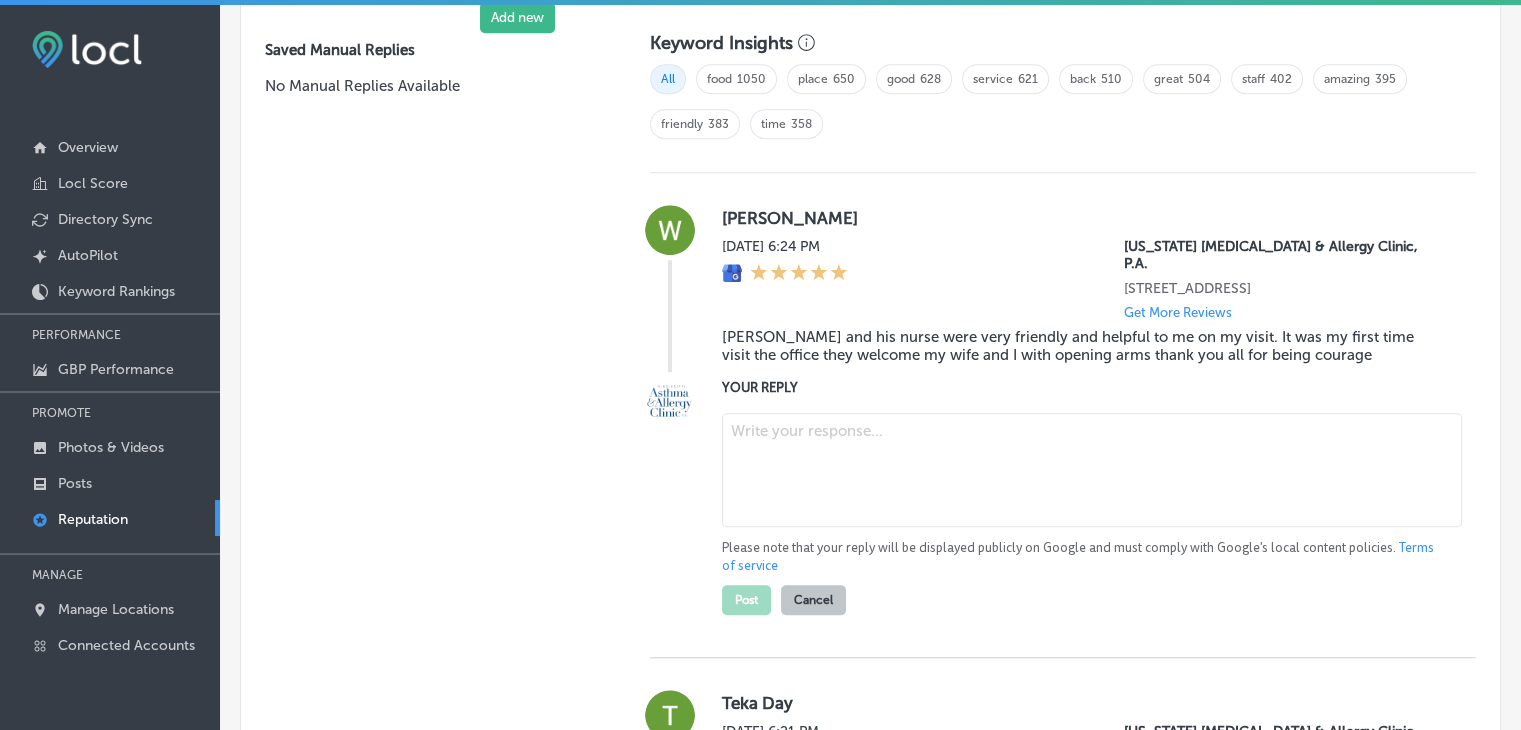 click at bounding box center (1092, 470) 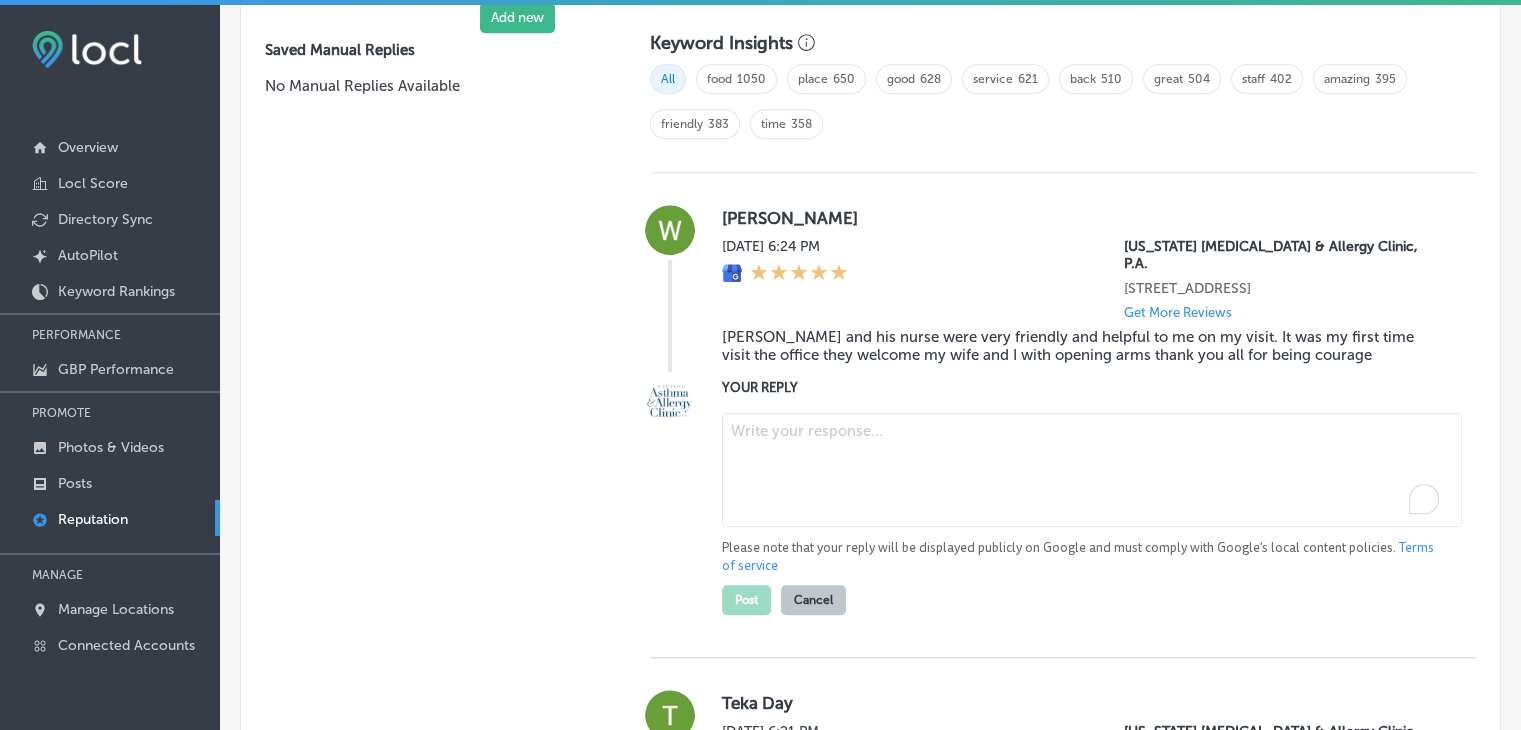 paste on "We’re so happy to hear that you felt welcomed and cared for during your first visit! At [US_STATE] [MEDICAL_DATA] & Allergy Clinic in [GEOGRAPHIC_DATA], we strive to make every patient feel comfortable and supported. We truly appreciate you and your wife’s trust in us, and we’re grateful to serve you and others who travel from [GEOGRAPHIC_DATA], [GEOGRAPHIC_DATA], and nearby communities." 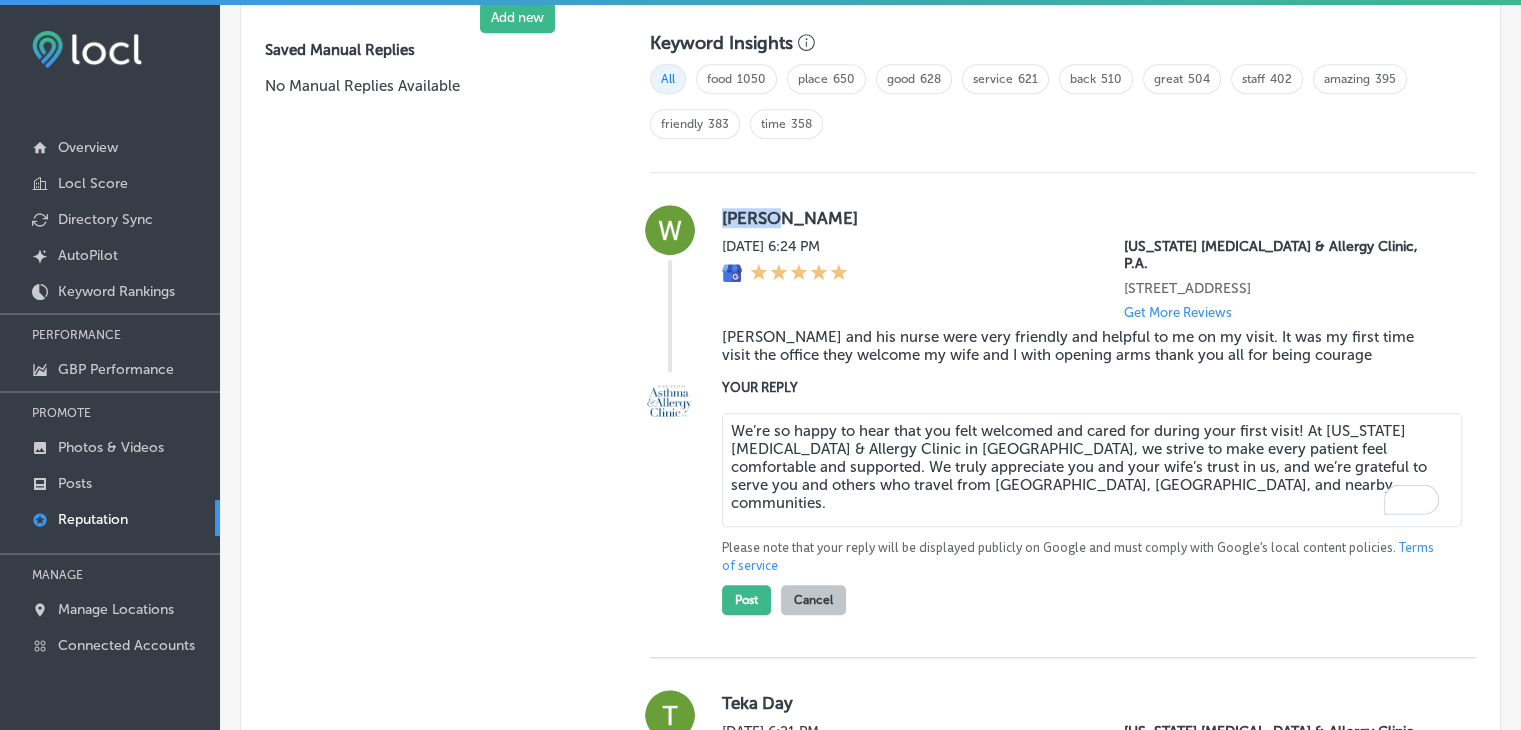 drag, startPoint x: 720, startPoint y: 215, endPoint x: 758, endPoint y: 222, distance: 38.63936 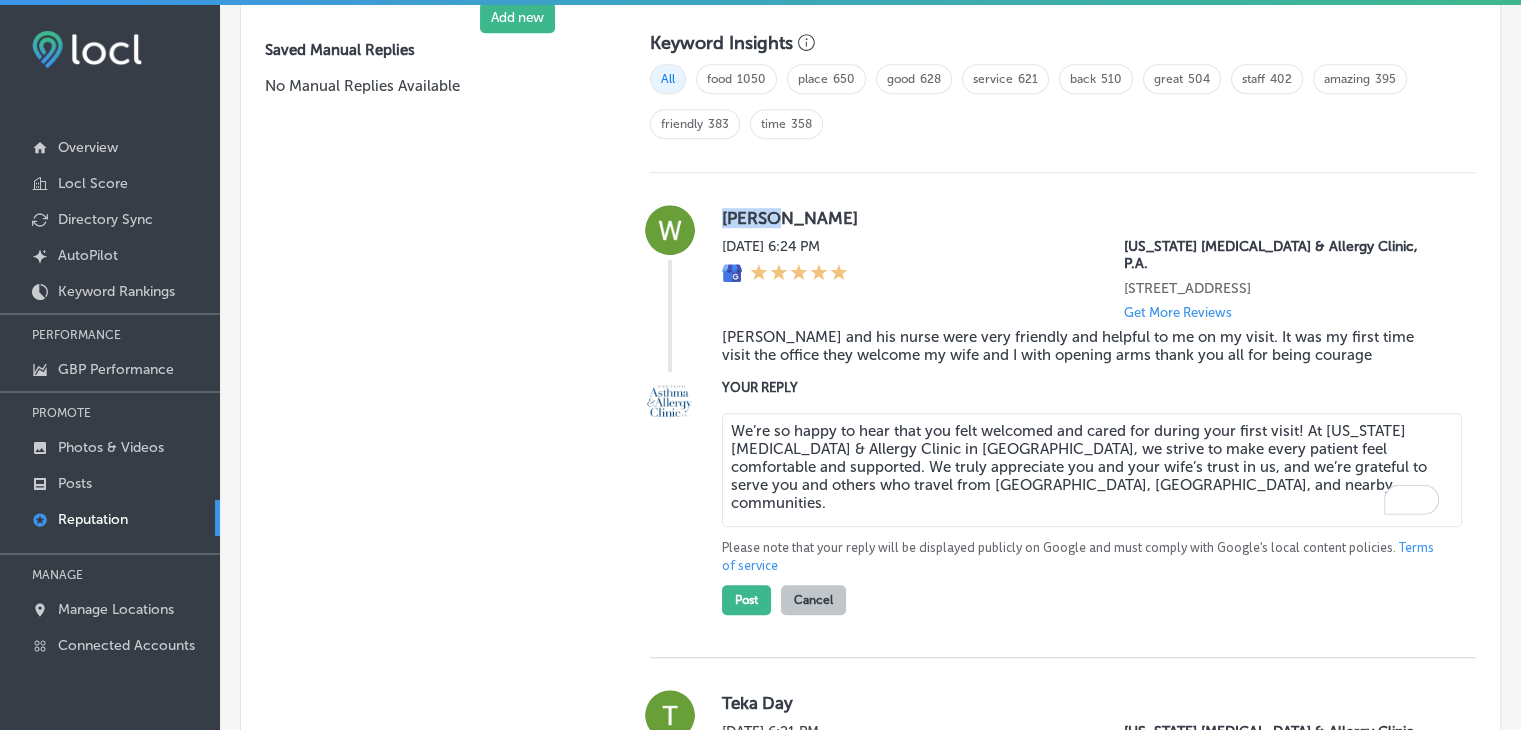 click on "[PERSON_NAME]" at bounding box center [1083, 218] 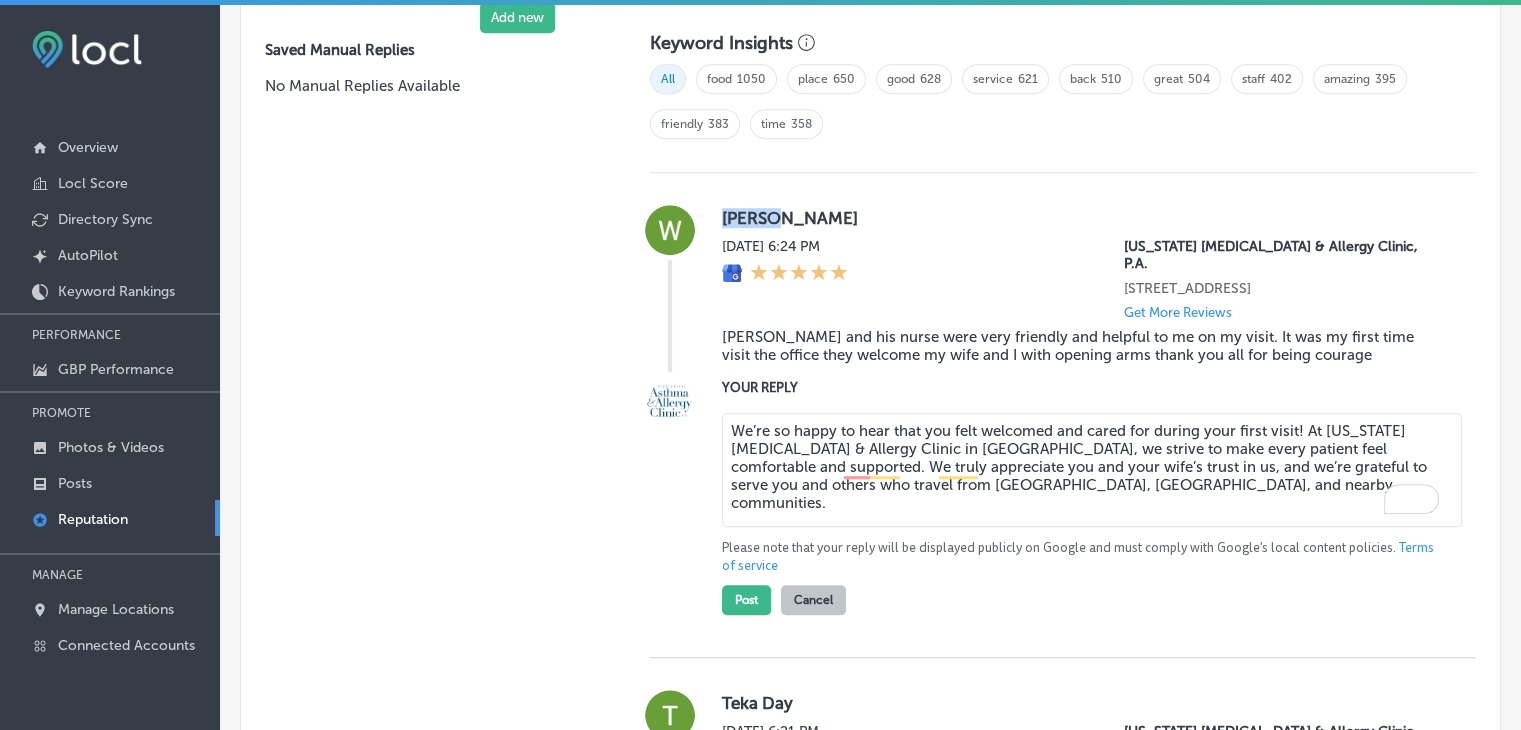 click on "We’re so happy to hear that you felt welcomed and cared for during your first visit! At [US_STATE] [MEDICAL_DATA] & Allergy Clinic in [GEOGRAPHIC_DATA], we strive to make every patient feel comfortable and supported. We truly appreciate you and your wife’s trust in us, and we’re grateful to serve you and others who travel from [GEOGRAPHIC_DATA], [GEOGRAPHIC_DATA], and nearby communities." at bounding box center [1092, 470] 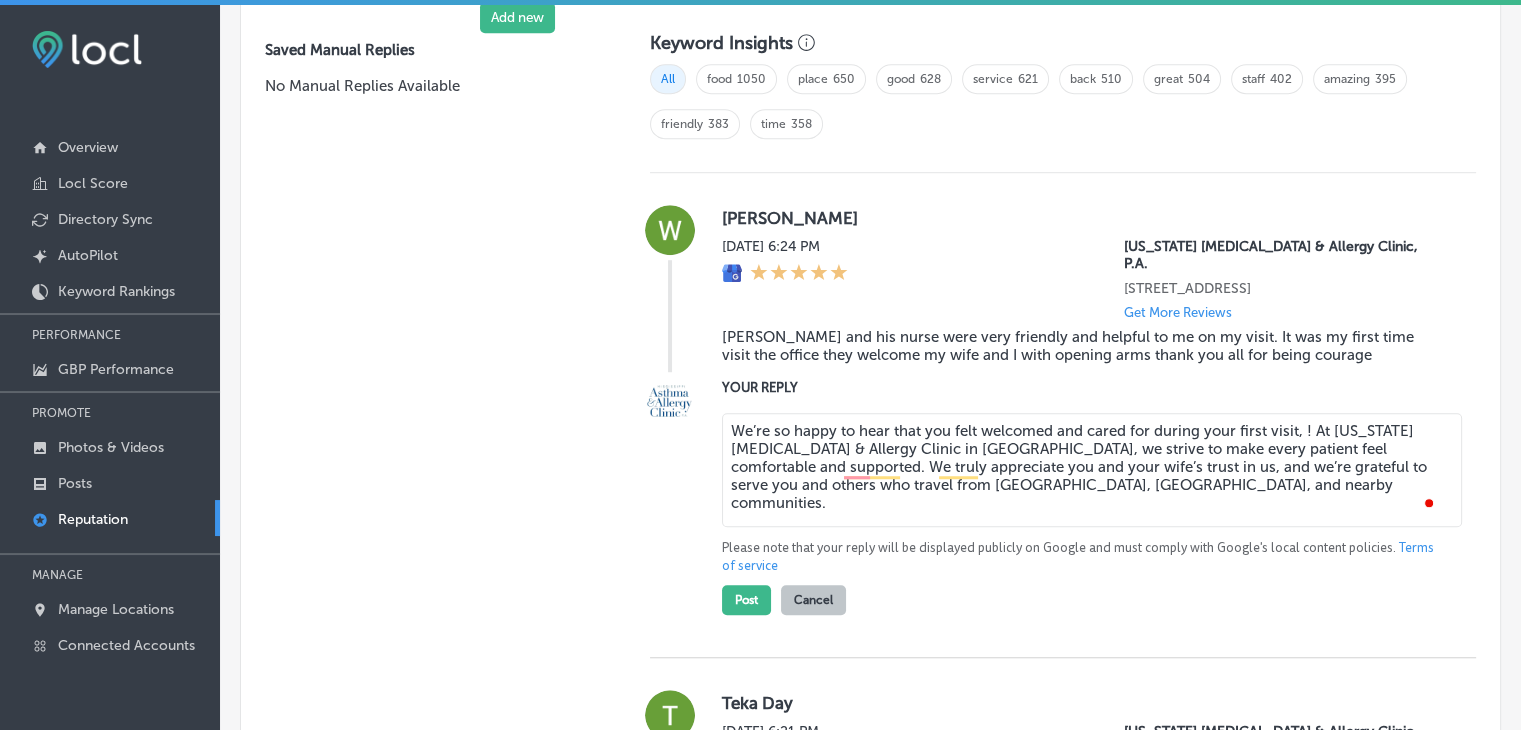 paste on "[PERSON_NAME]" 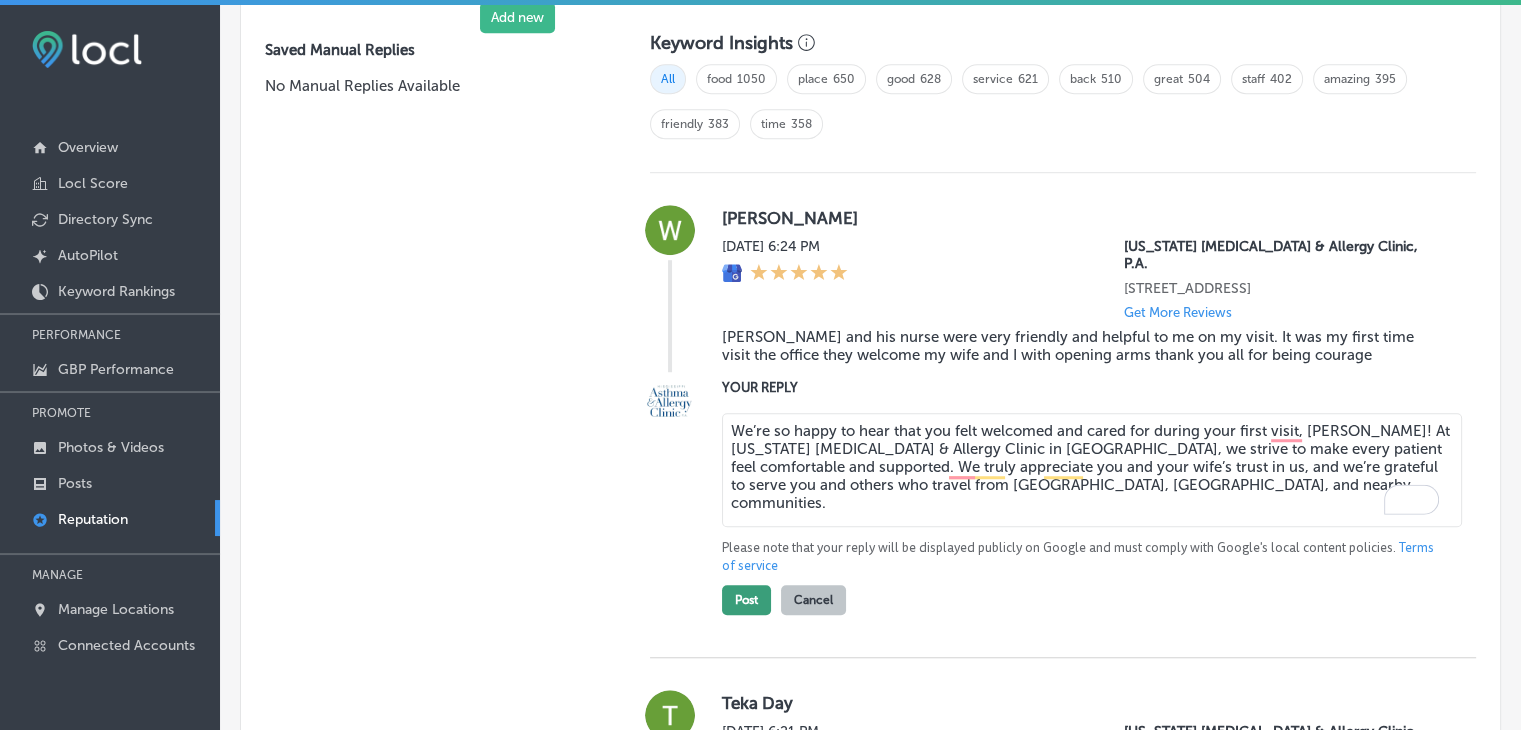 type on "We’re so happy to hear that you felt welcomed and cared for during your first visit, [PERSON_NAME]! At [US_STATE] [MEDICAL_DATA] & Allergy Clinic in [GEOGRAPHIC_DATA], we strive to make every patient feel comfortable and supported. We truly appreciate you and your wife’s trust in us, and we’re grateful to serve you and others who travel from [GEOGRAPHIC_DATA], [GEOGRAPHIC_DATA], and nearby communities." 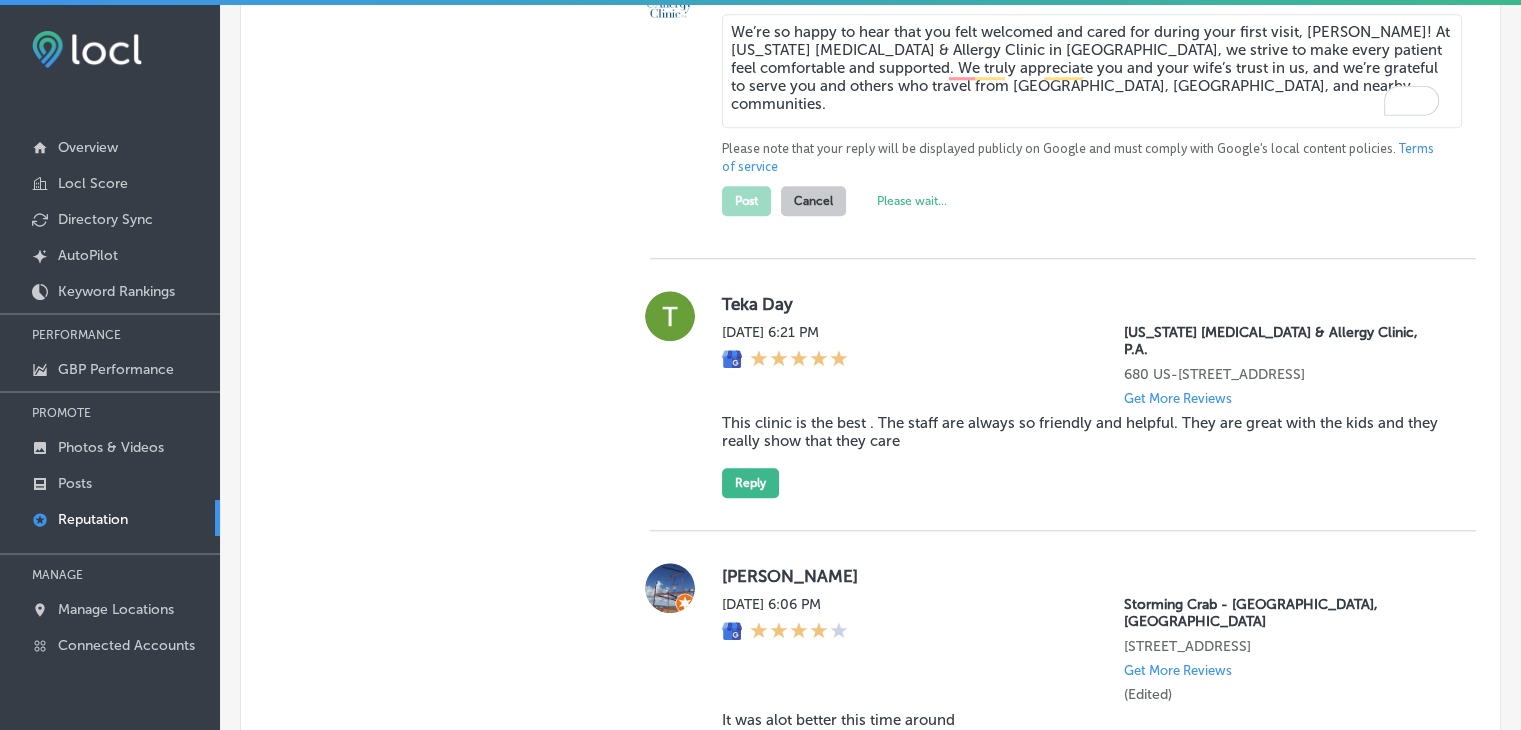 scroll, scrollTop: 1792, scrollLeft: 0, axis: vertical 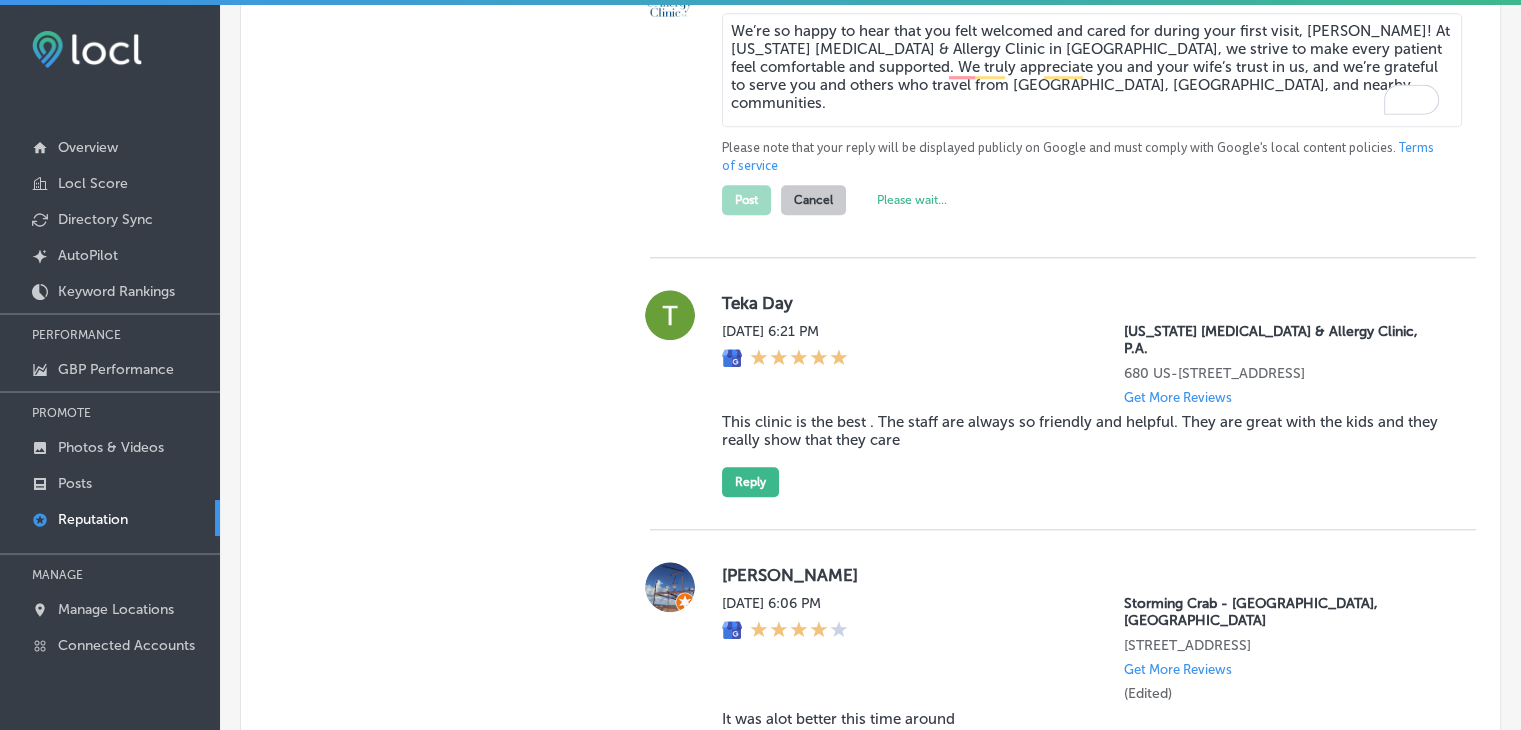 type on "x" 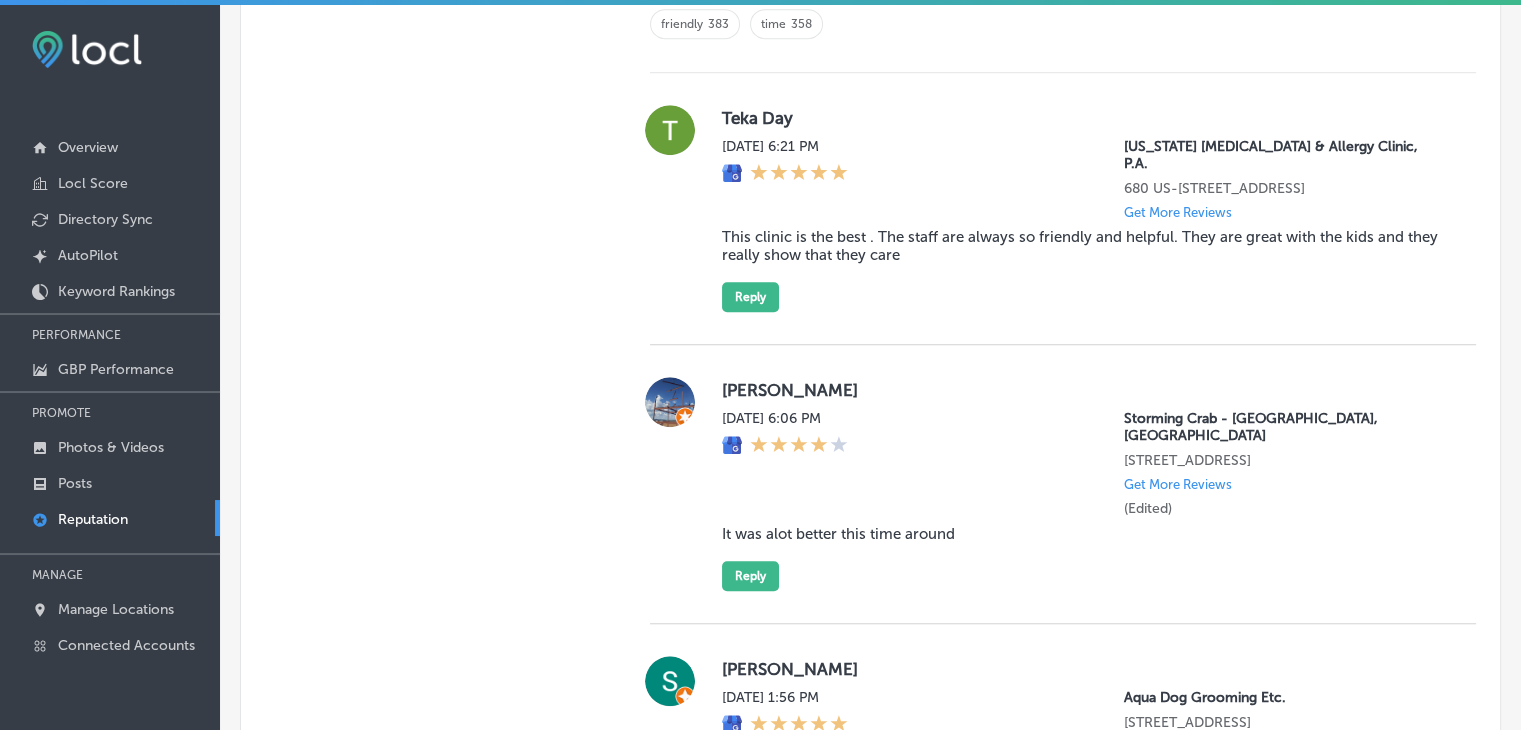 scroll, scrollTop: 1392, scrollLeft: 0, axis: vertical 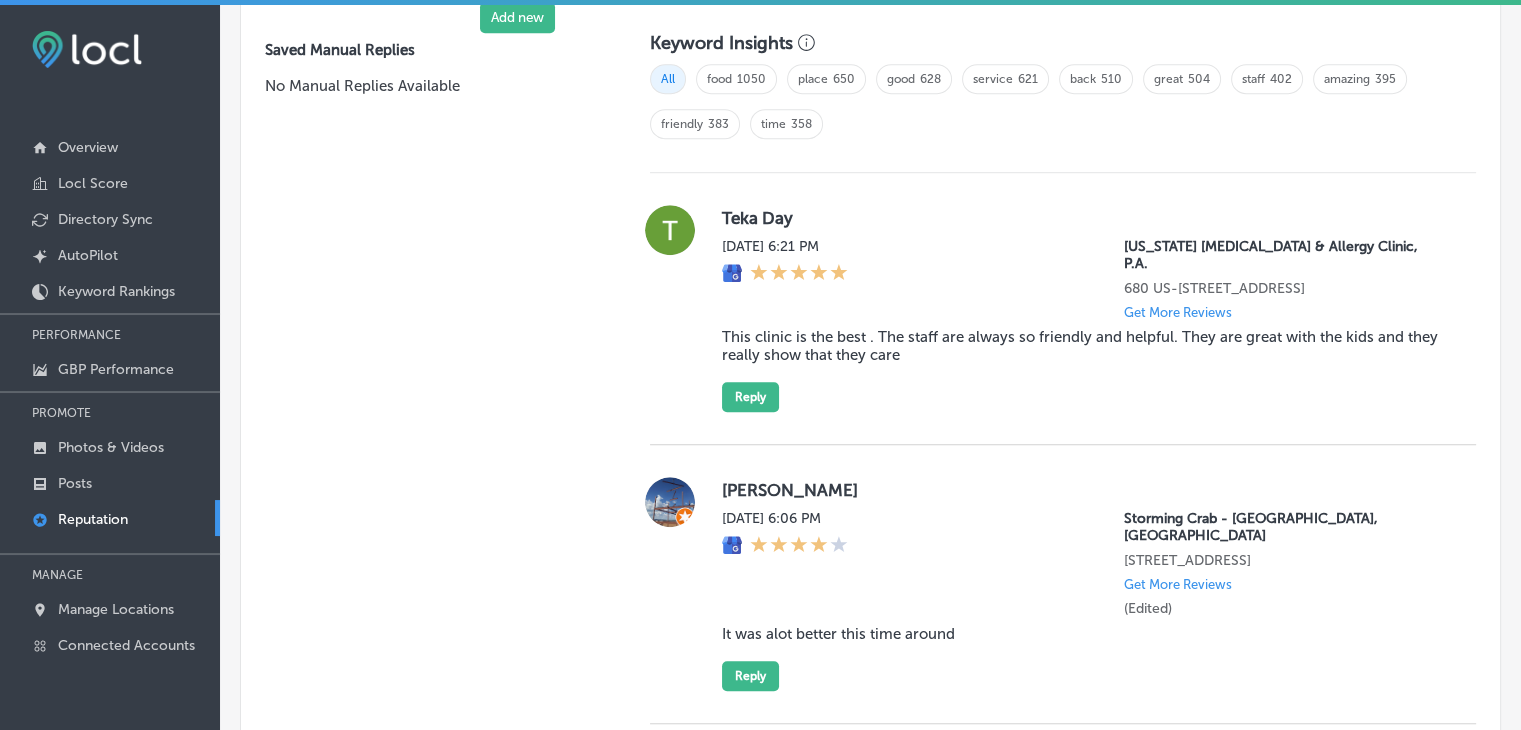 click on "680 US-[STREET_ADDRESS]" at bounding box center (1284, 288) 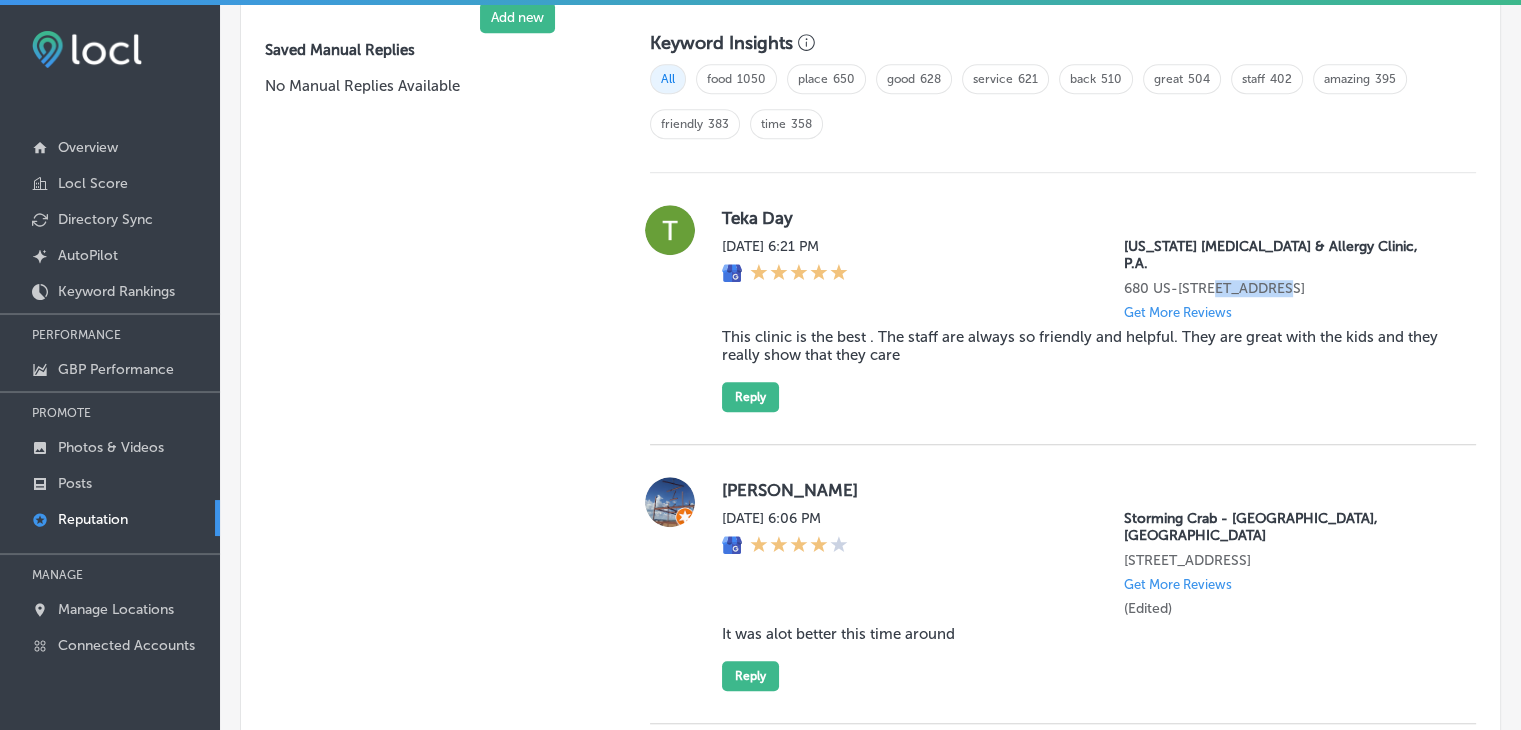 click on "680 US-[STREET_ADDRESS]" at bounding box center [1284, 288] 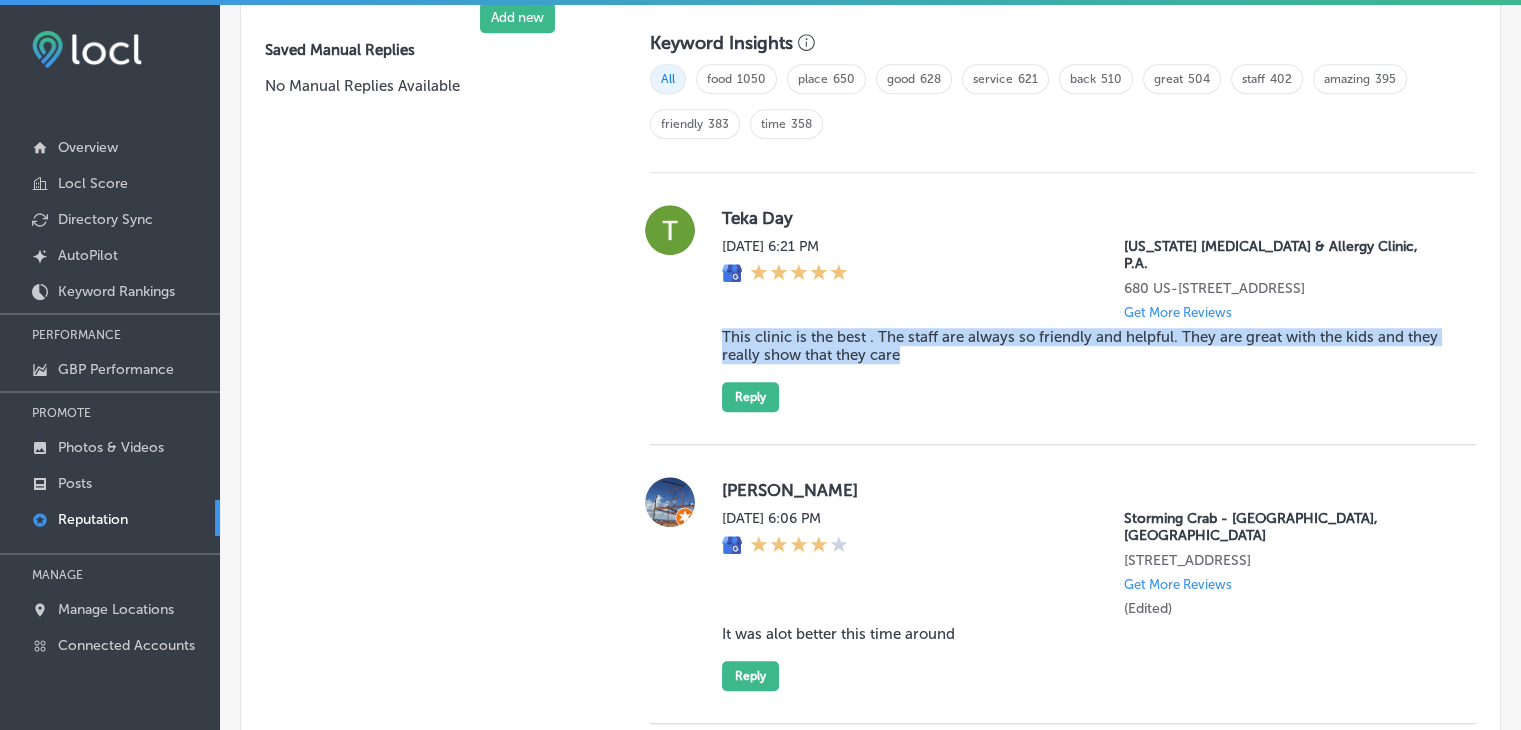 drag, startPoint x: 724, startPoint y: 318, endPoint x: 1112, endPoint y: 359, distance: 390.16022 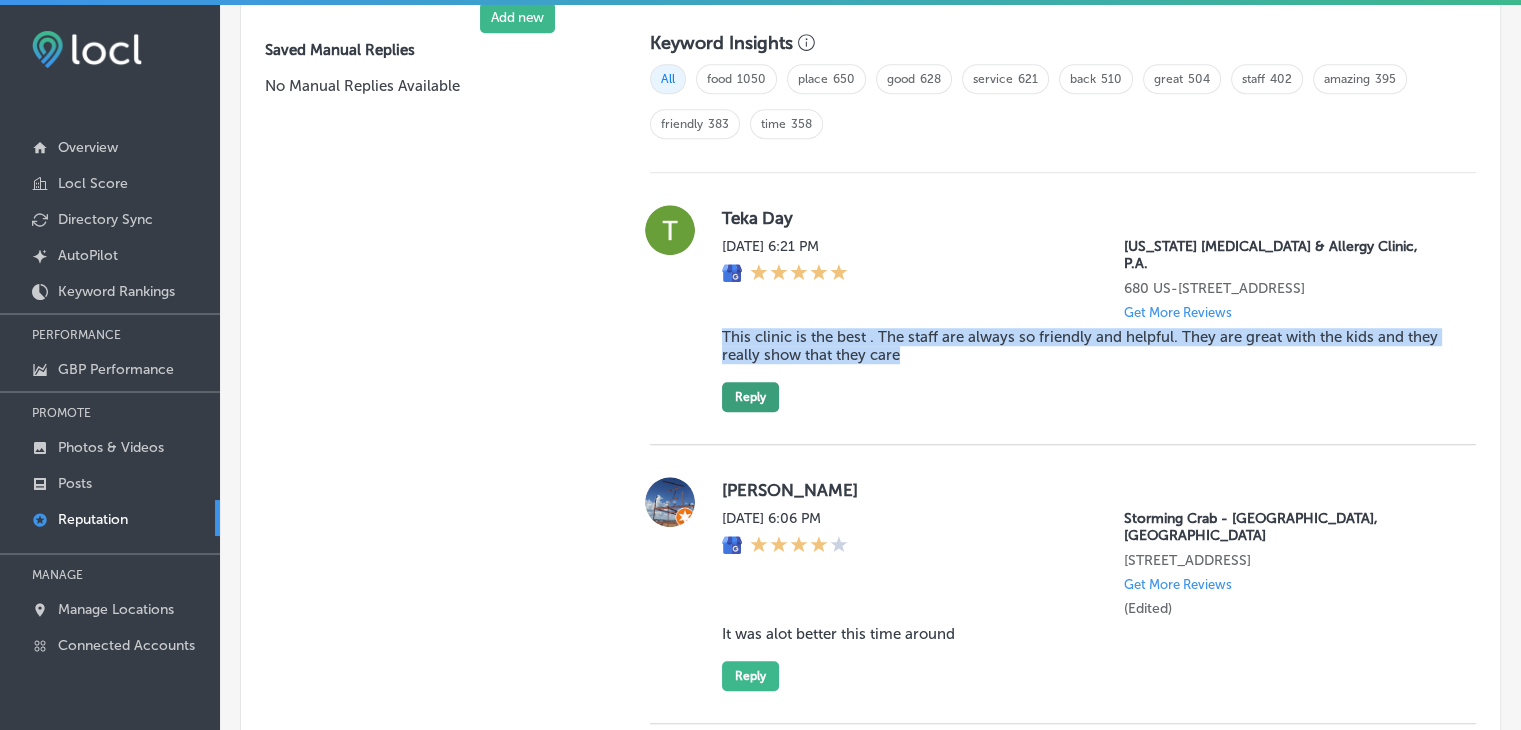 click on "Reply" at bounding box center (750, 397) 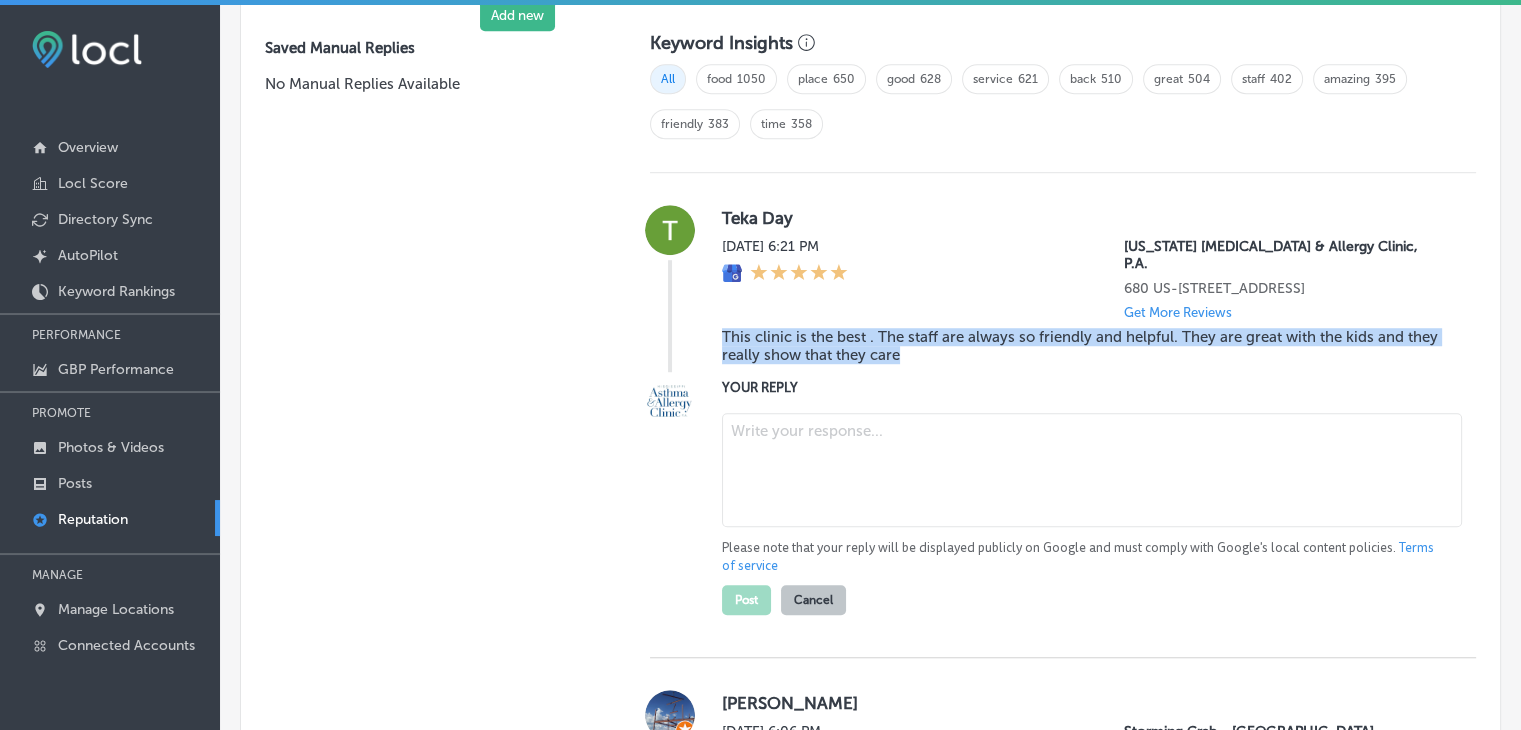 click at bounding box center (1092, 470) 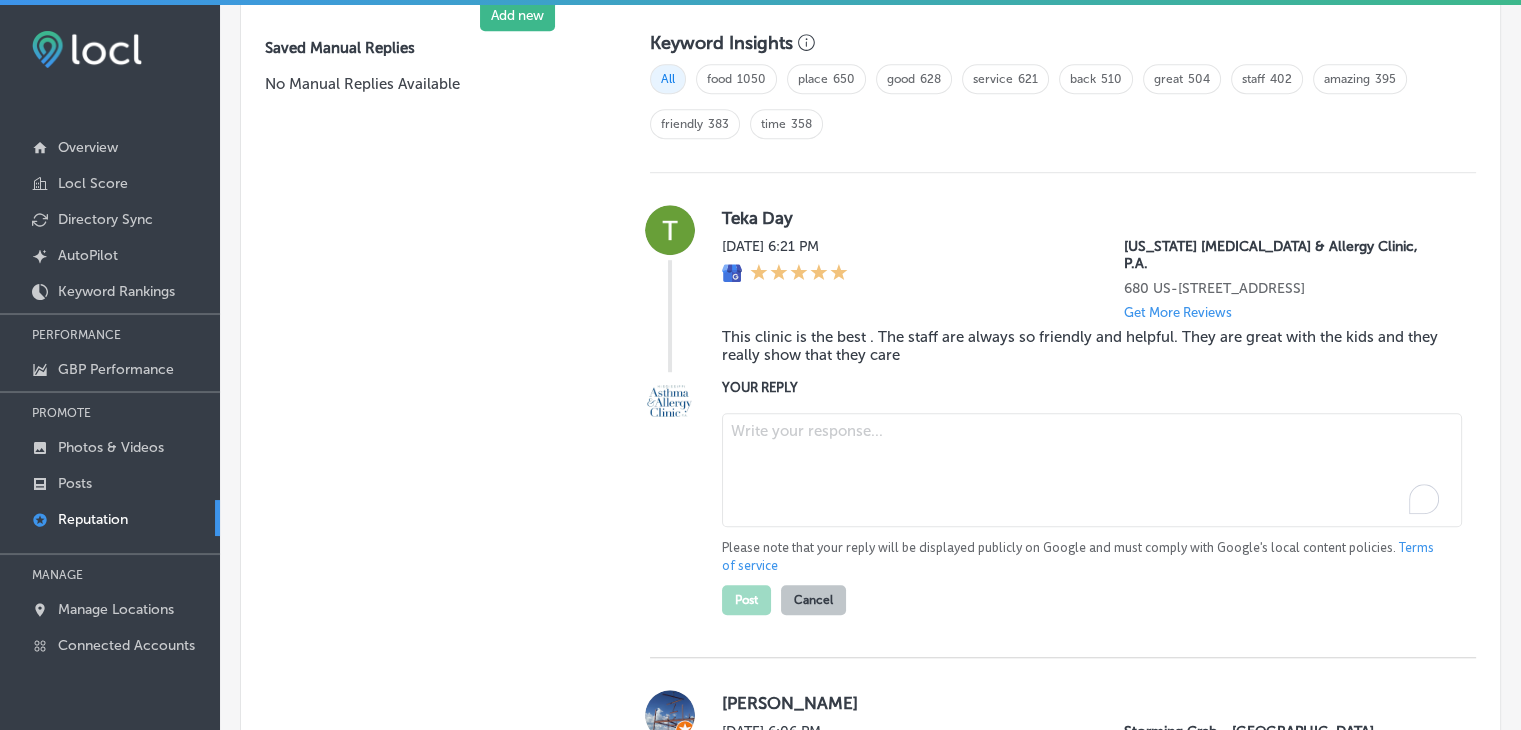 paste on "We’re so happy to hear that you had a great experience with our friendly and caring team, Teka! At [US_STATE][GEOGRAPHIC_DATA][MEDICAL_DATA] in [GEOGRAPHIC_DATA], we strive to provide a welcoming and supportive environment, especially for our younger patients. We truly appreciate your kind words and look forward to continuing to care for you and your family!" 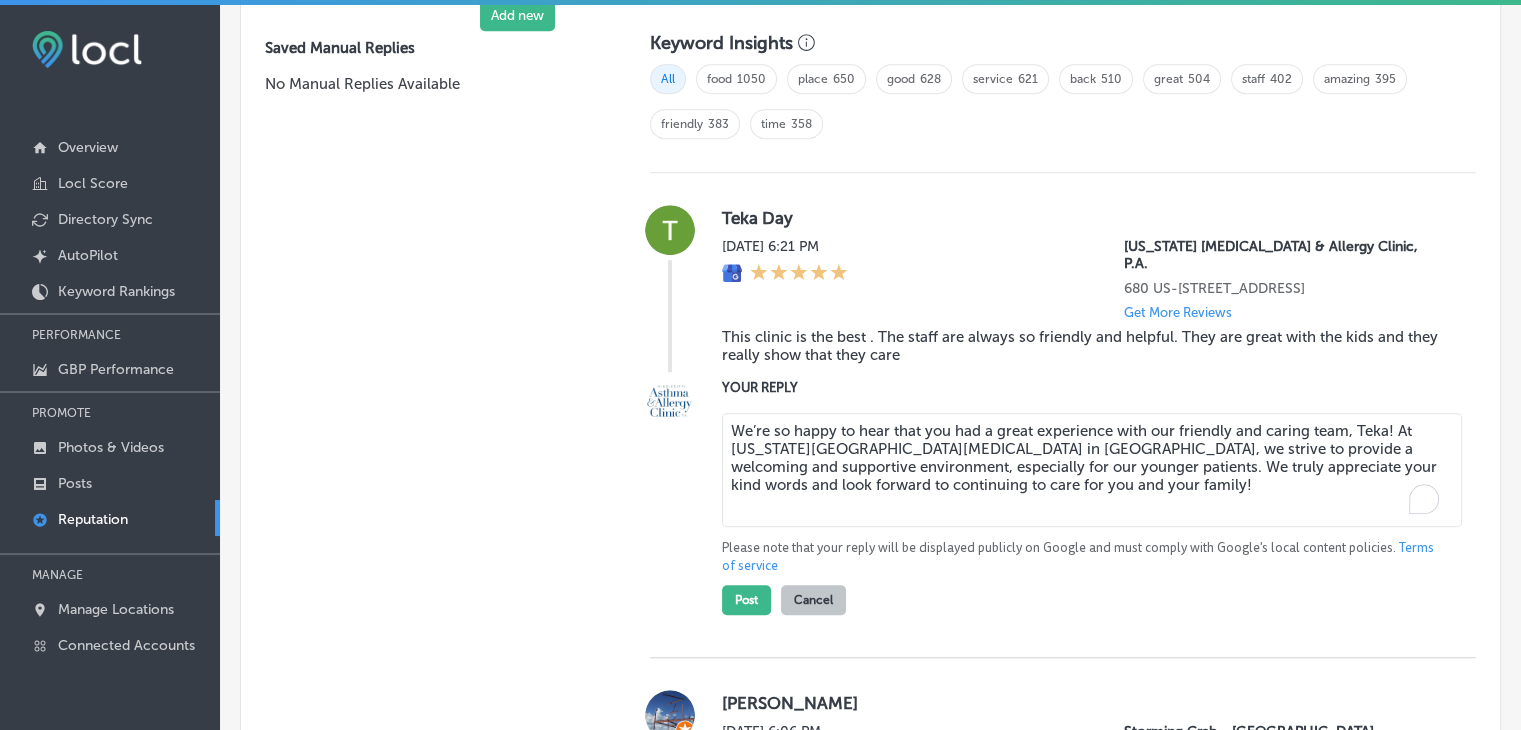 type on "We’re so happy to hear that you had a great experience with our friendly and caring team, Teka! At [US_STATE][GEOGRAPHIC_DATA][MEDICAL_DATA] in [GEOGRAPHIC_DATA], we strive to provide a welcoming and supportive environment, especially for our younger patients. We truly appreciate your kind words and look forward to continuing to care for you and your family!" 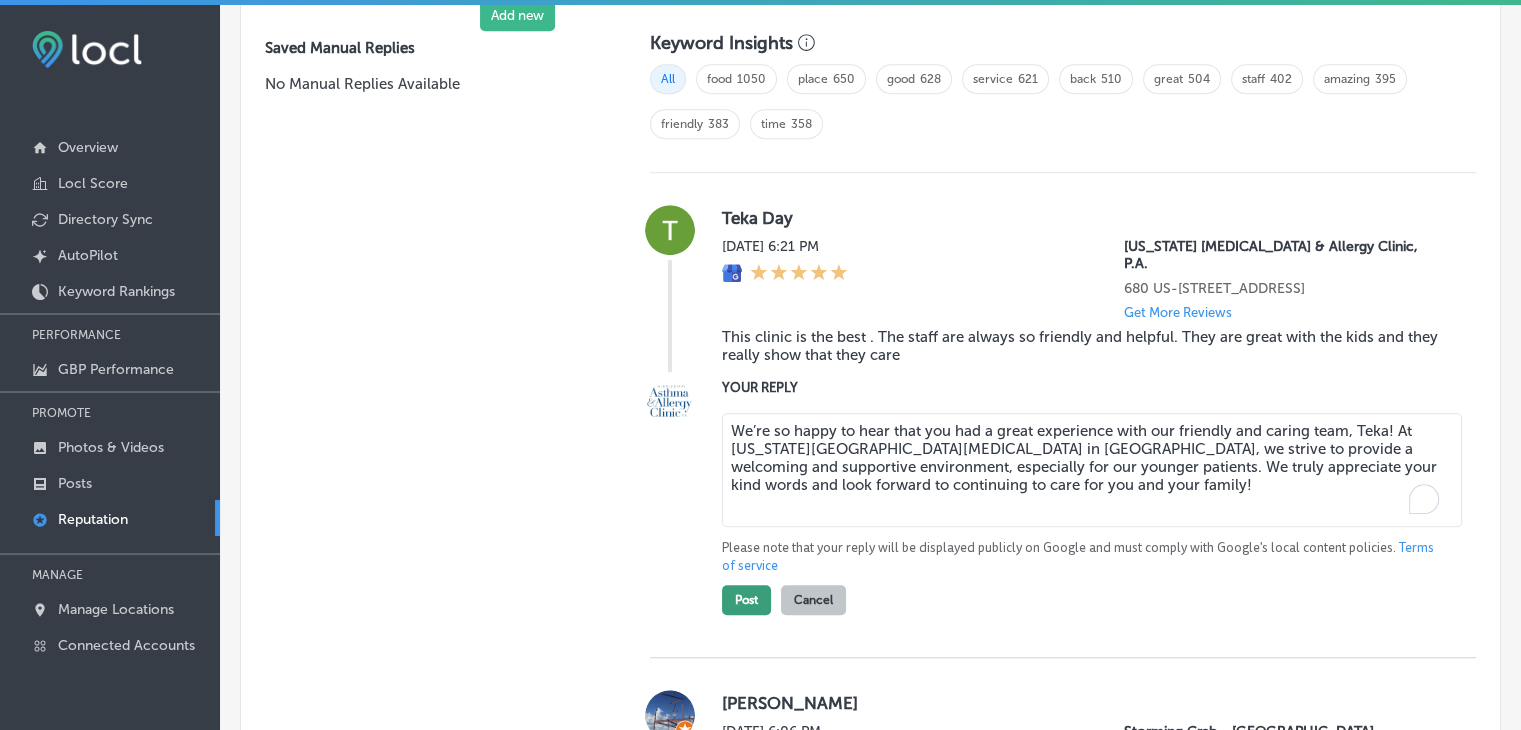 click on "Post" at bounding box center [746, 600] 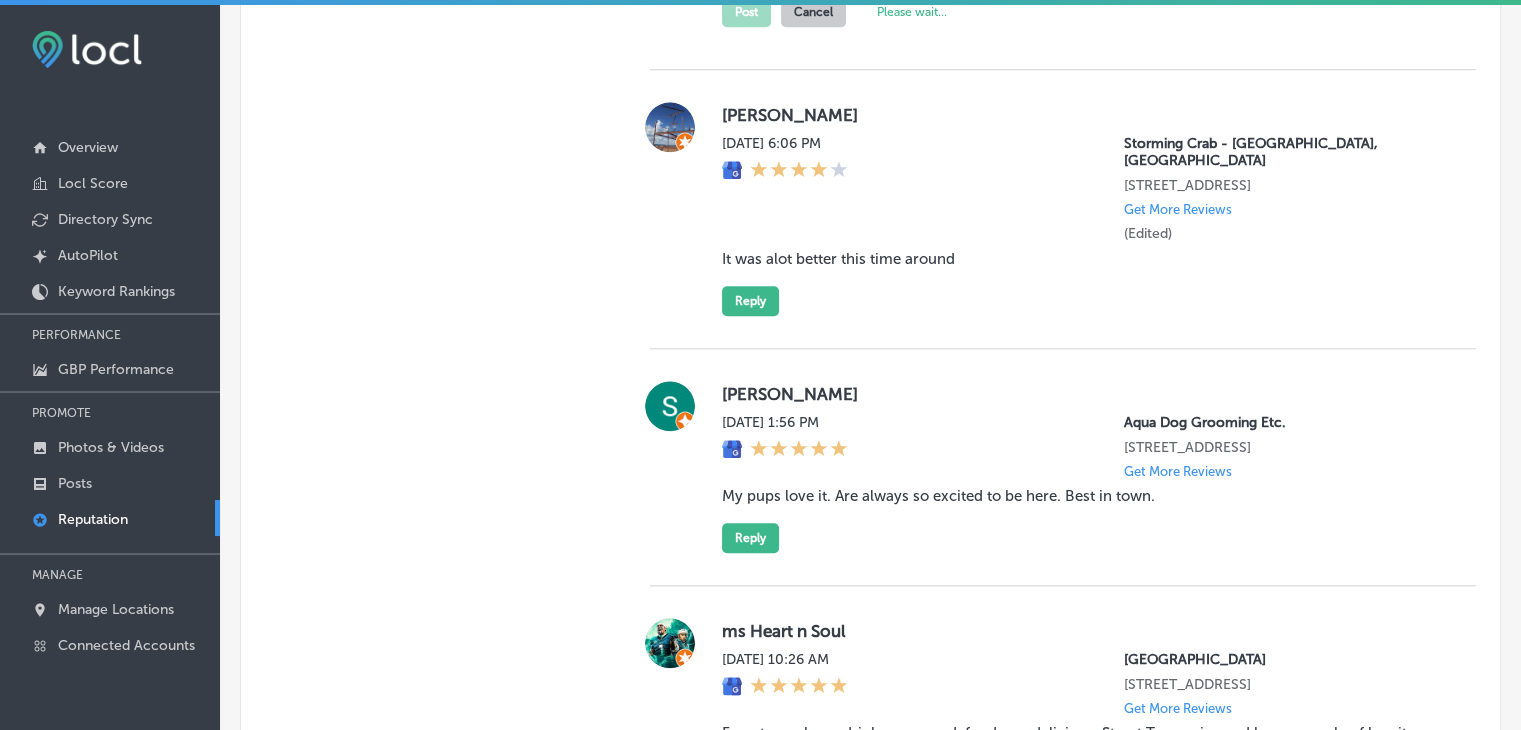 scroll, scrollTop: 1992, scrollLeft: 0, axis: vertical 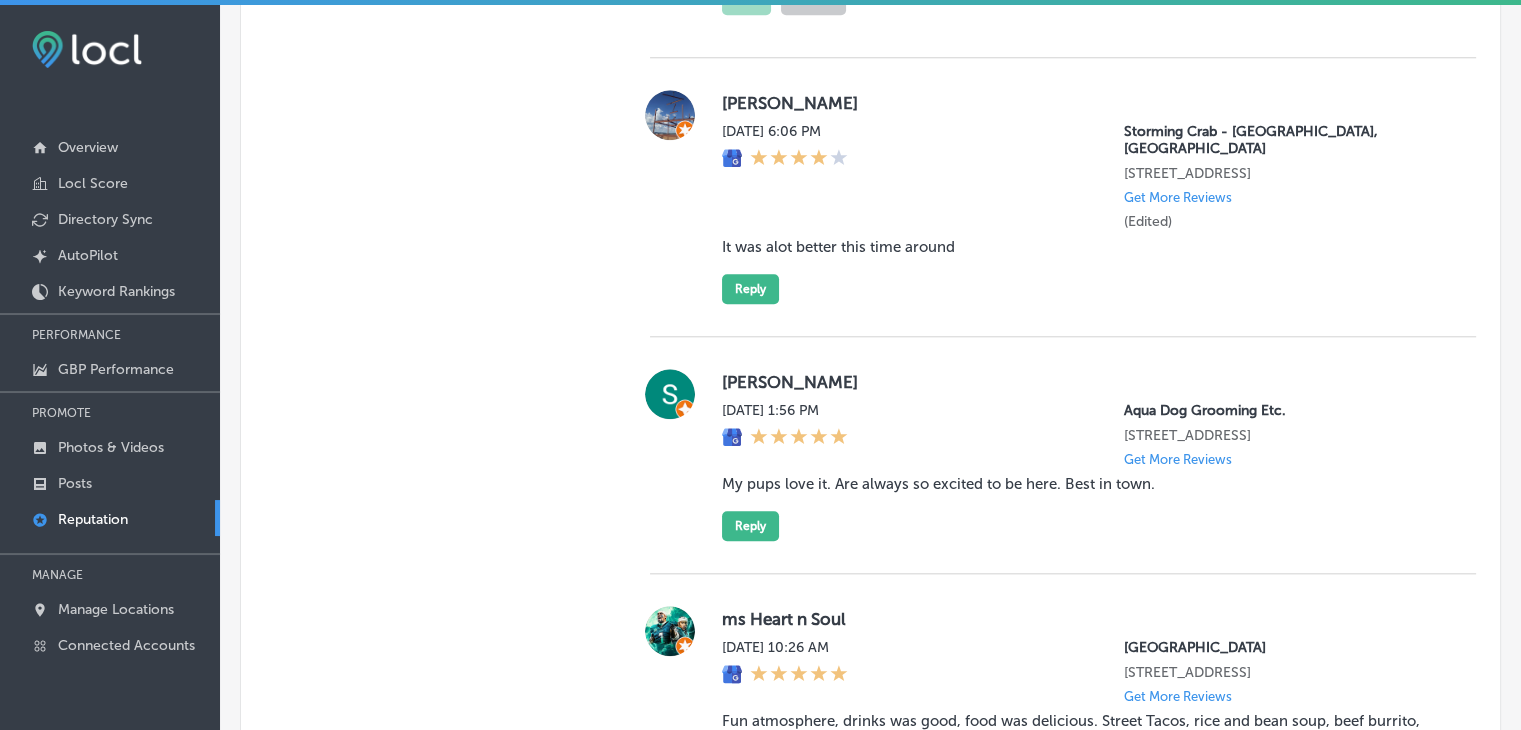 type on "x" 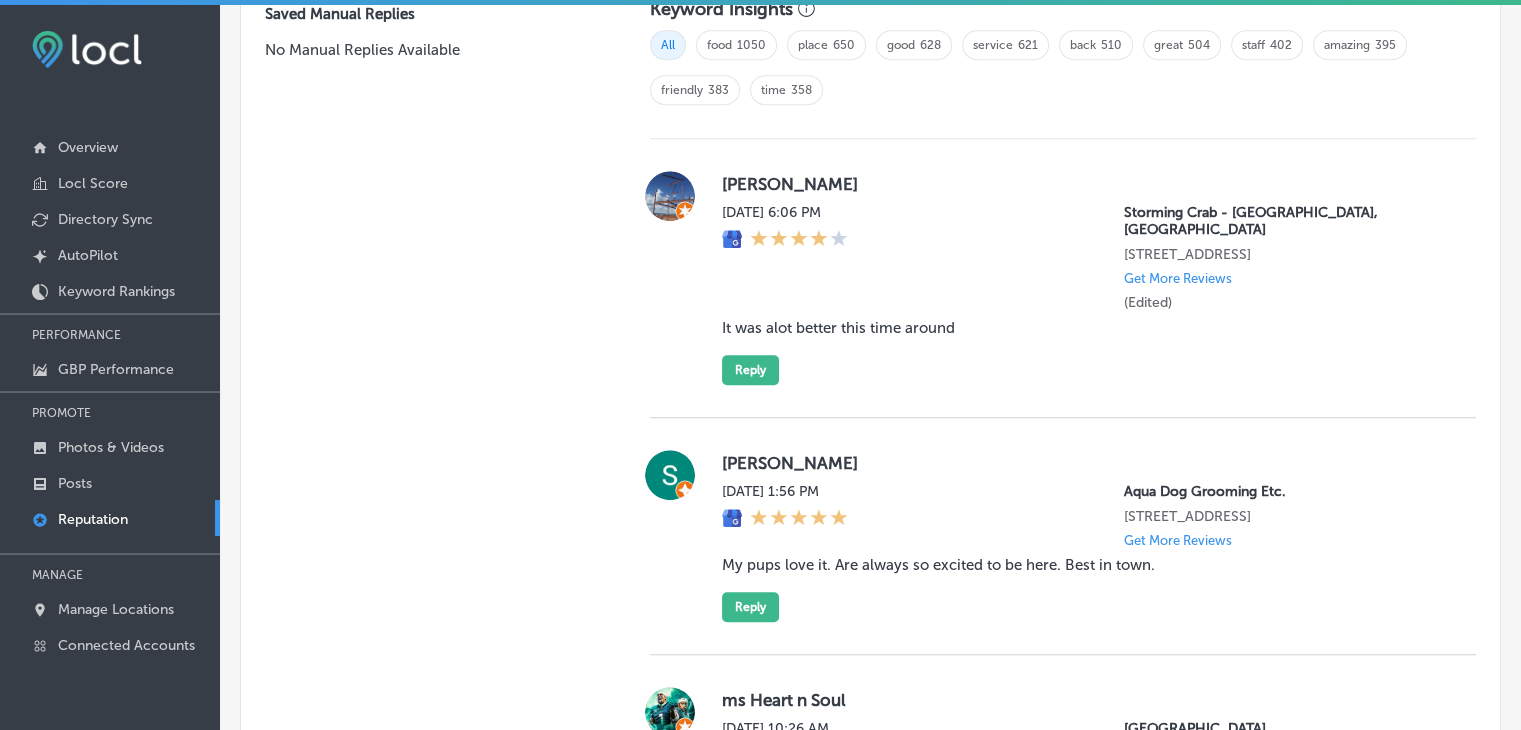 scroll, scrollTop: 1926, scrollLeft: 0, axis: vertical 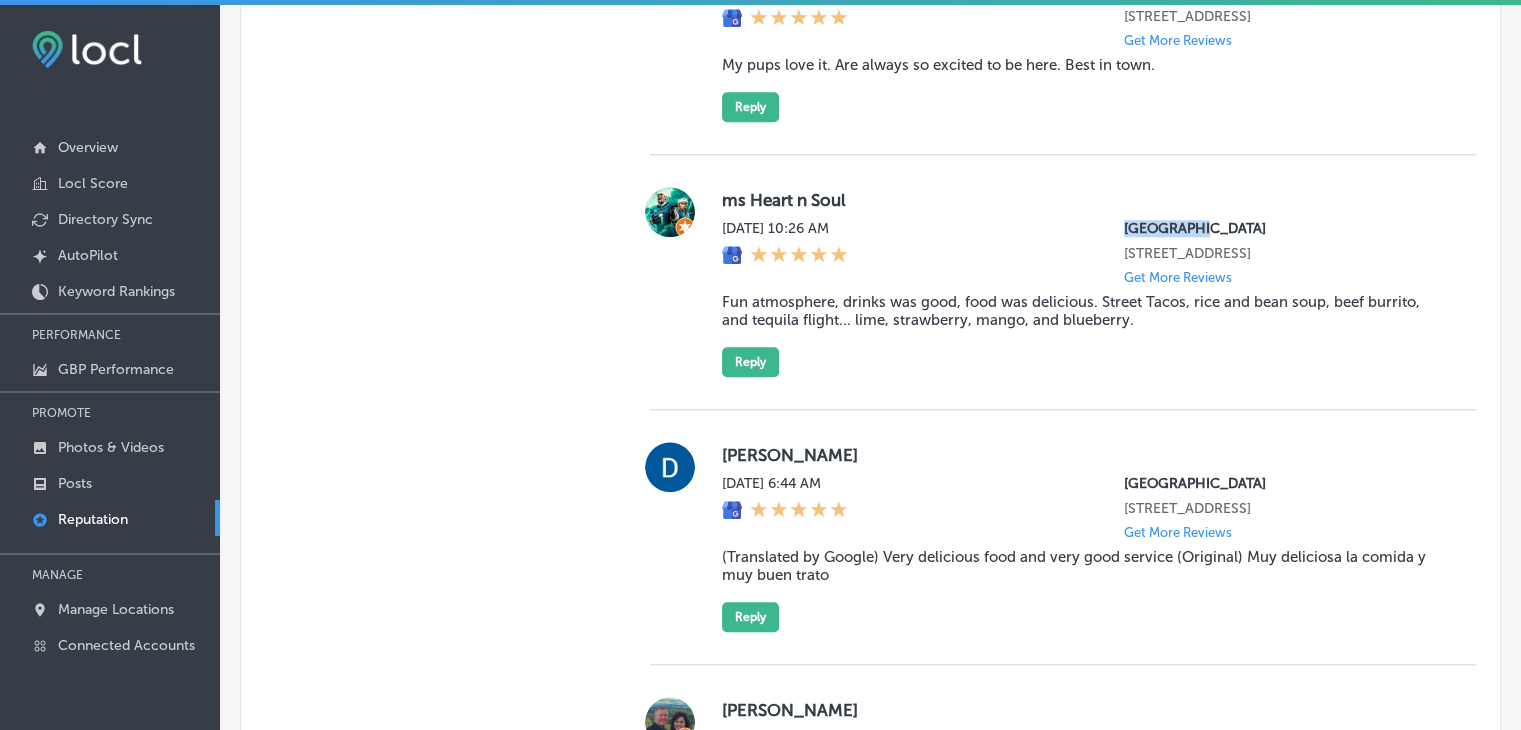 drag, startPoint x: 1104, startPoint y: 226, endPoint x: 1184, endPoint y: 235, distance: 80.50466 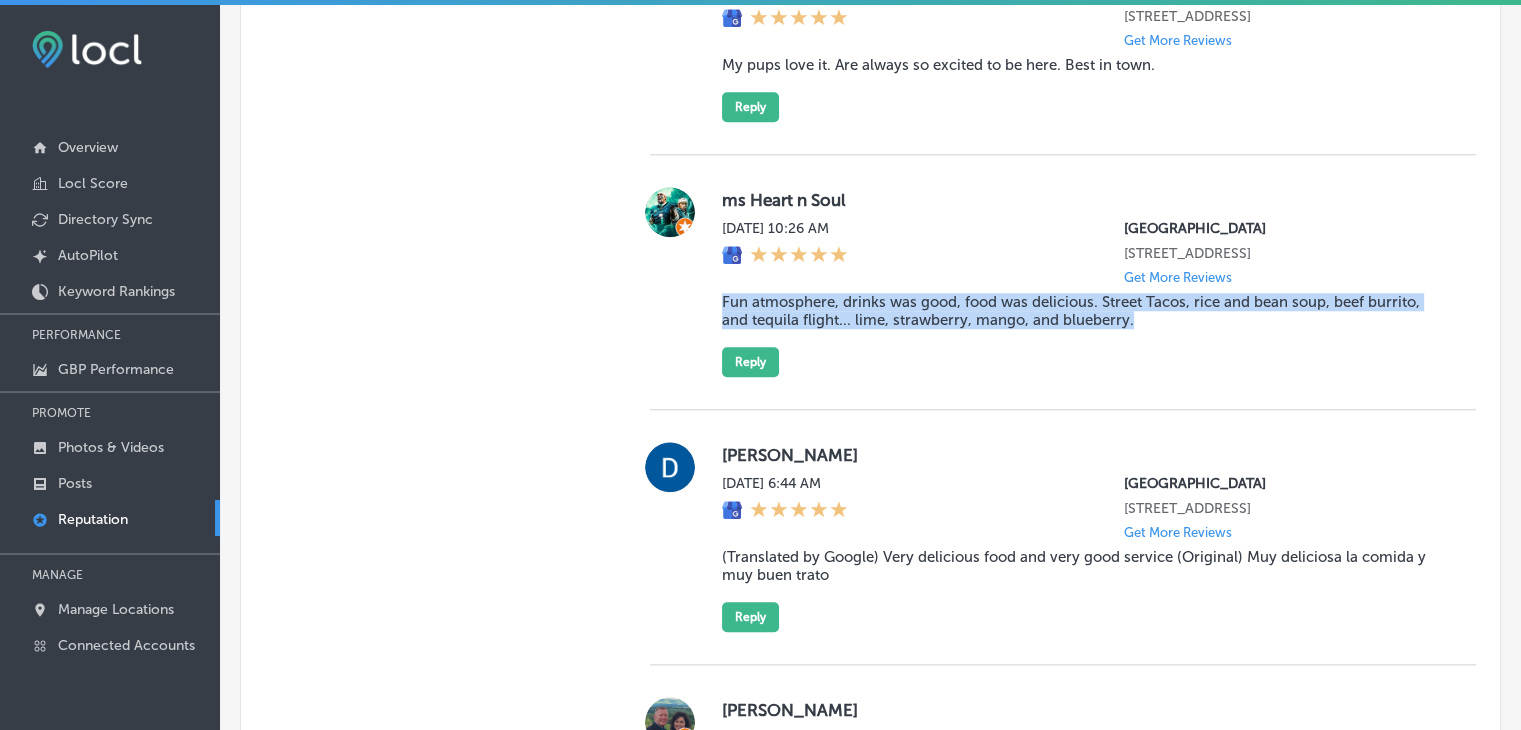 drag, startPoint x: 719, startPoint y: 325, endPoint x: 1164, endPoint y: 353, distance: 445.88004 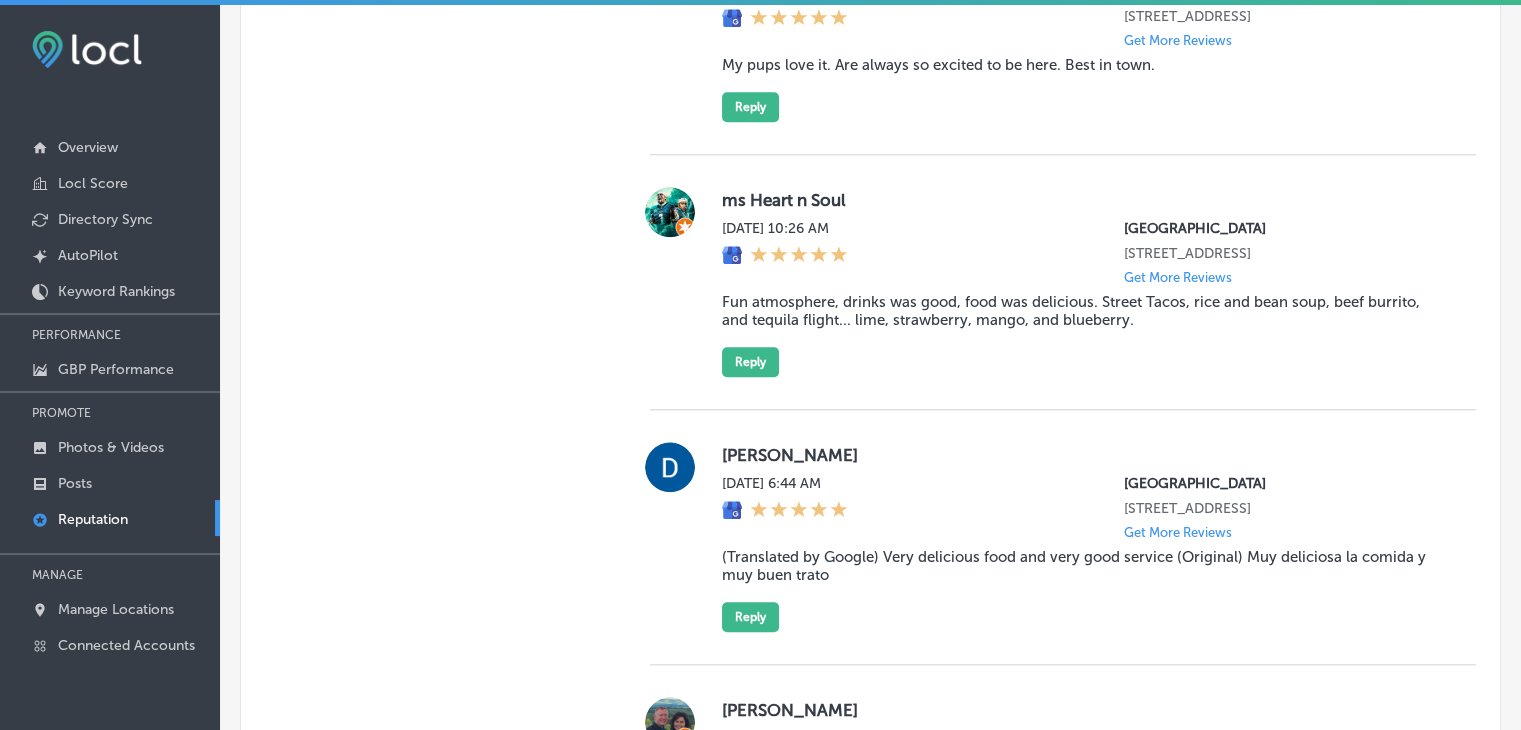 scroll, scrollTop: 2330, scrollLeft: 0, axis: vertical 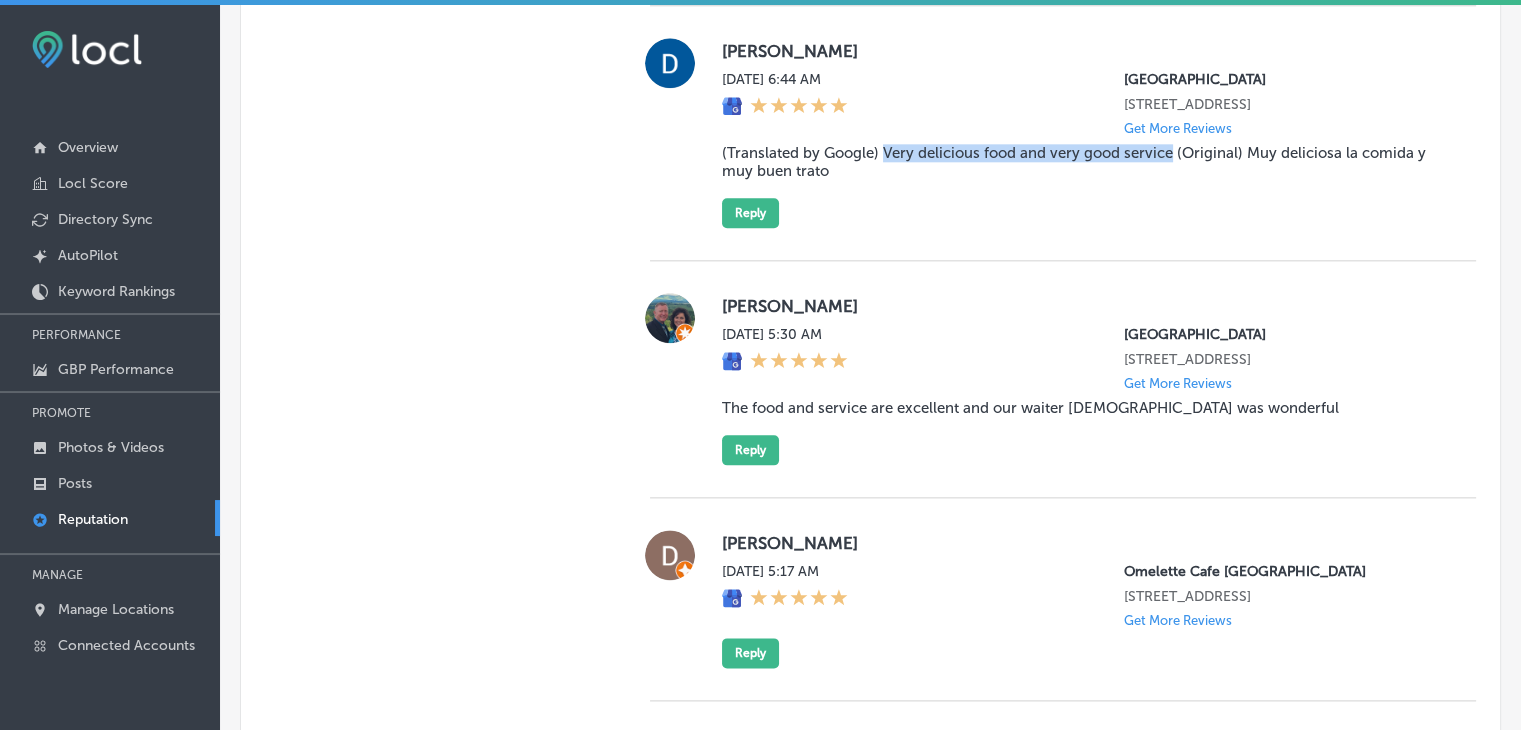 drag, startPoint x: 880, startPoint y: 184, endPoint x: 1168, endPoint y: 181, distance: 288.01562 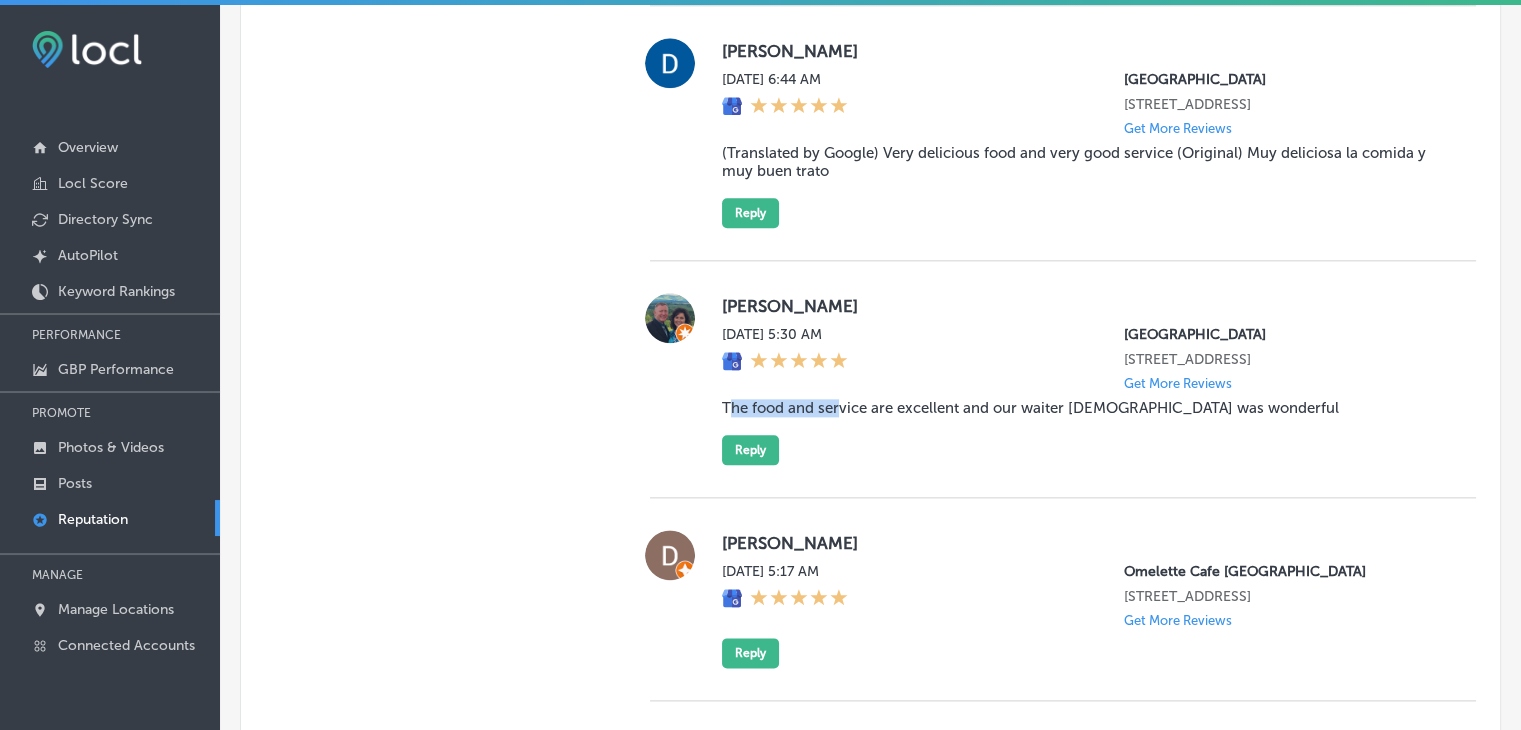 drag, startPoint x: 724, startPoint y: 466, endPoint x: 836, endPoint y: 456, distance: 112.44554 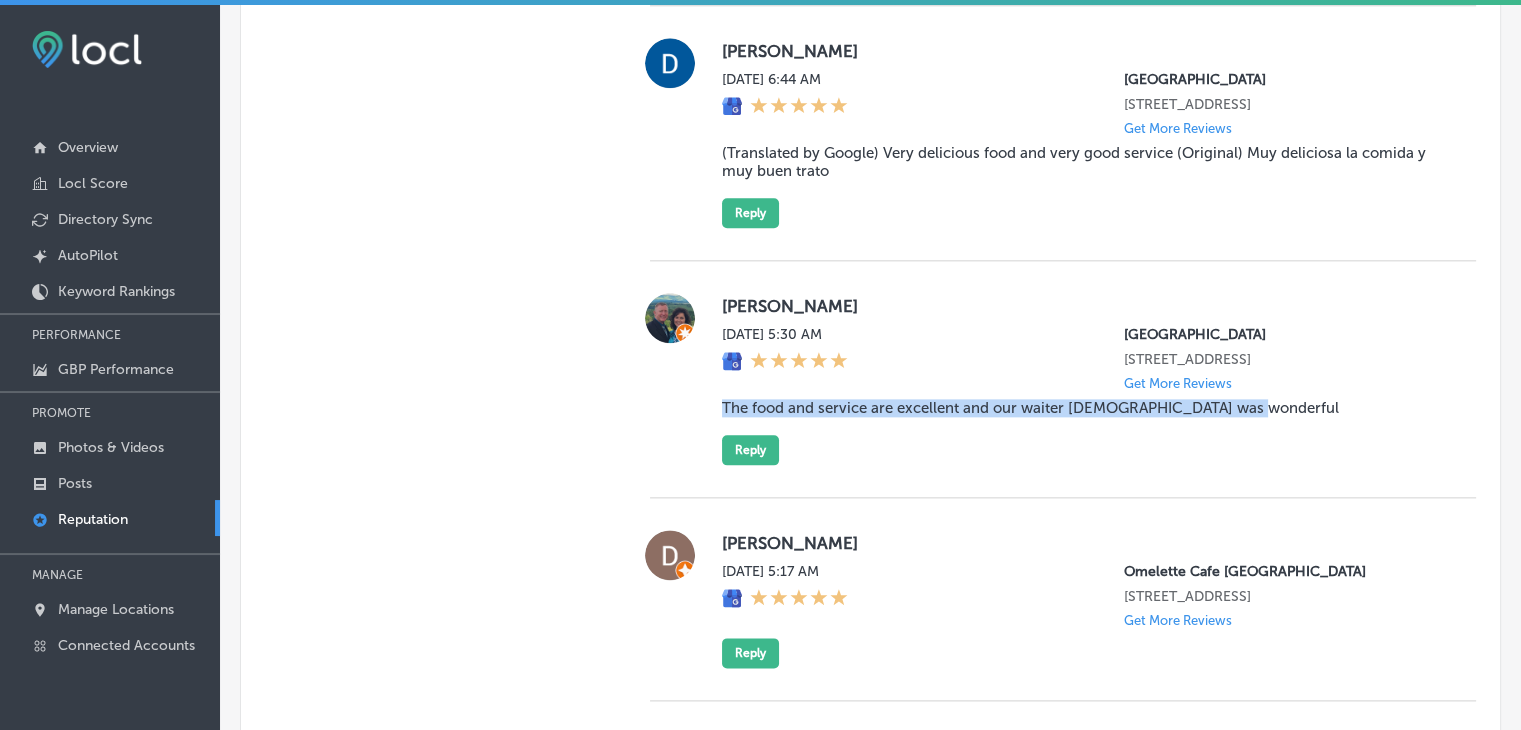 drag, startPoint x: 723, startPoint y: 459, endPoint x: 1270, endPoint y: 461, distance: 547.00366 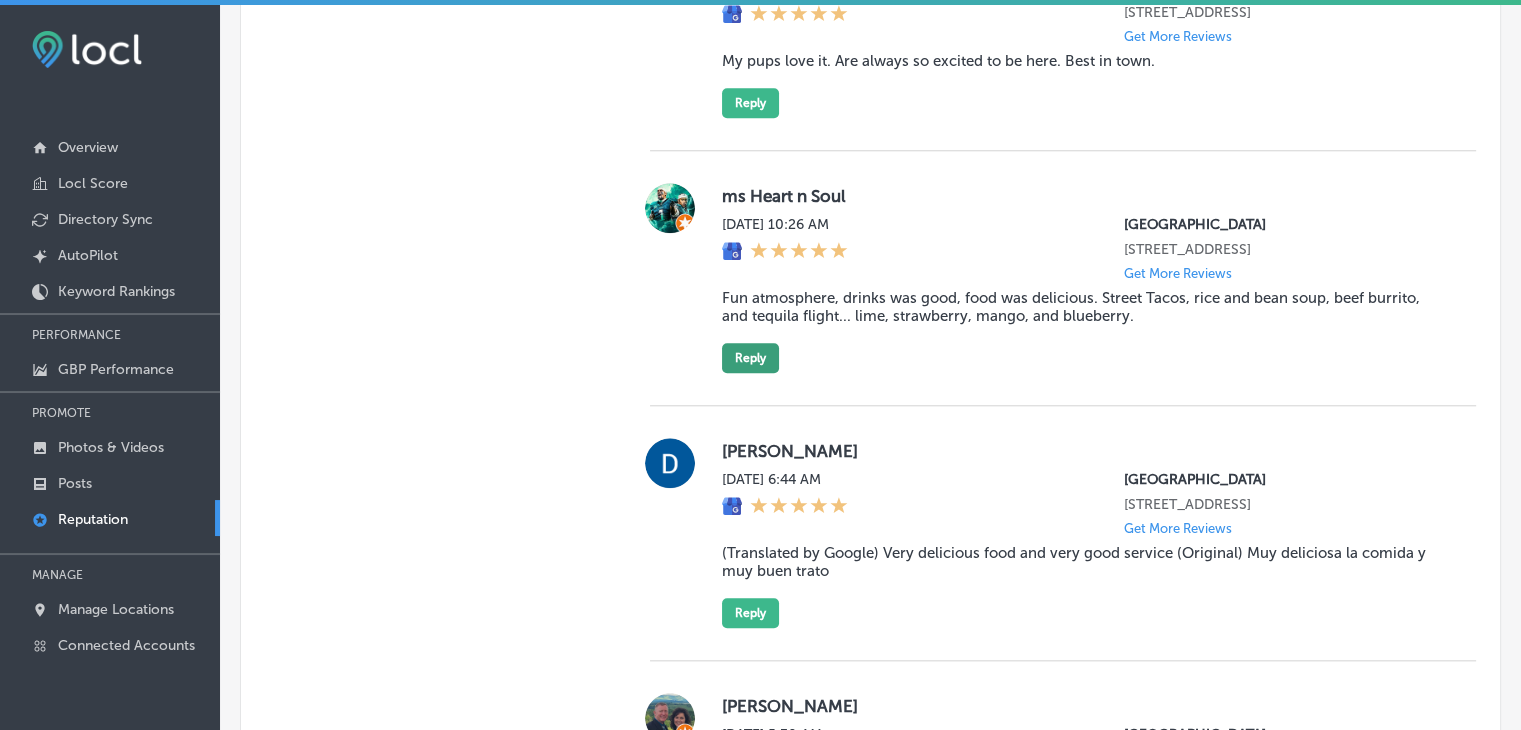 click on "Reply" at bounding box center (750, 358) 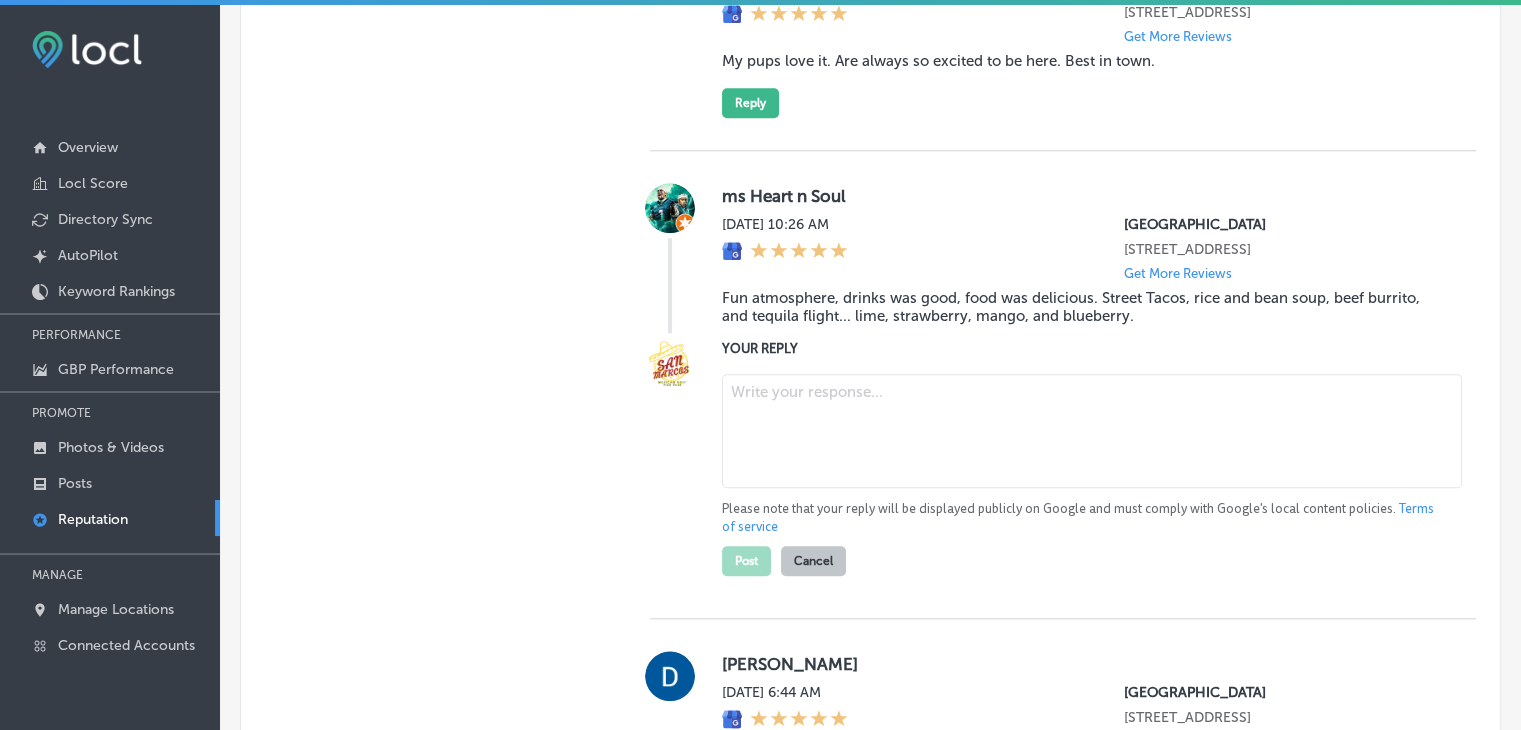 scroll, scrollTop: 2144, scrollLeft: 0, axis: vertical 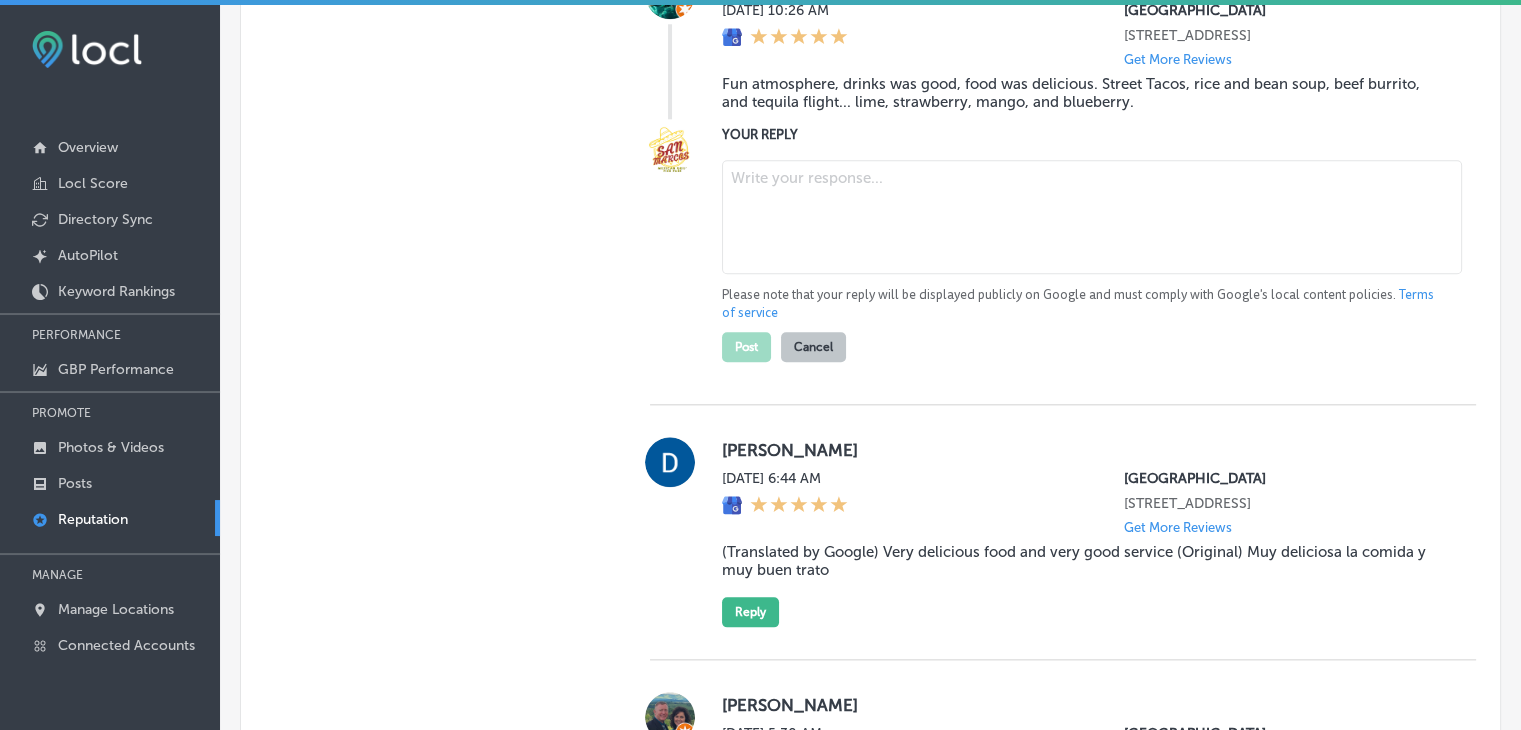 click on "[PERSON_NAME]   [DATE] 6:44 AM [GEOGRAPHIC_DATA] [STREET_ADDRESS] Get More Reviews (Translated by Google) Very delicious food and very good service
(Original)
Muy deliciosa la comida y muy buen trato Reply" at bounding box center [1083, 532] 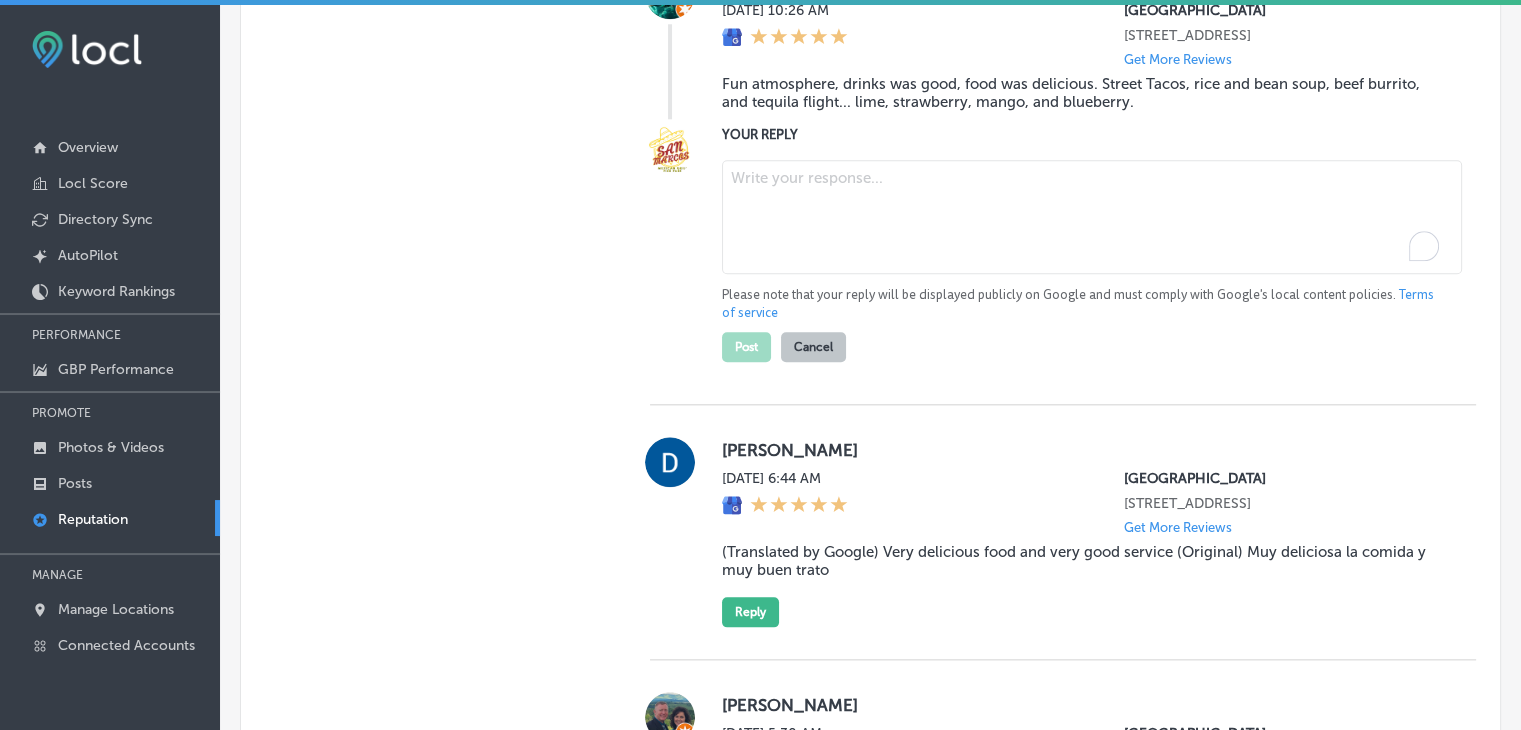 paste on "It’s wonderful to hear that you enjoyed the fun atmosphere and delicious food at [GEOGRAPHIC_DATA] in [GEOGRAPHIC_DATA]! We’re glad you loved the street tacos, beef burrito, and the refreshing tequila flight in flavors like lime, strawberry, mango, and blueberry. We appreciate visitors from [PERSON_NAME][GEOGRAPHIC_DATA] and [GEOGRAPHIC_DATA], and we can’t wait to serve you again soon!" 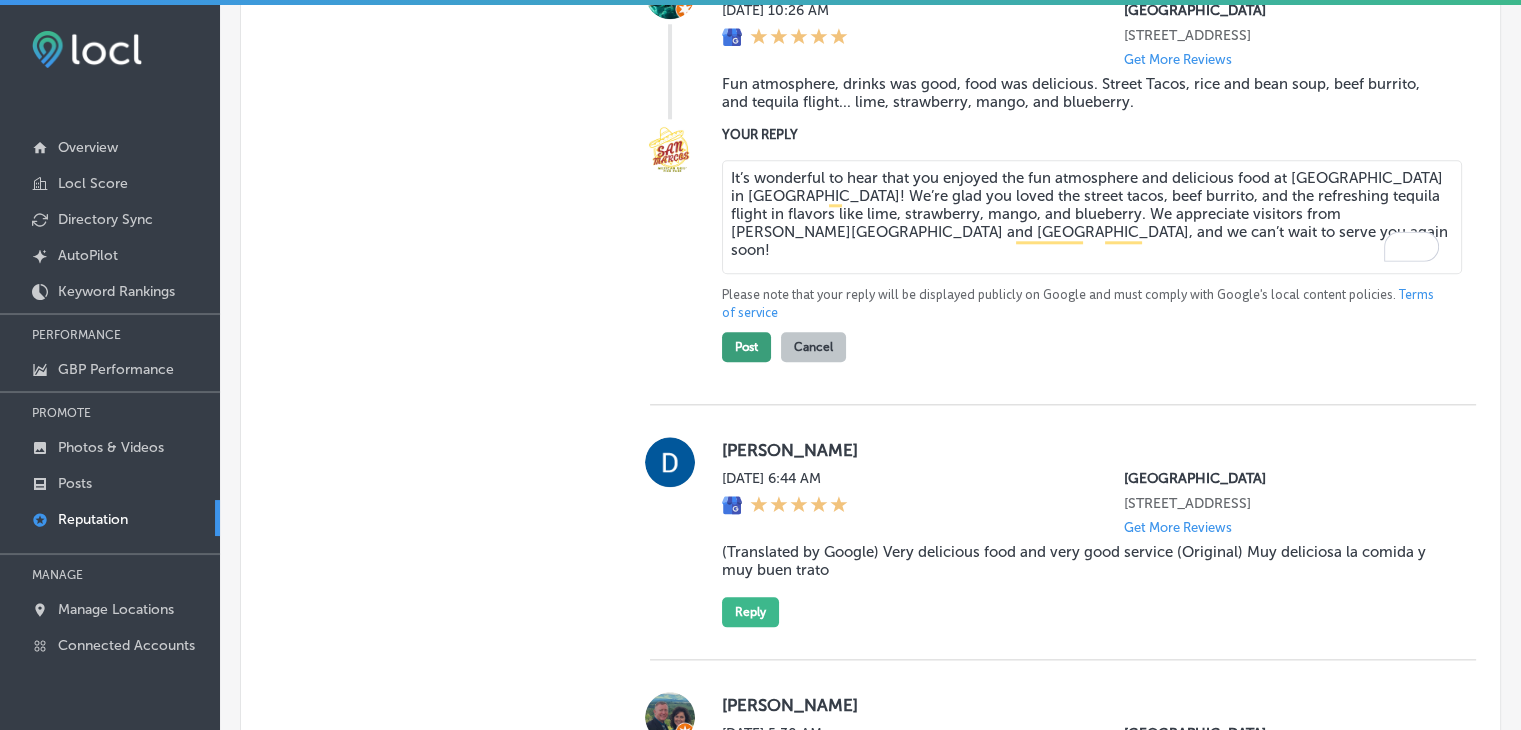 type on "It’s wonderful to hear that you enjoyed the fun atmosphere and delicious food at [GEOGRAPHIC_DATA] in [GEOGRAPHIC_DATA]! We’re glad you loved the street tacos, beef burrito, and the refreshing tequila flight in flavors like lime, strawberry, mango, and blueberry. We appreciate visitors from [PERSON_NAME][GEOGRAPHIC_DATA] and [GEOGRAPHIC_DATA], and we can’t wait to serve you again soon!" 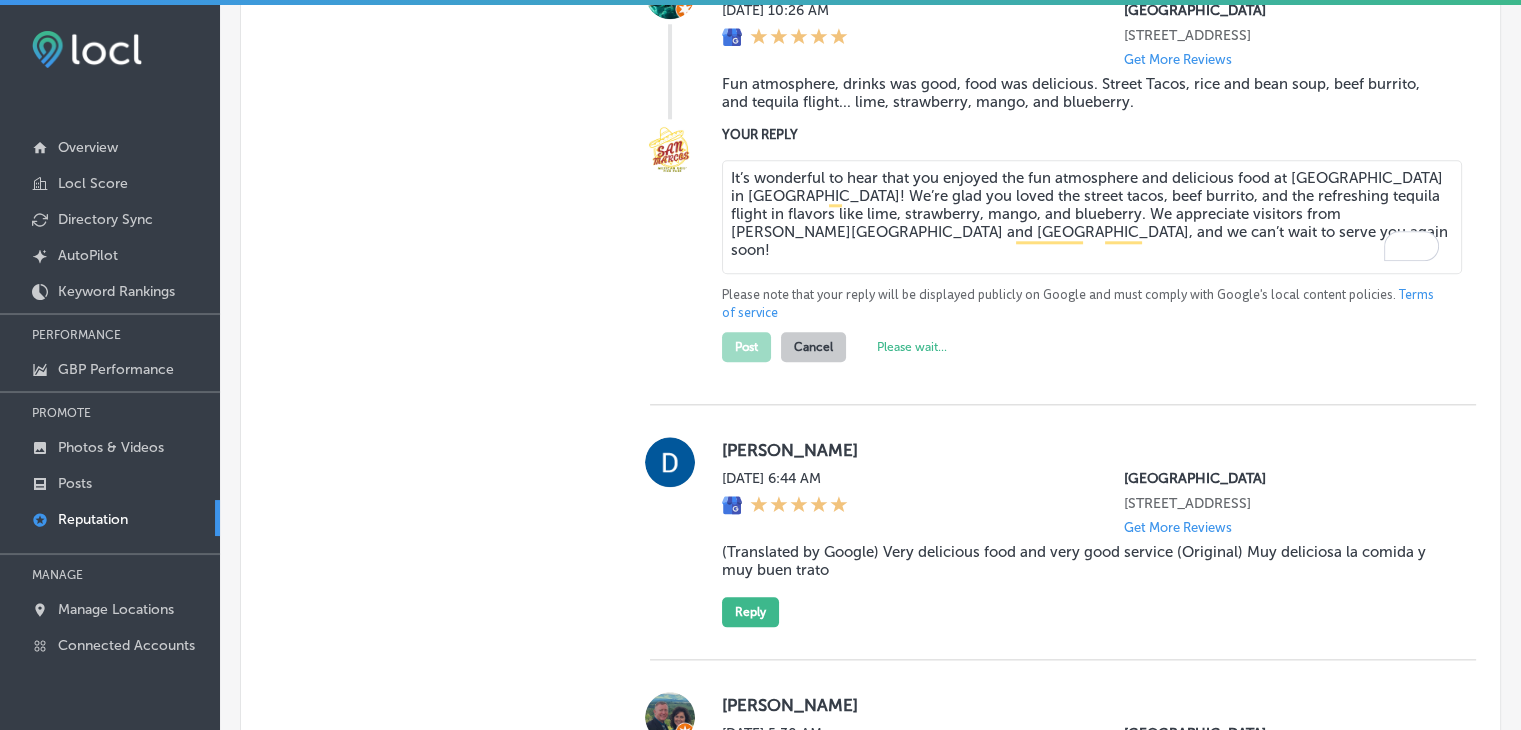 type on "x" 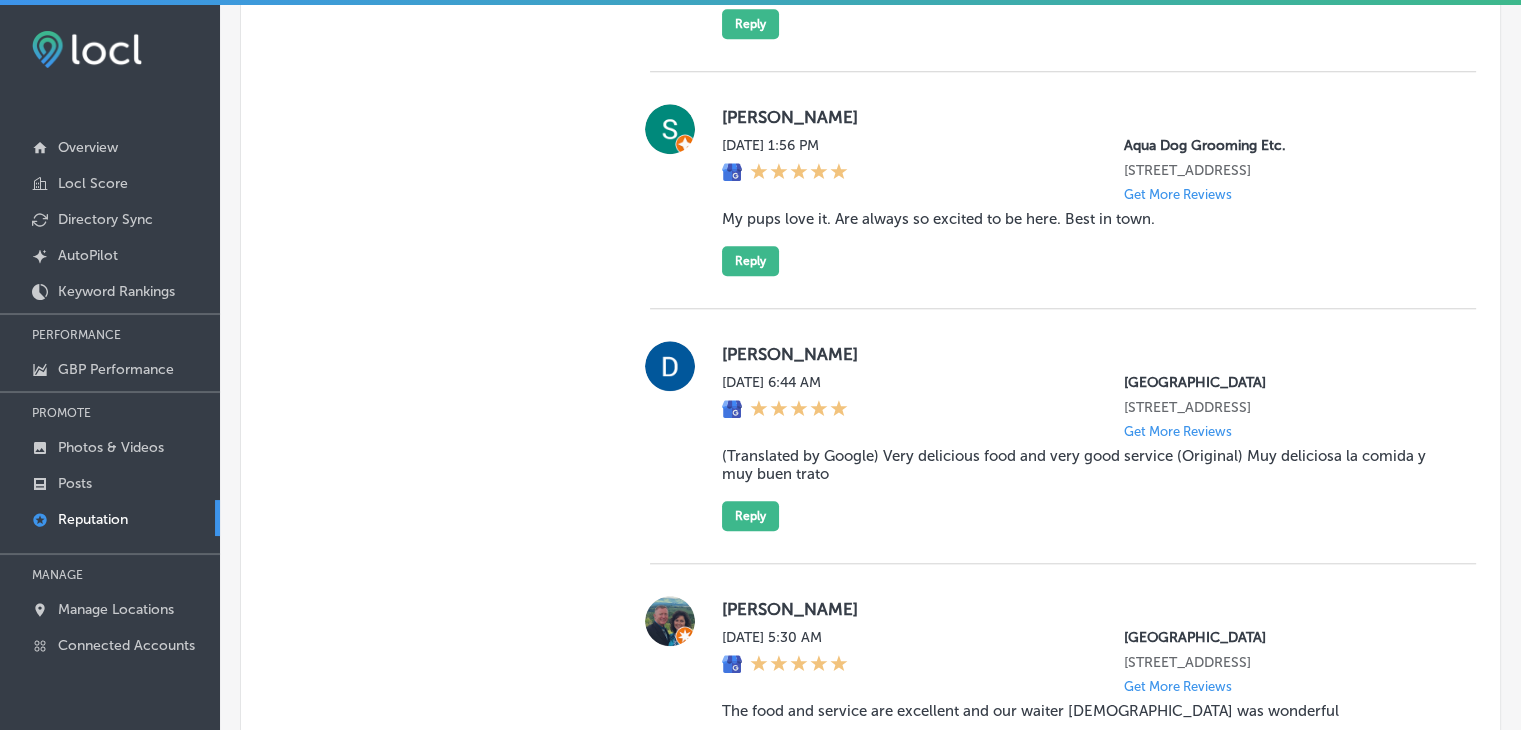 scroll, scrollTop: 1856, scrollLeft: 0, axis: vertical 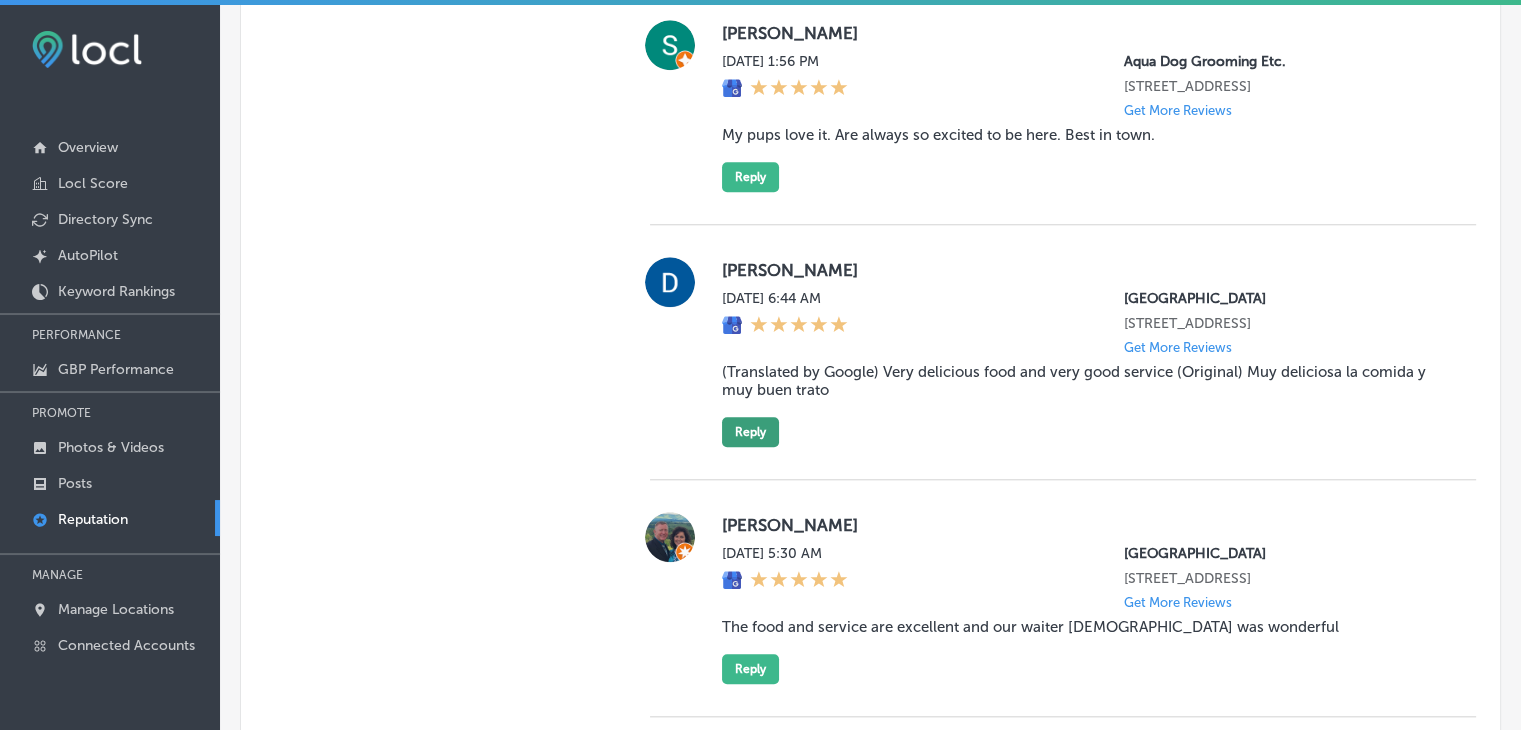 click on "Reply" at bounding box center [750, 432] 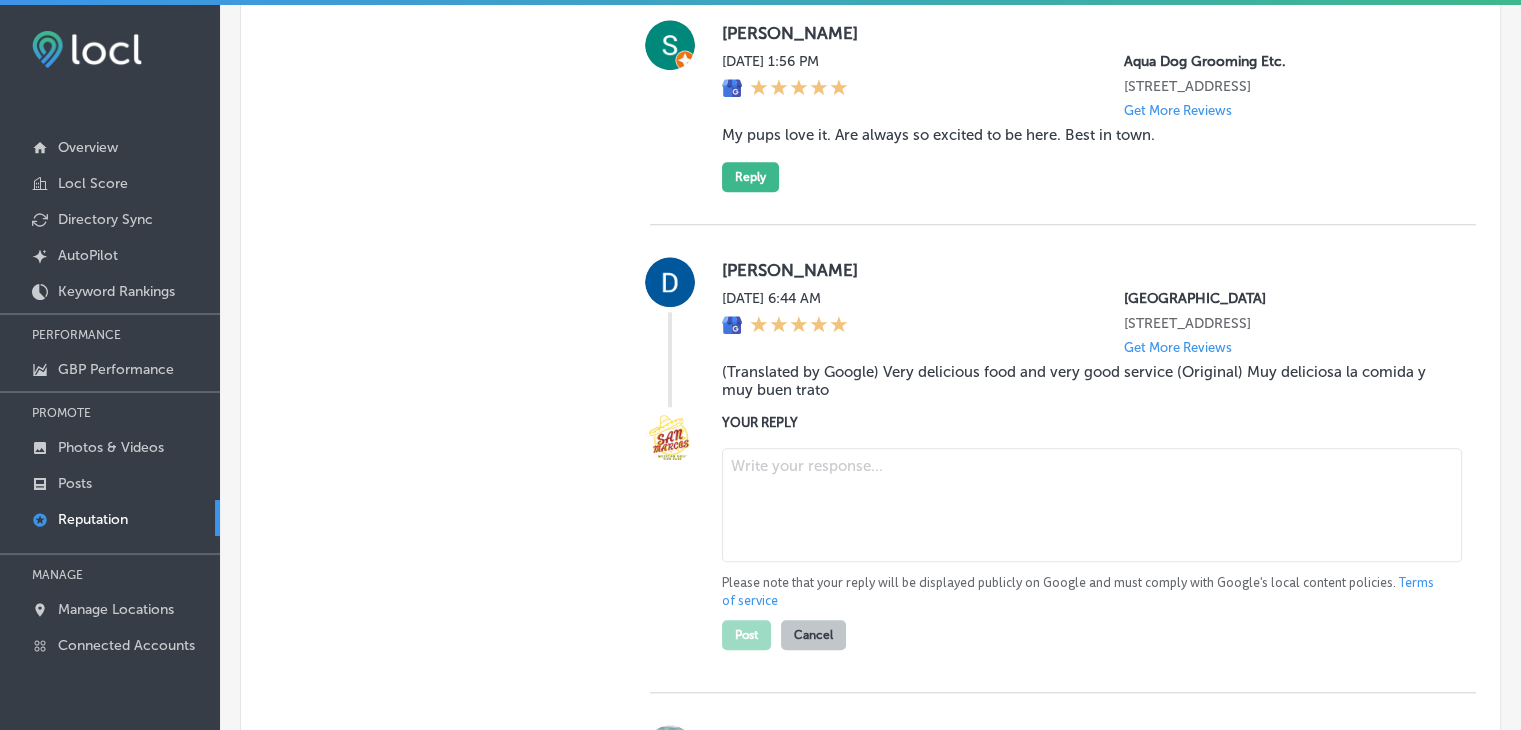 click at bounding box center (1092, 505) 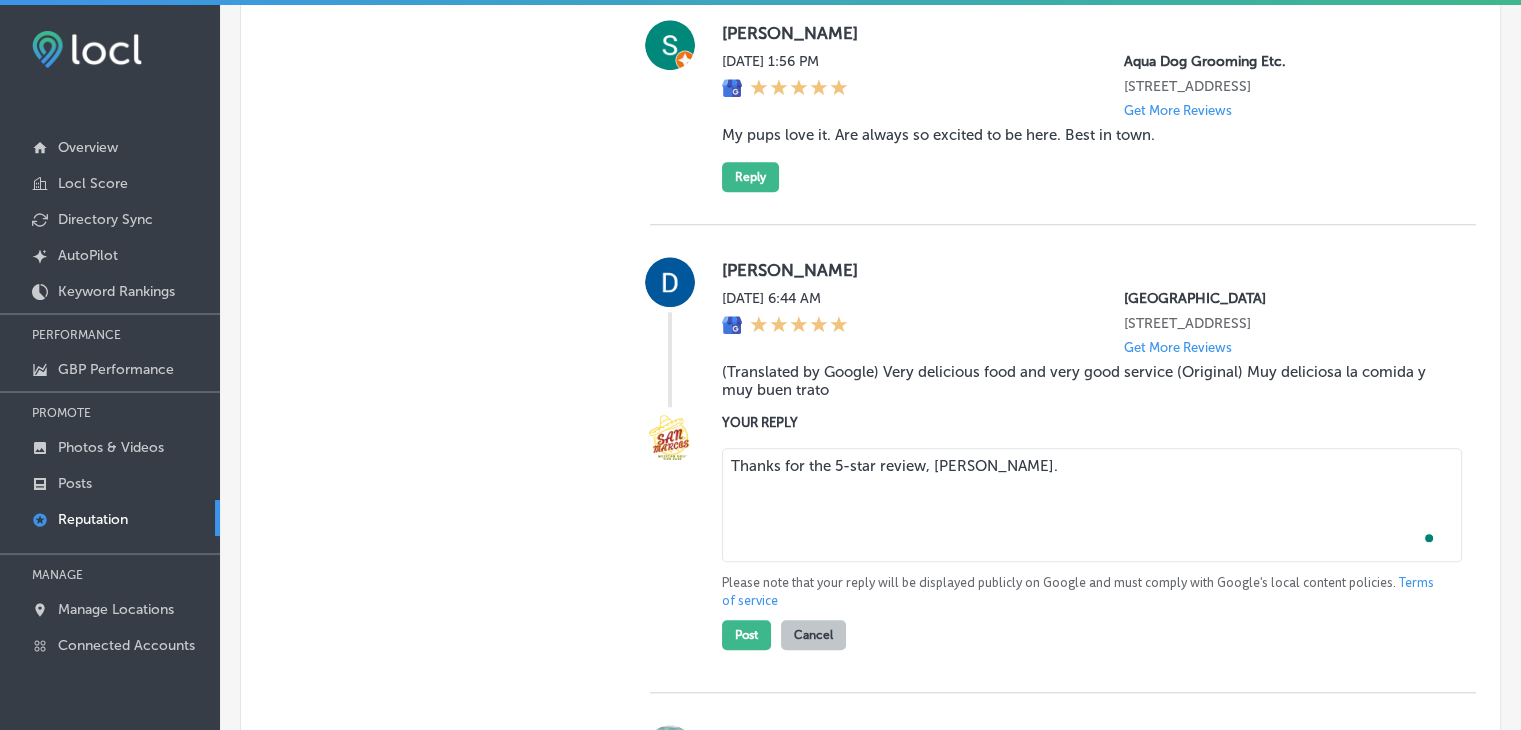 paste on "We’re so happy to hear that you enjoyed our delicious food and excellent service at [GEOGRAPHIC_DATA] in [GEOGRAPHIC_DATA]. It’s always a pleasure welcoming guests from [GEOGRAPHIC_DATA], [GEOGRAPHIC_DATA], and nearby areas. Thank you for visiting, and we look forward to having you back for more authentic Mexican dishes and refreshing drinks!" 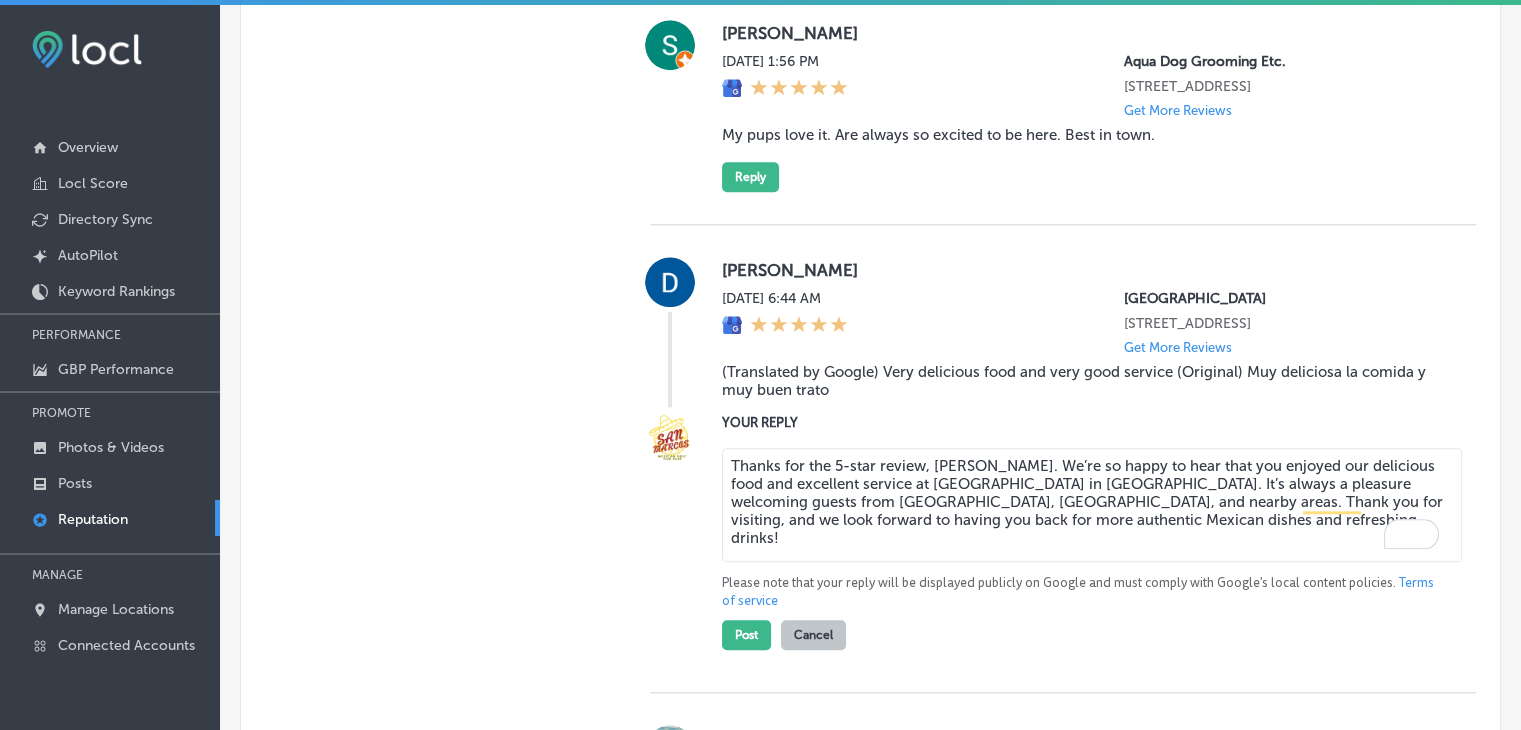 click on "Thanks for the 5-star review, [PERSON_NAME]. We’re so happy to hear that you enjoyed our delicious food and excellent service at [GEOGRAPHIC_DATA] in [GEOGRAPHIC_DATA]. It’s always a pleasure welcoming guests from [GEOGRAPHIC_DATA], [GEOGRAPHIC_DATA], and nearby areas. Thank you for visiting, and we look forward to having you back for more authentic Mexican dishes and refreshing drinks!" at bounding box center (1092, 505) 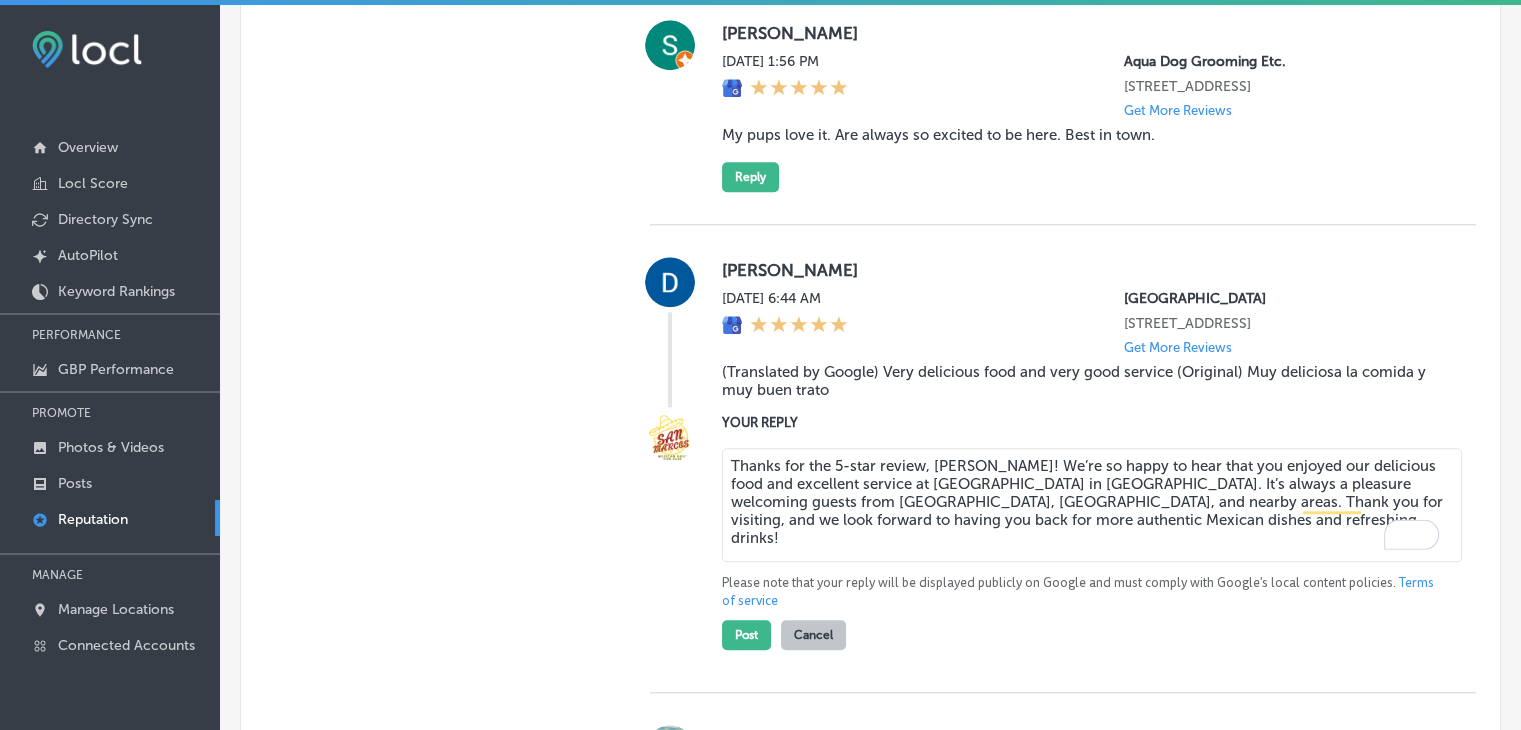 type on "Thanks for the 5-star review, [PERSON_NAME]! We’re so happy to hear that you enjoyed our delicious food and excellent service at [GEOGRAPHIC_DATA] in [GEOGRAPHIC_DATA]. It’s always a pleasure welcoming guests from [GEOGRAPHIC_DATA], [GEOGRAPHIC_DATA], and nearby areas. Thank you for visiting, and we look forward to having you back for more authentic Mexican dishes and refreshing drinks!" 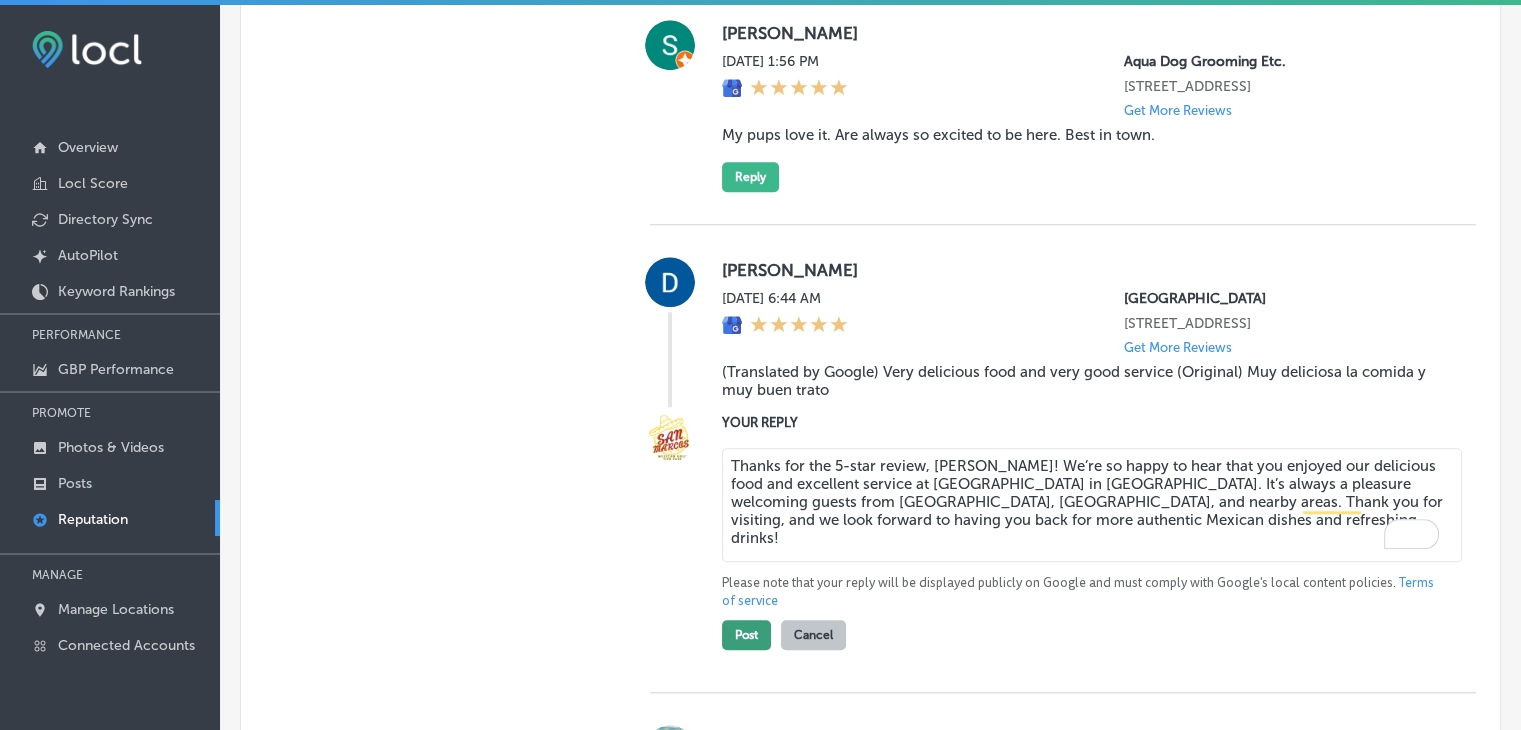 click on "Post" at bounding box center [746, 635] 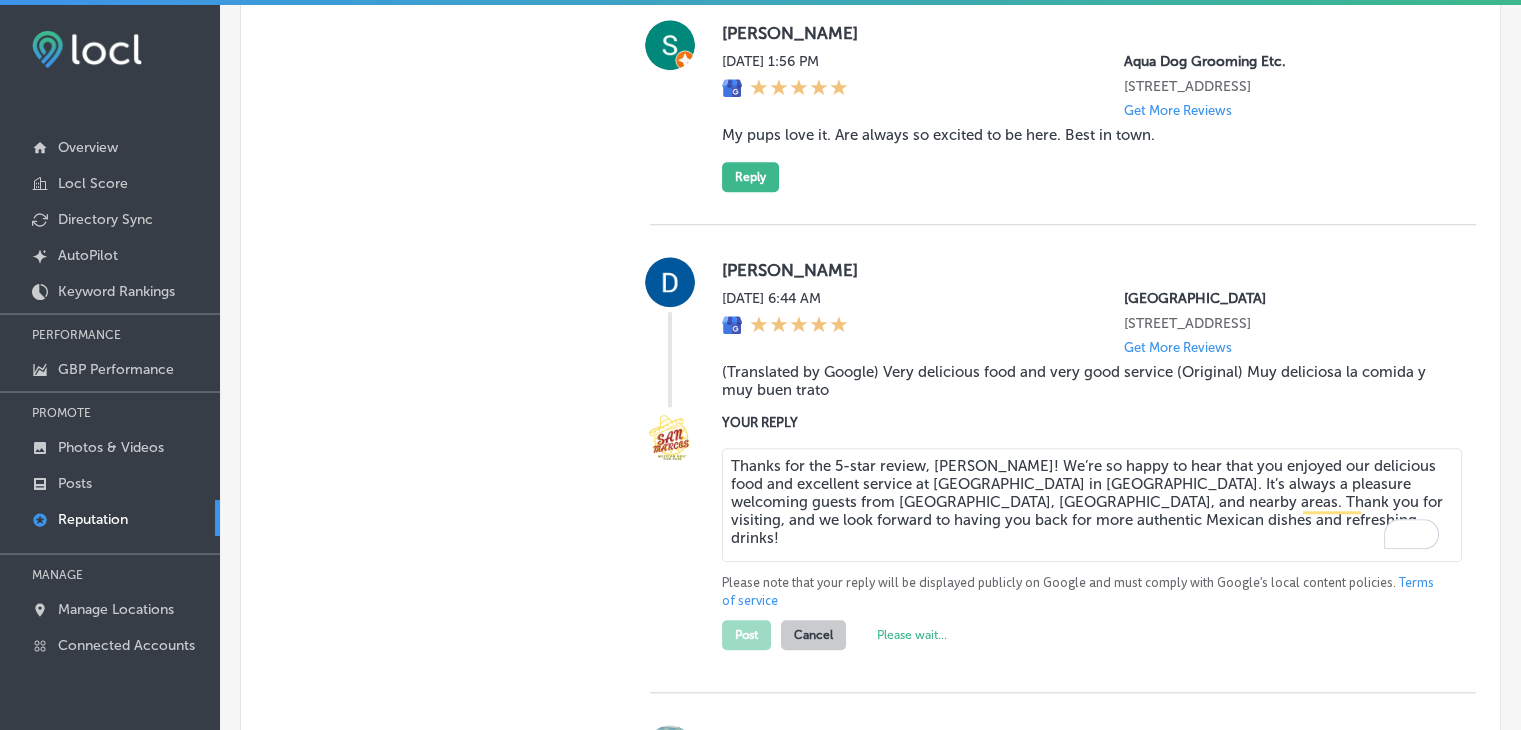 type on "x" 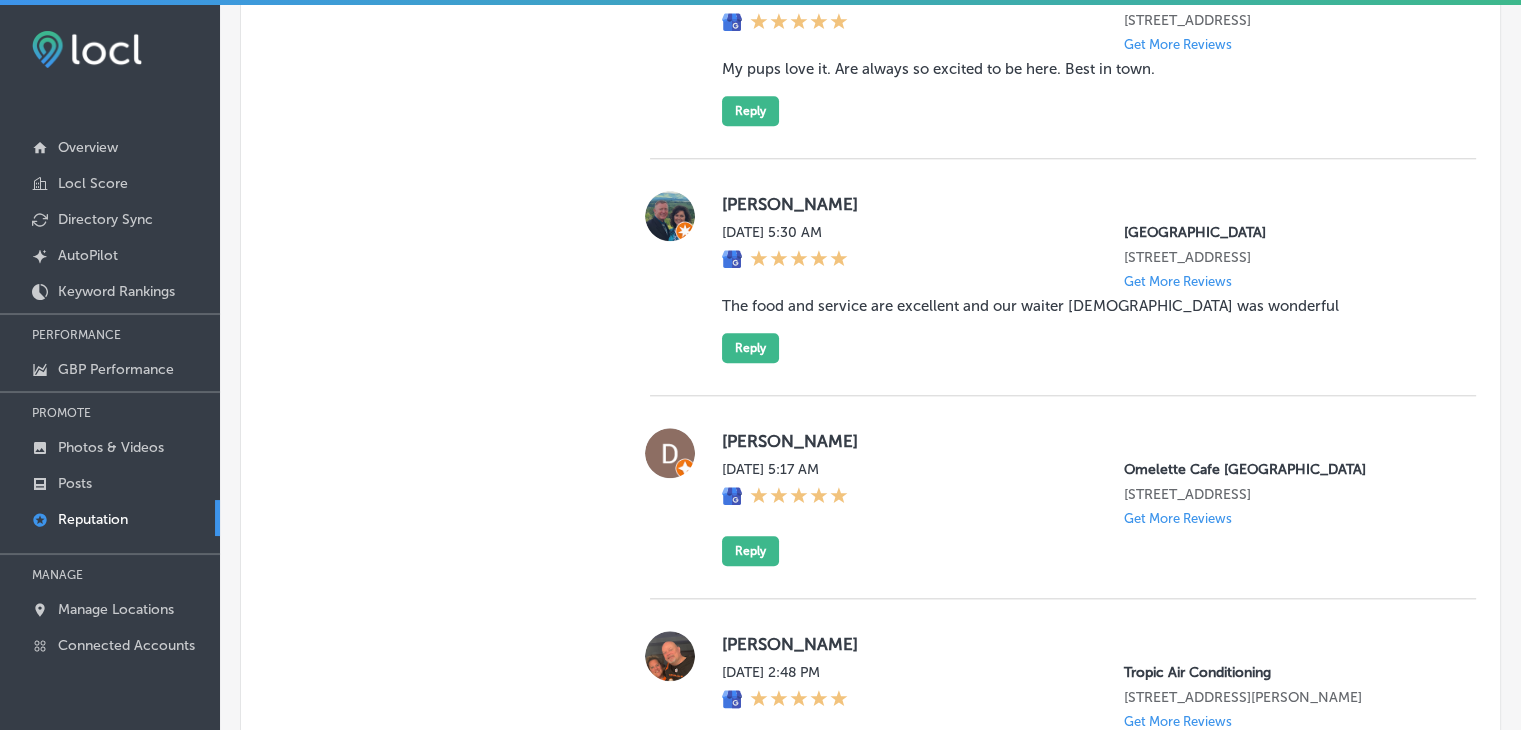 scroll, scrollTop: 1956, scrollLeft: 0, axis: vertical 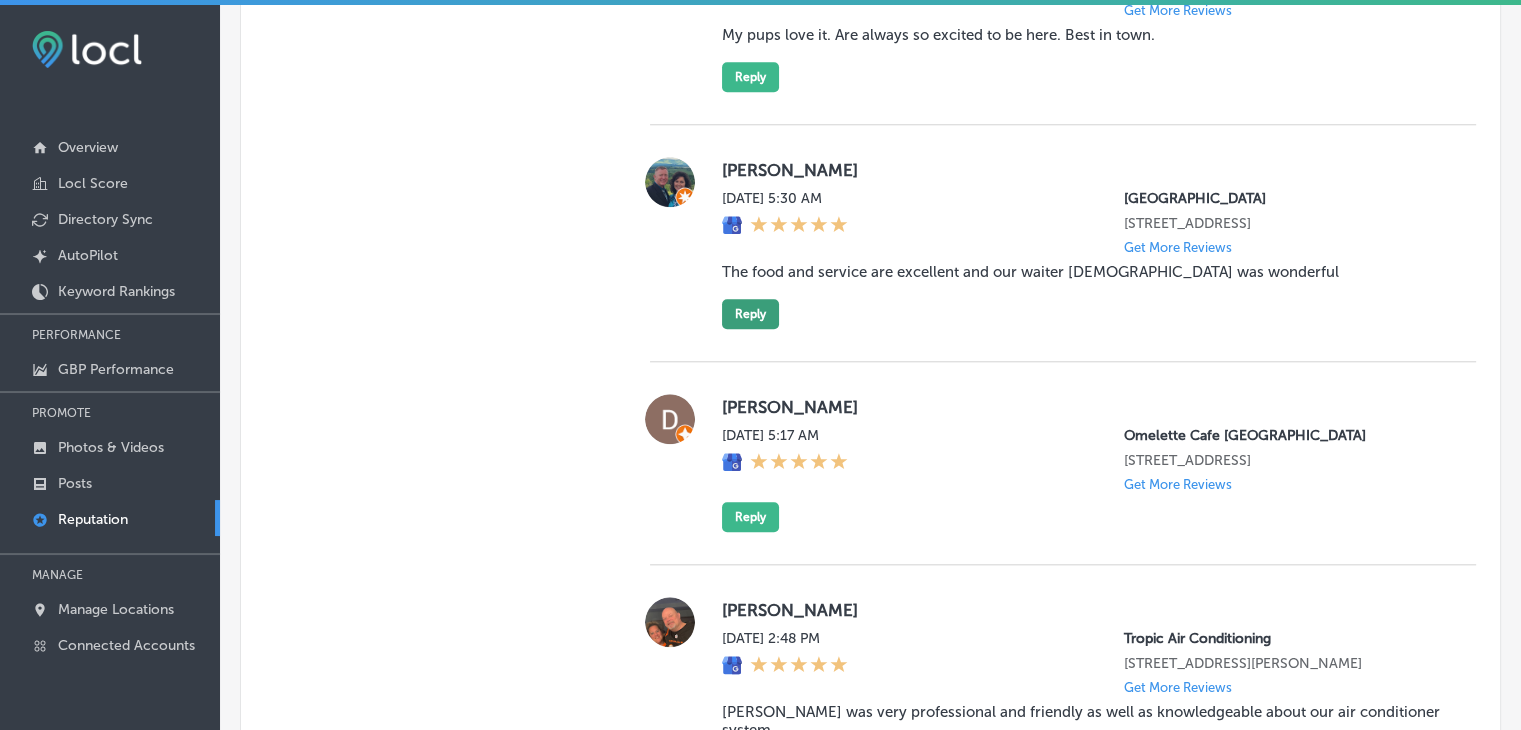 click on "Reply" at bounding box center [750, 314] 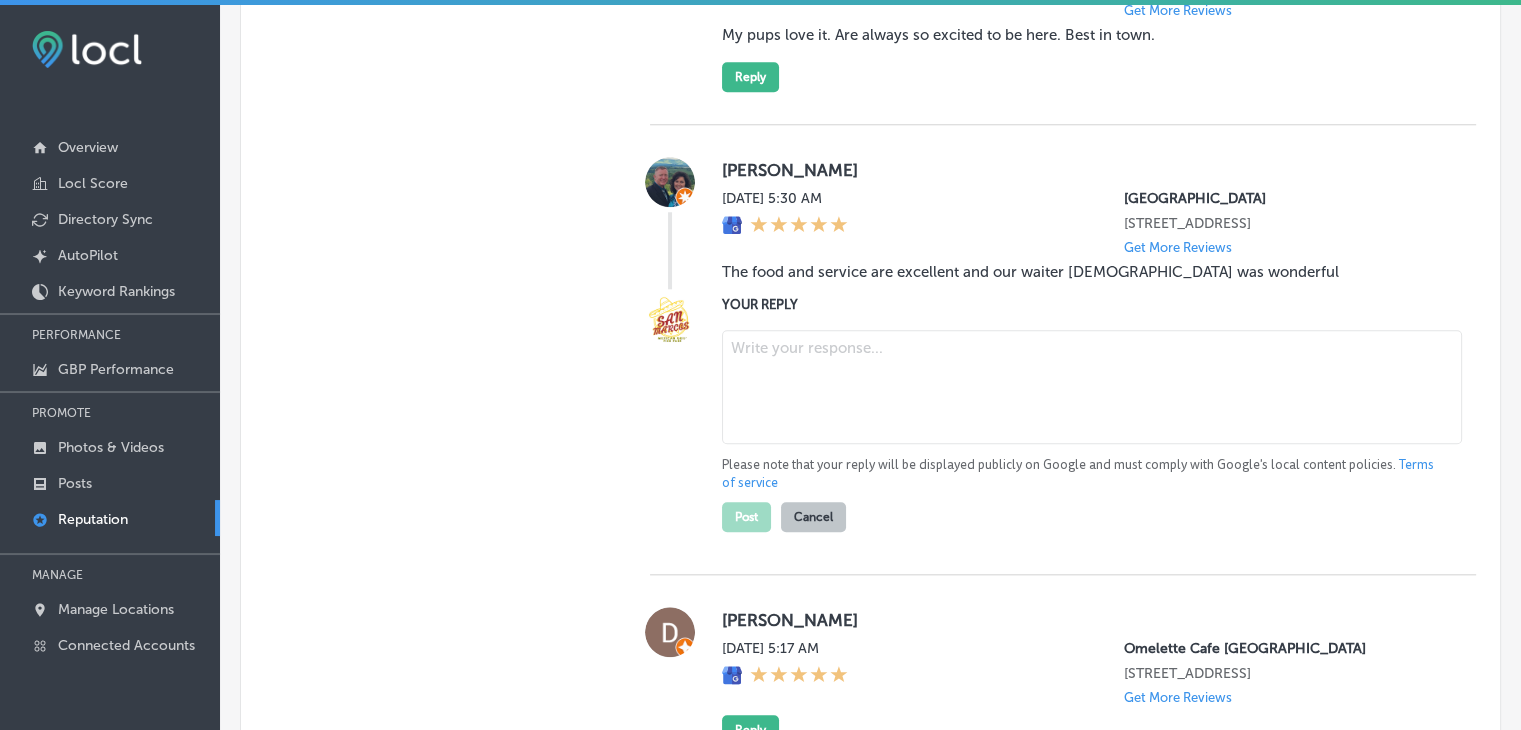 click at bounding box center [1092, 387] 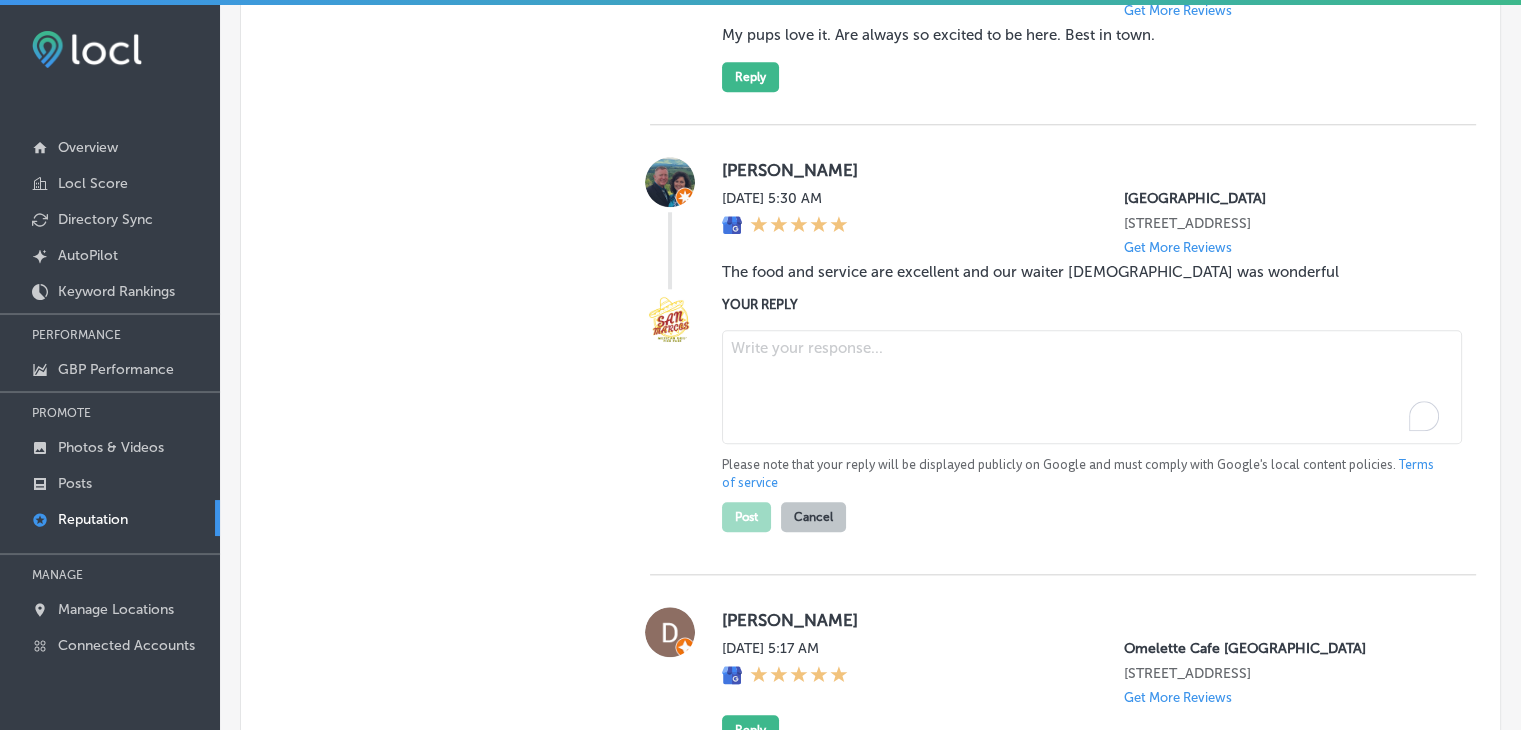paste on "We’re thrilled to hear that you had a fantastic experience with both the food and service at [GEOGRAPHIC_DATA] in [GEOGRAPHIC_DATA]! It’s great to know that [PERSON_NAME] provided excellent service during your visit. We’re grateful for guests traveling from [PERSON_NAME][GEOGRAPHIC_DATA], [GEOGRAPHIC_DATA], and beyond, and we can’t wait to serve you again soon!" 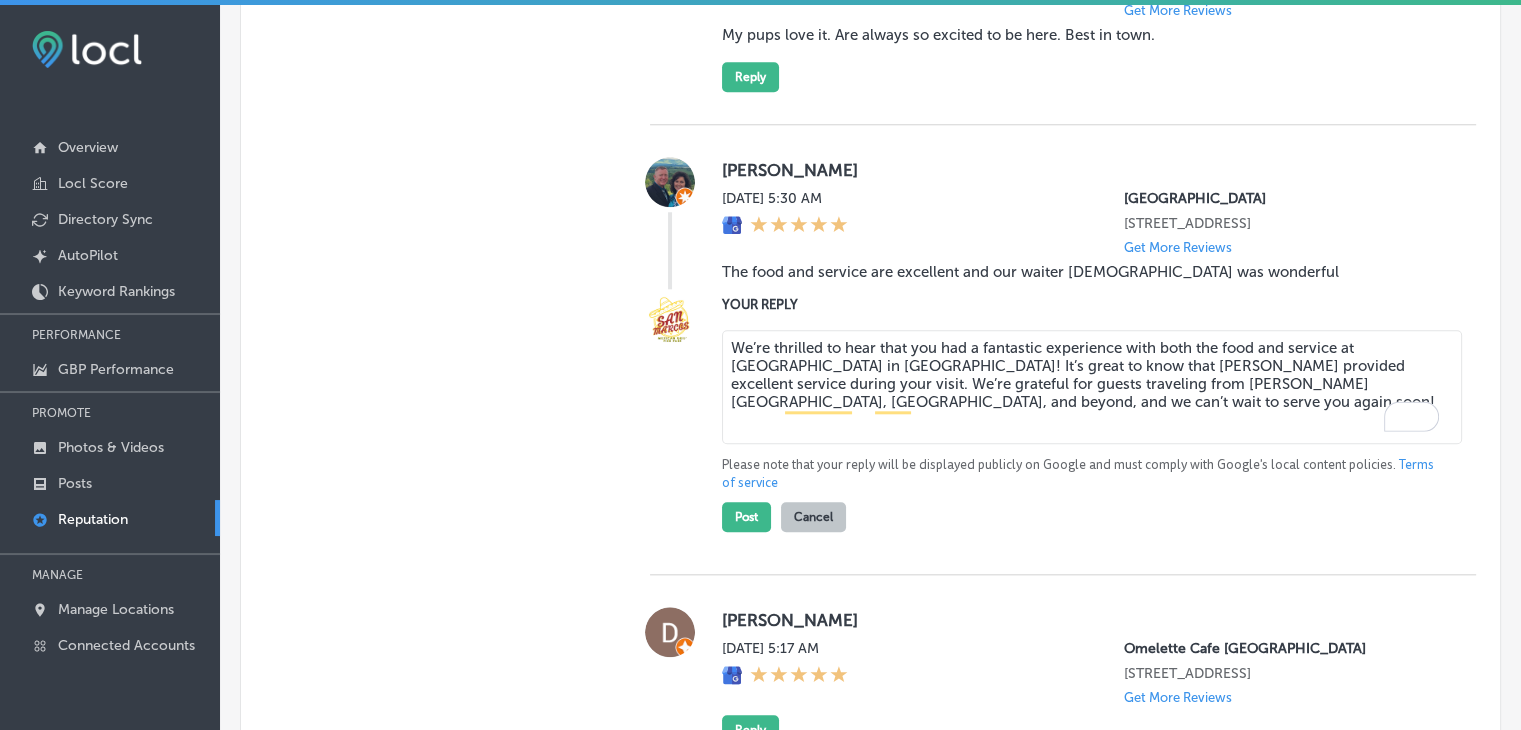 click on "We’re thrilled to hear that you had a fantastic experience with both the food and service at [GEOGRAPHIC_DATA] in [GEOGRAPHIC_DATA]! It’s great to know that [PERSON_NAME] provided excellent service during your visit. We’re grateful for guests traveling from [PERSON_NAME][GEOGRAPHIC_DATA], [GEOGRAPHIC_DATA], and beyond, and we can’t wait to serve you again soon!" at bounding box center [1092, 387] 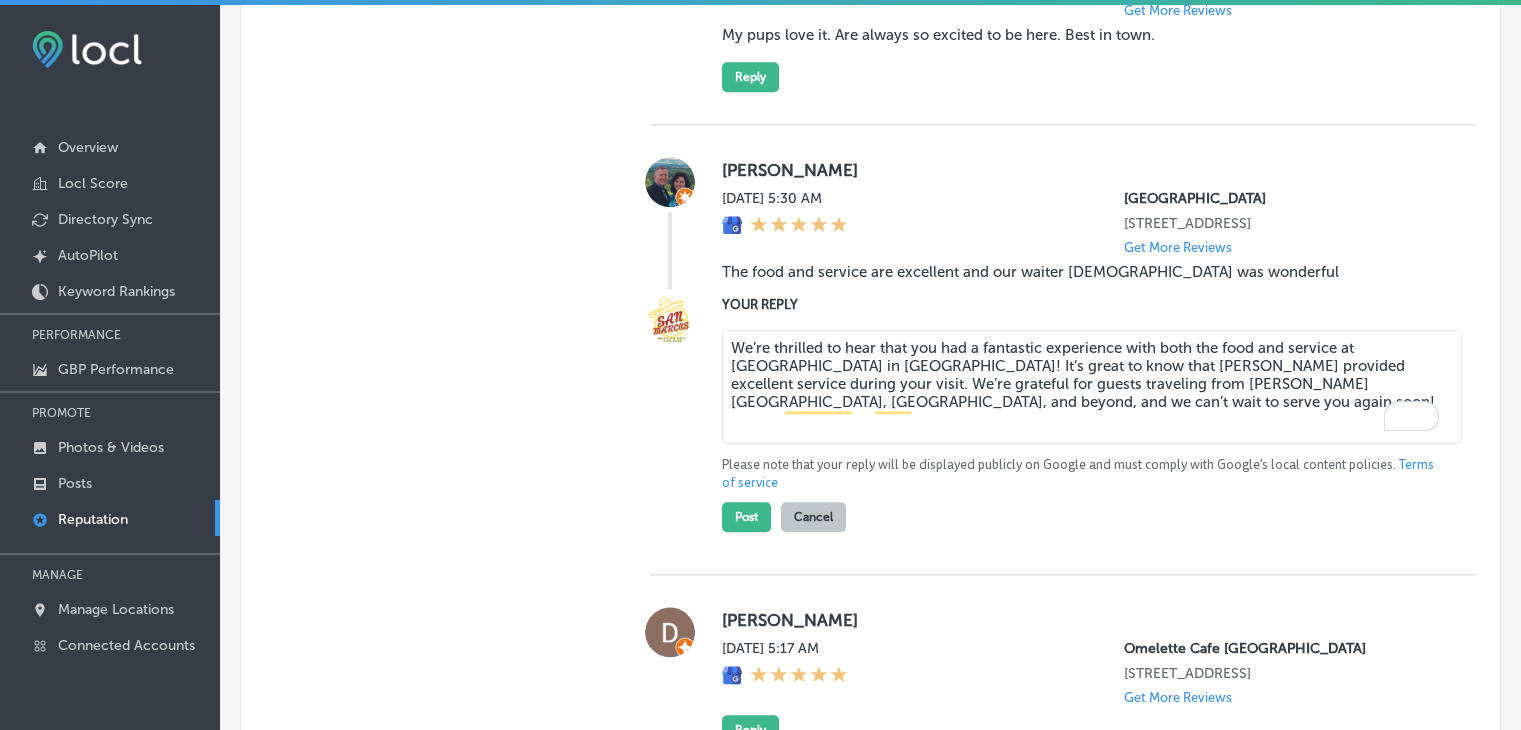 click on "We’re thrilled to hear that you had a fantastic experience with both the food and service at [GEOGRAPHIC_DATA] in [GEOGRAPHIC_DATA]! It’s great to know that [PERSON_NAME] provided excellent service during your visit. We’re grateful for guests traveling from [PERSON_NAME][GEOGRAPHIC_DATA], [GEOGRAPHIC_DATA], and beyond, and we can’t wait to serve you again soon!" at bounding box center [1092, 387] 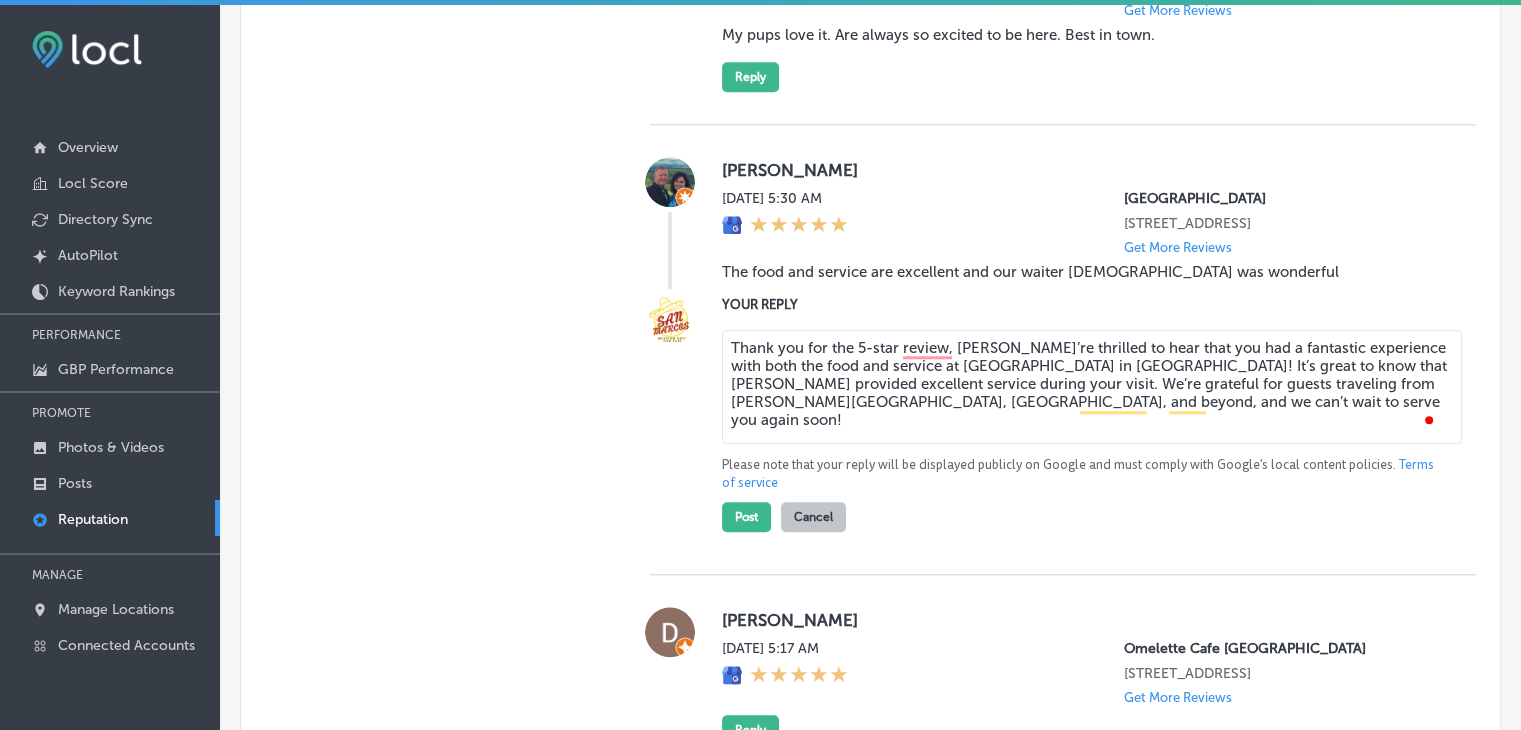 type on "Thank you for the 5-star review, [PERSON_NAME]’re thrilled to hear that you had a fantastic experience with both the food and service at [GEOGRAPHIC_DATA] in [GEOGRAPHIC_DATA]! It’s great to know that [PERSON_NAME] provided excellent service during your visit. We’re grateful for guests traveling from [PERSON_NAME][GEOGRAPHIC_DATA], [GEOGRAPHIC_DATA], and beyond, and we can’t wait to serve you again soon!" 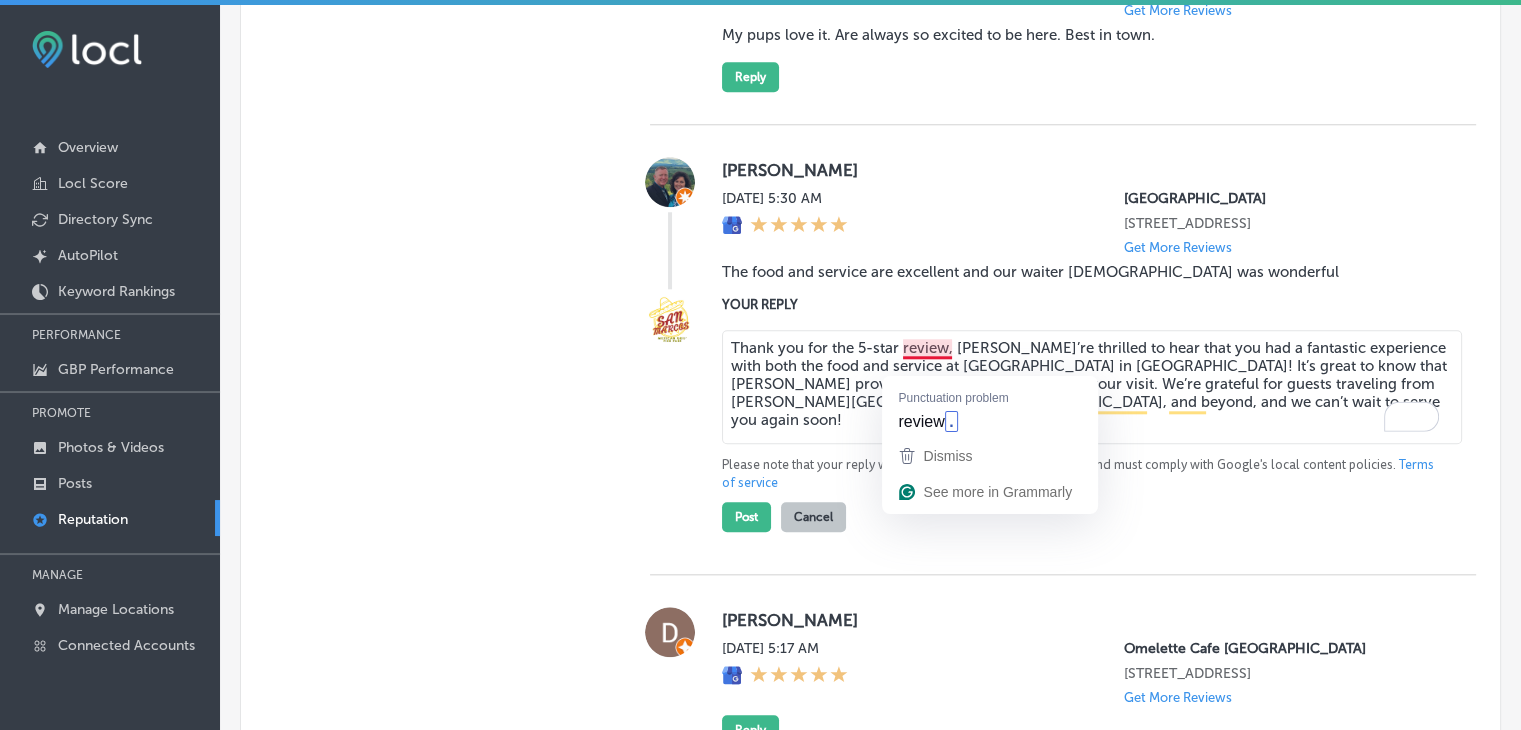 click on "Thank you for the 5-star review, [PERSON_NAME]’re thrilled to hear that you had a fantastic experience with both the food and service at [GEOGRAPHIC_DATA] in [GEOGRAPHIC_DATA]! It’s great to know that [PERSON_NAME] provided excellent service during your visit. We’re grateful for guests traveling from [PERSON_NAME][GEOGRAPHIC_DATA], [GEOGRAPHIC_DATA], and beyond, and we can’t wait to serve you again soon!" at bounding box center [1092, 387] 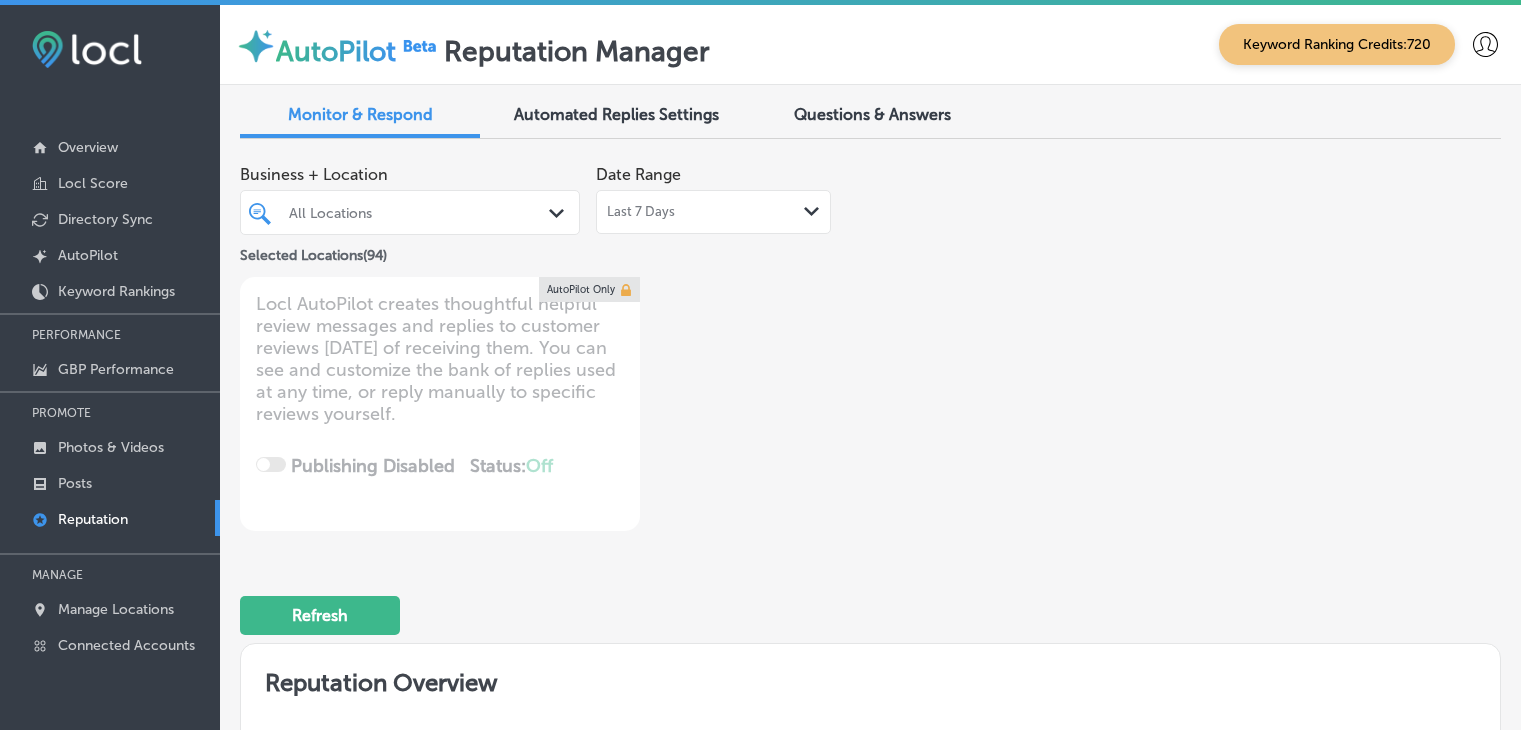 scroll, scrollTop: 0, scrollLeft: 0, axis: both 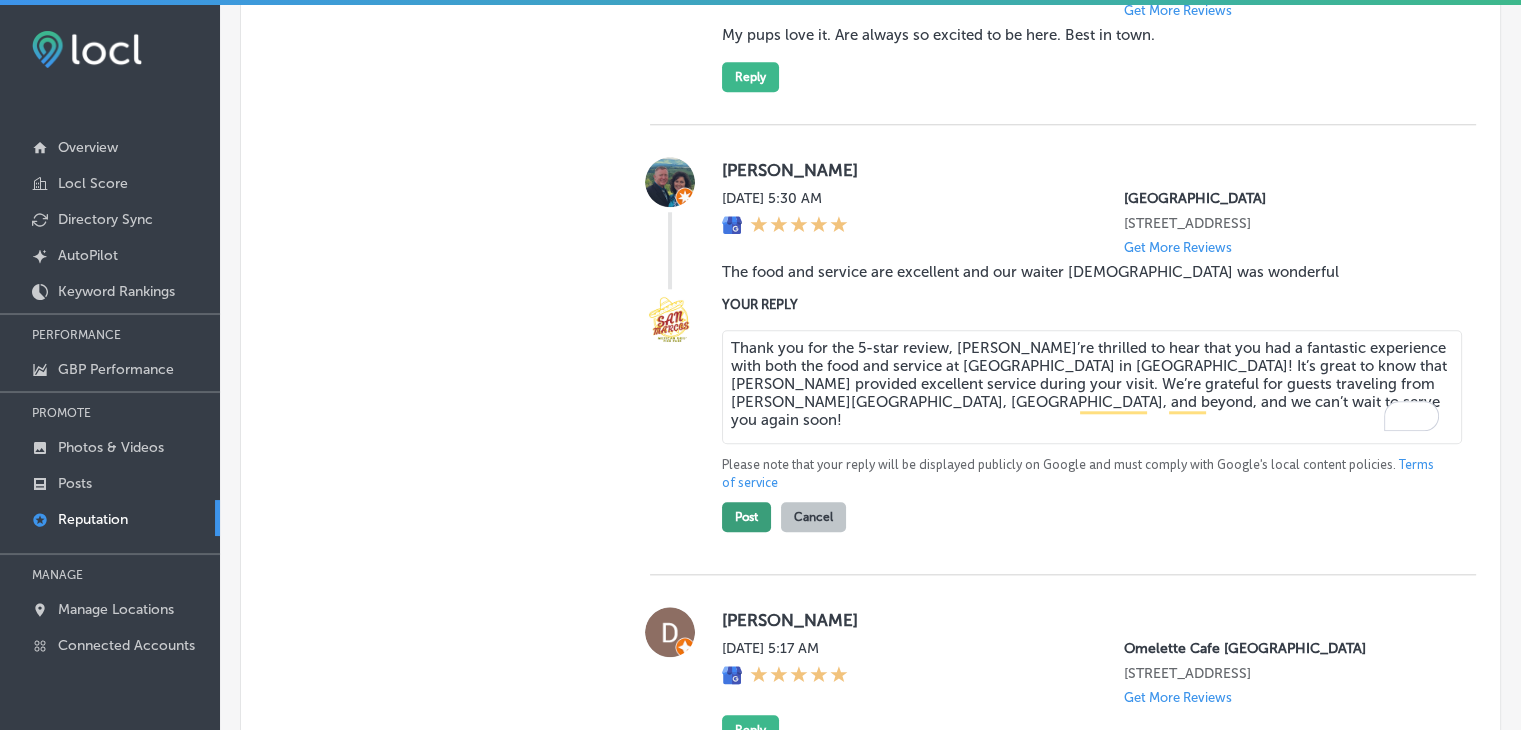 type on "Thank you for the 5-star review, [PERSON_NAME]’re thrilled to hear that you had a fantastic experience with both the food and service at [GEOGRAPHIC_DATA] in [GEOGRAPHIC_DATA]! It’s great to know that [PERSON_NAME] provided excellent service during your visit. We’re grateful for guests traveling from [PERSON_NAME][GEOGRAPHIC_DATA], [GEOGRAPHIC_DATA], and beyond, and we can’t wait to serve you again soon!" 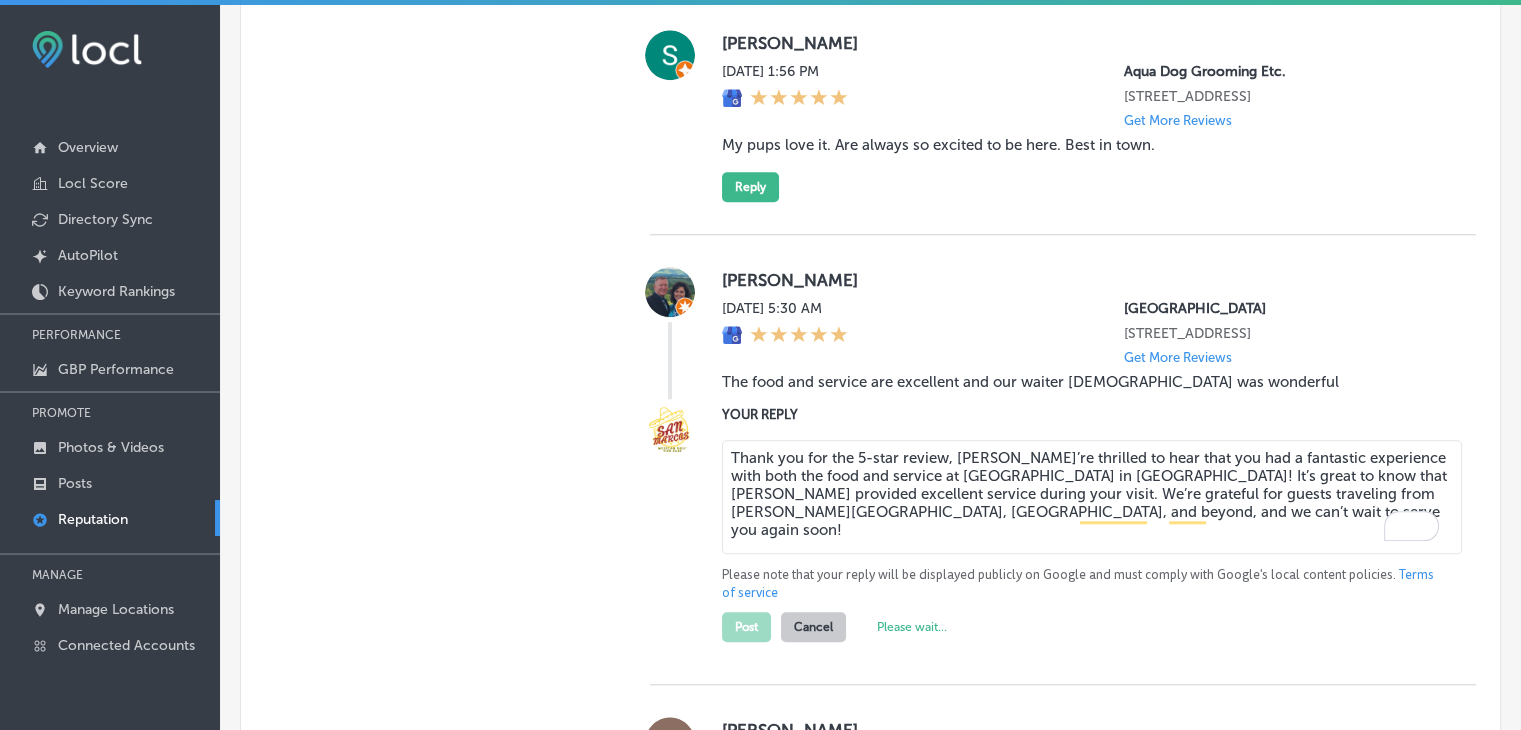 scroll, scrollTop: 1556, scrollLeft: 0, axis: vertical 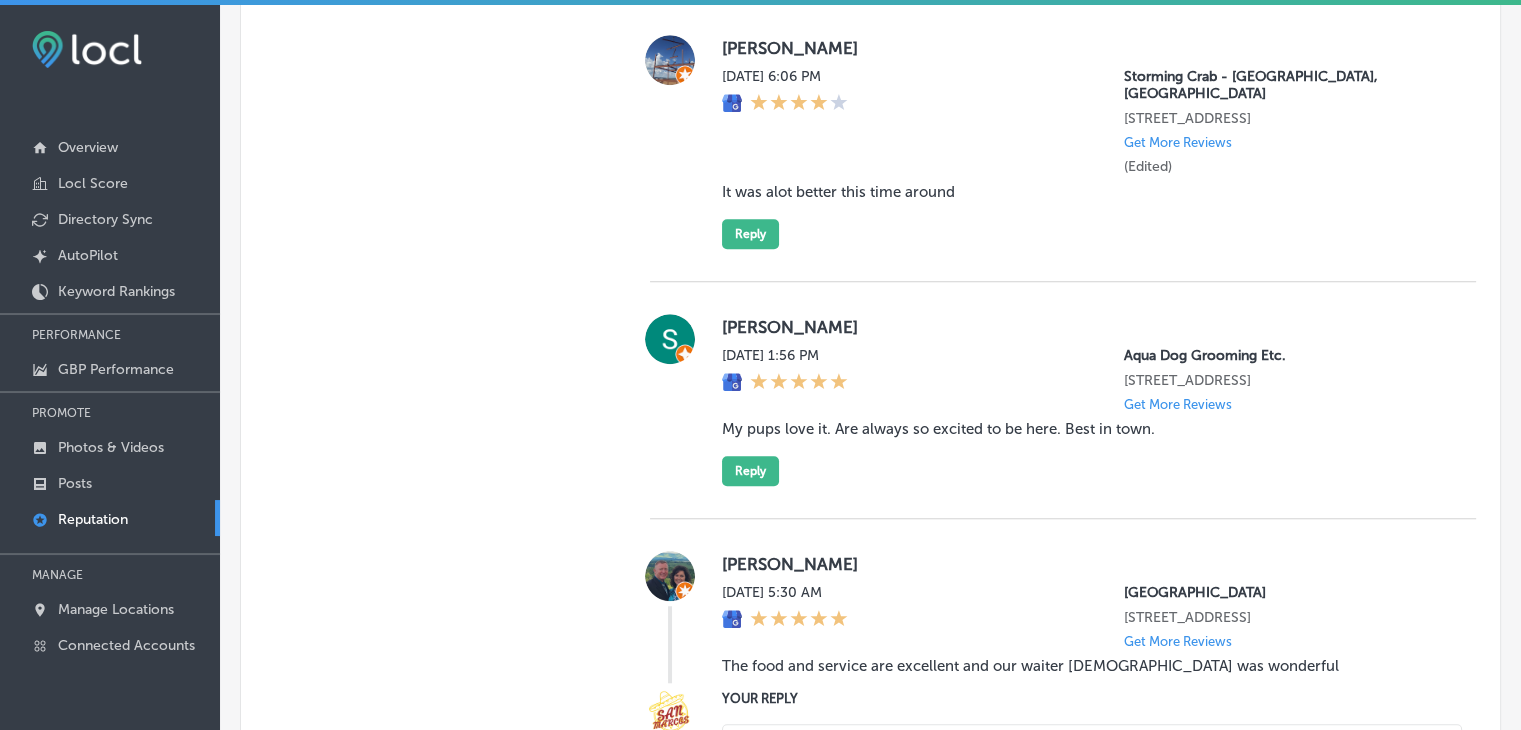 type on "x" 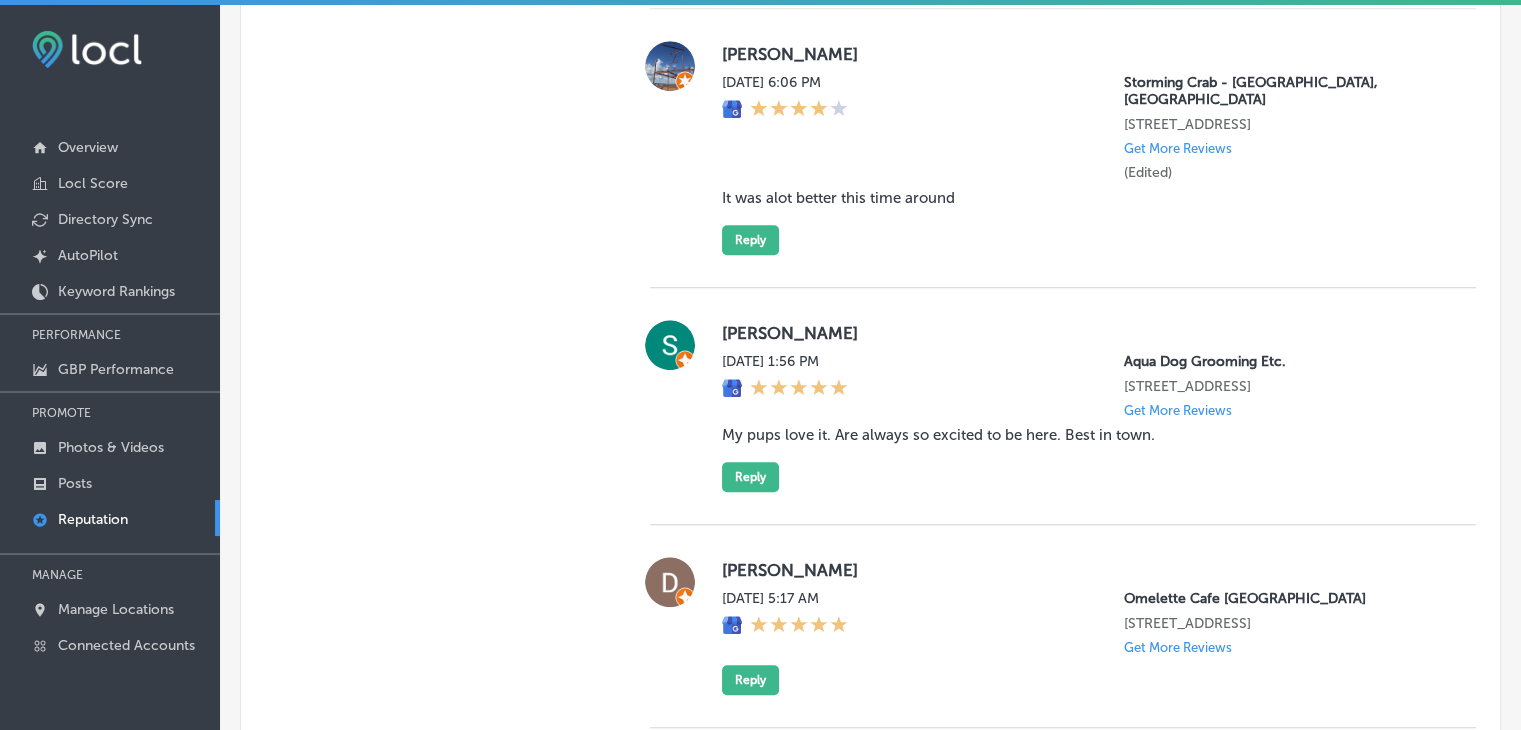 scroll, scrollTop: 1356, scrollLeft: 0, axis: vertical 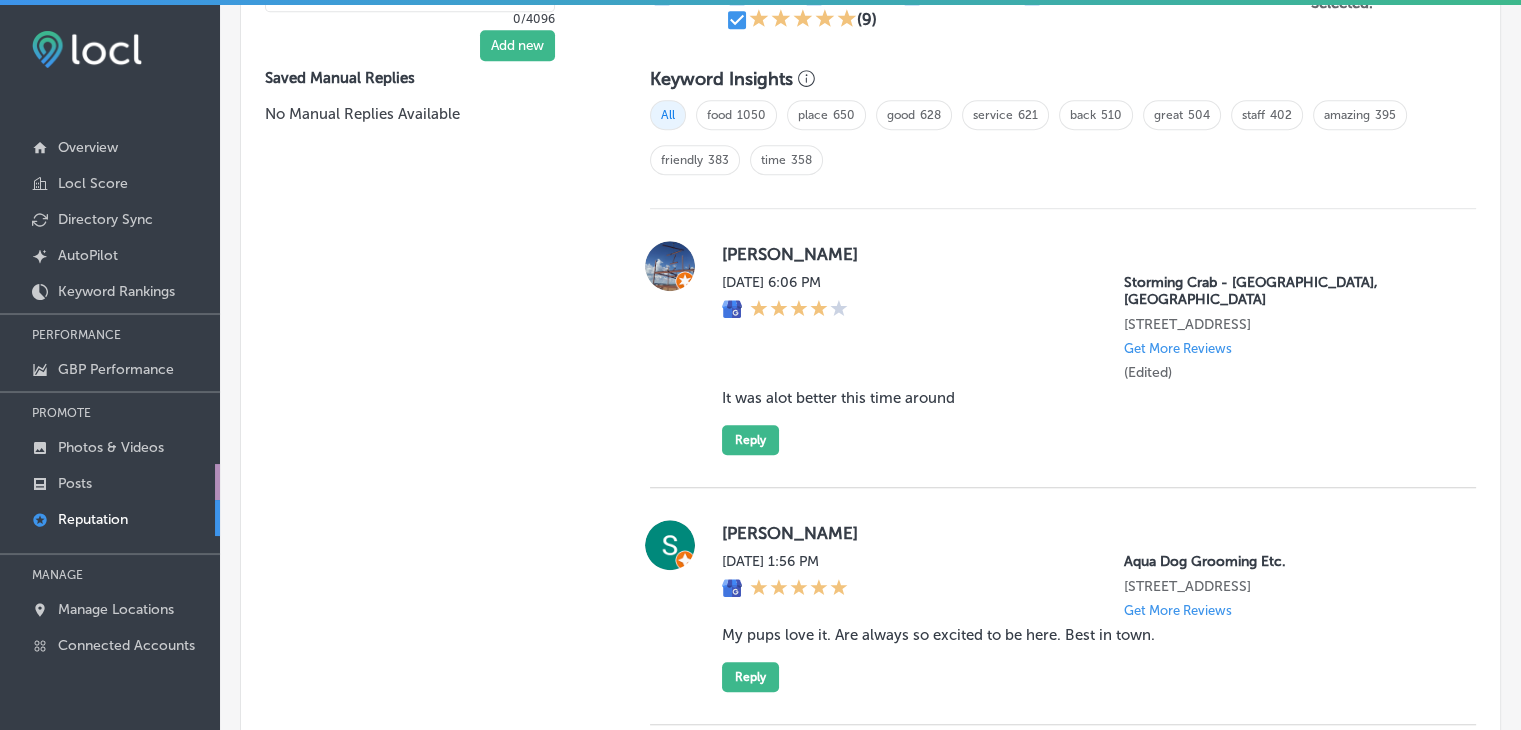 click 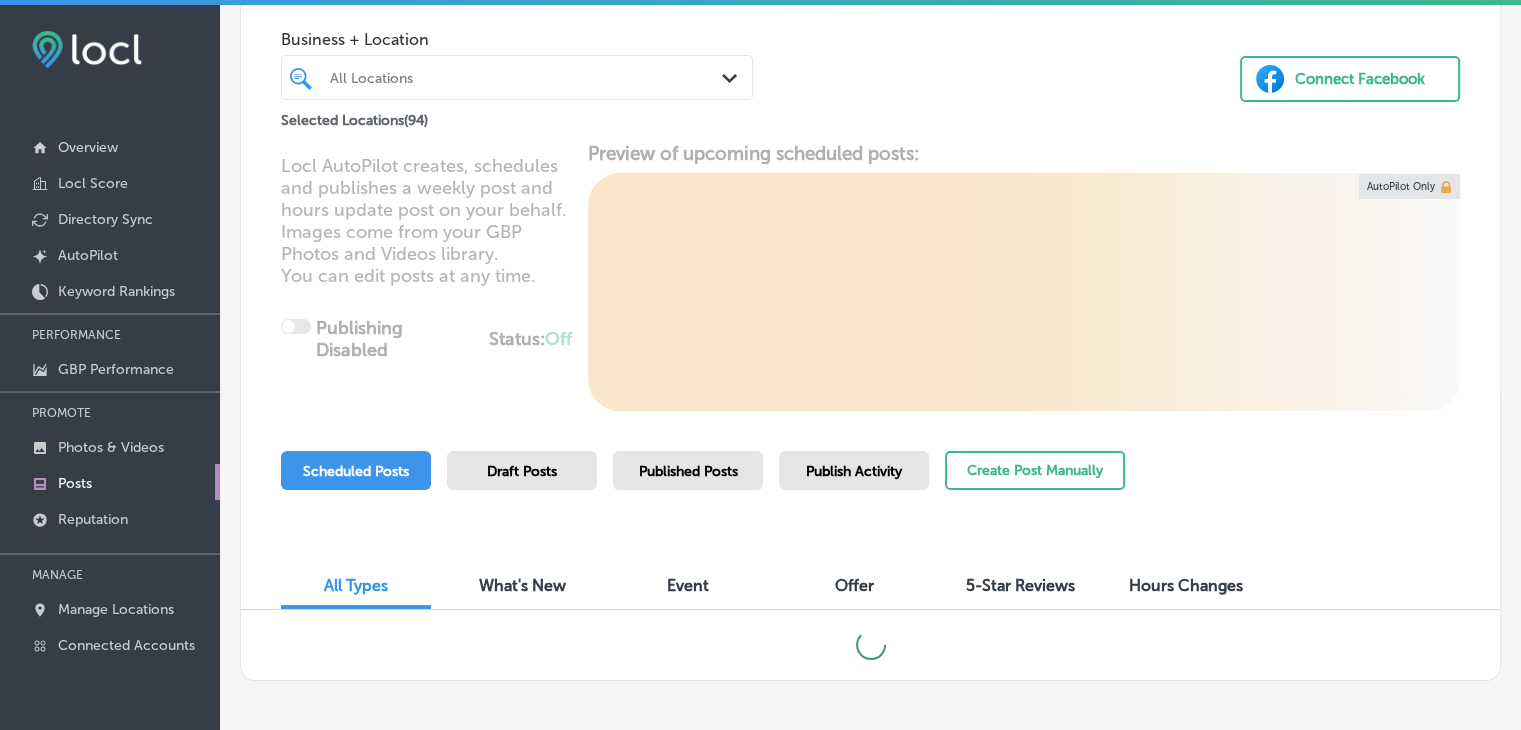 scroll, scrollTop: 196, scrollLeft: 0, axis: vertical 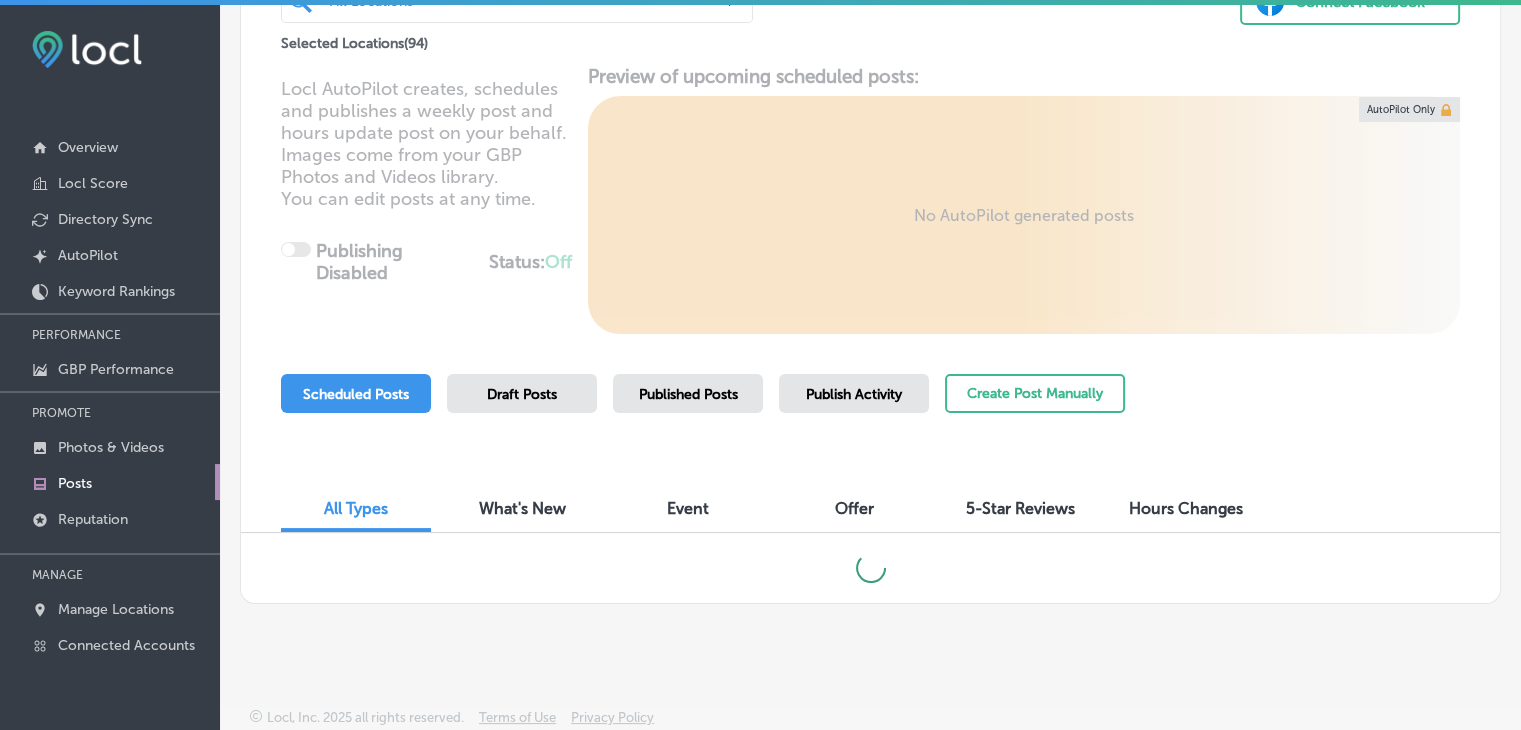 click on "Publish Activity" at bounding box center [854, 393] 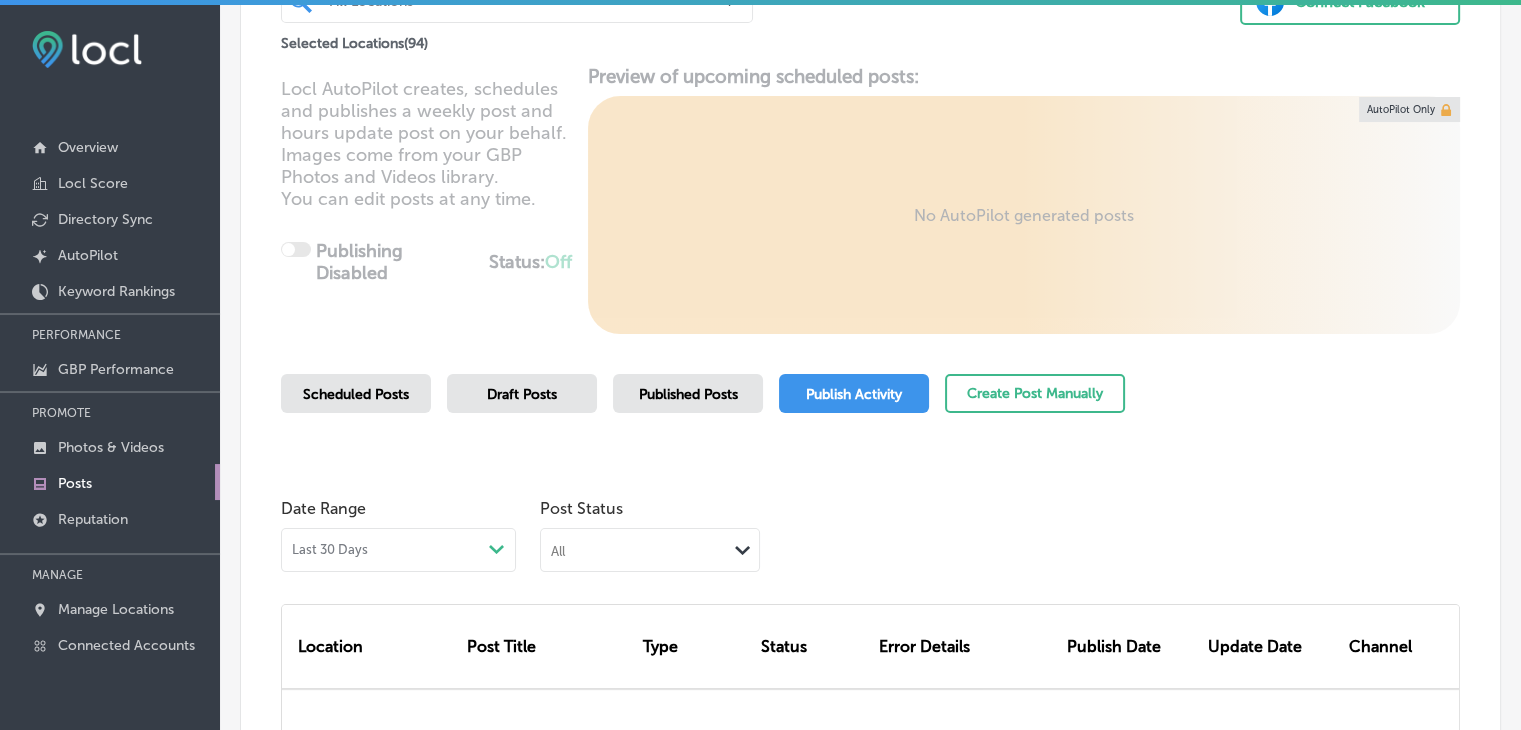 click on "All" at bounding box center (634, 549) 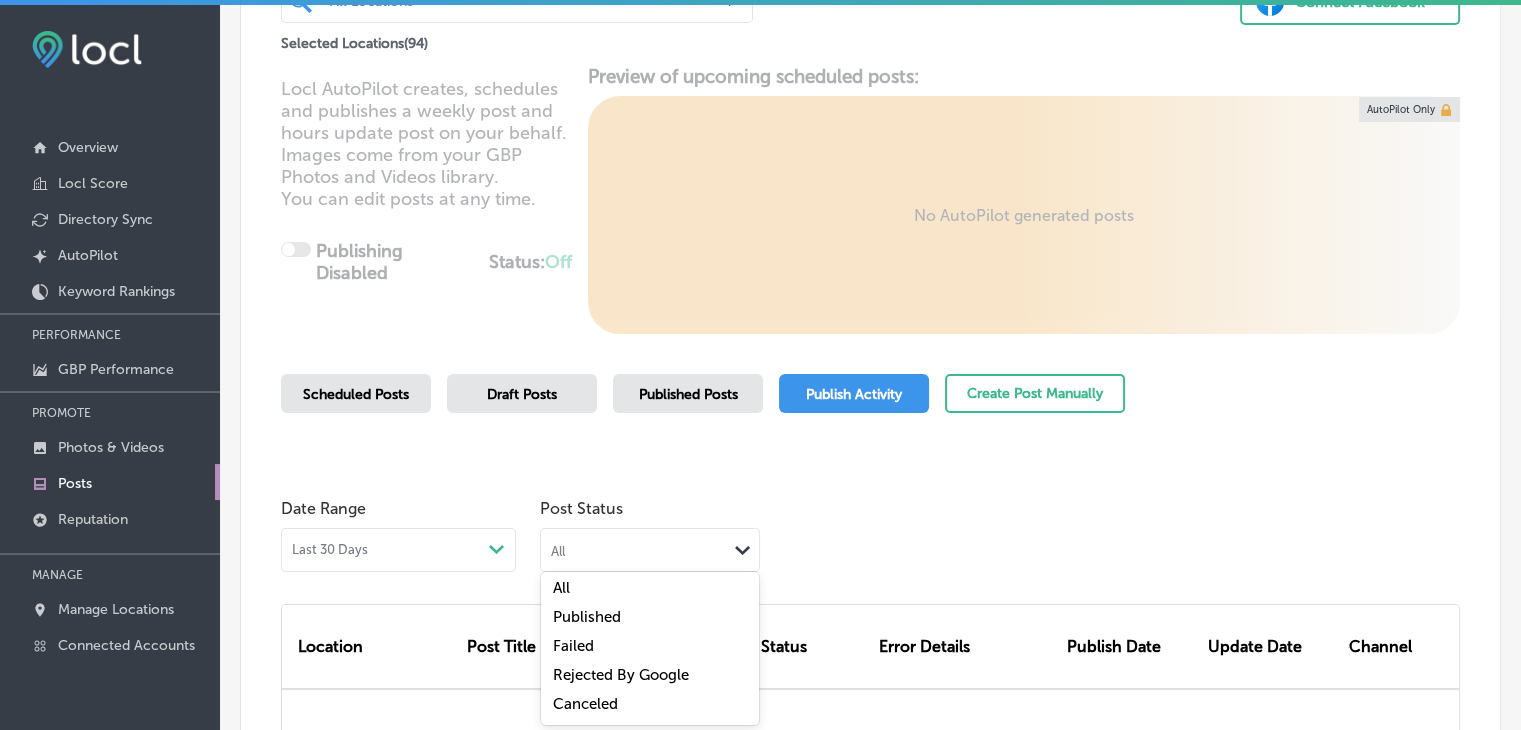 click on "Failed" at bounding box center [573, 646] 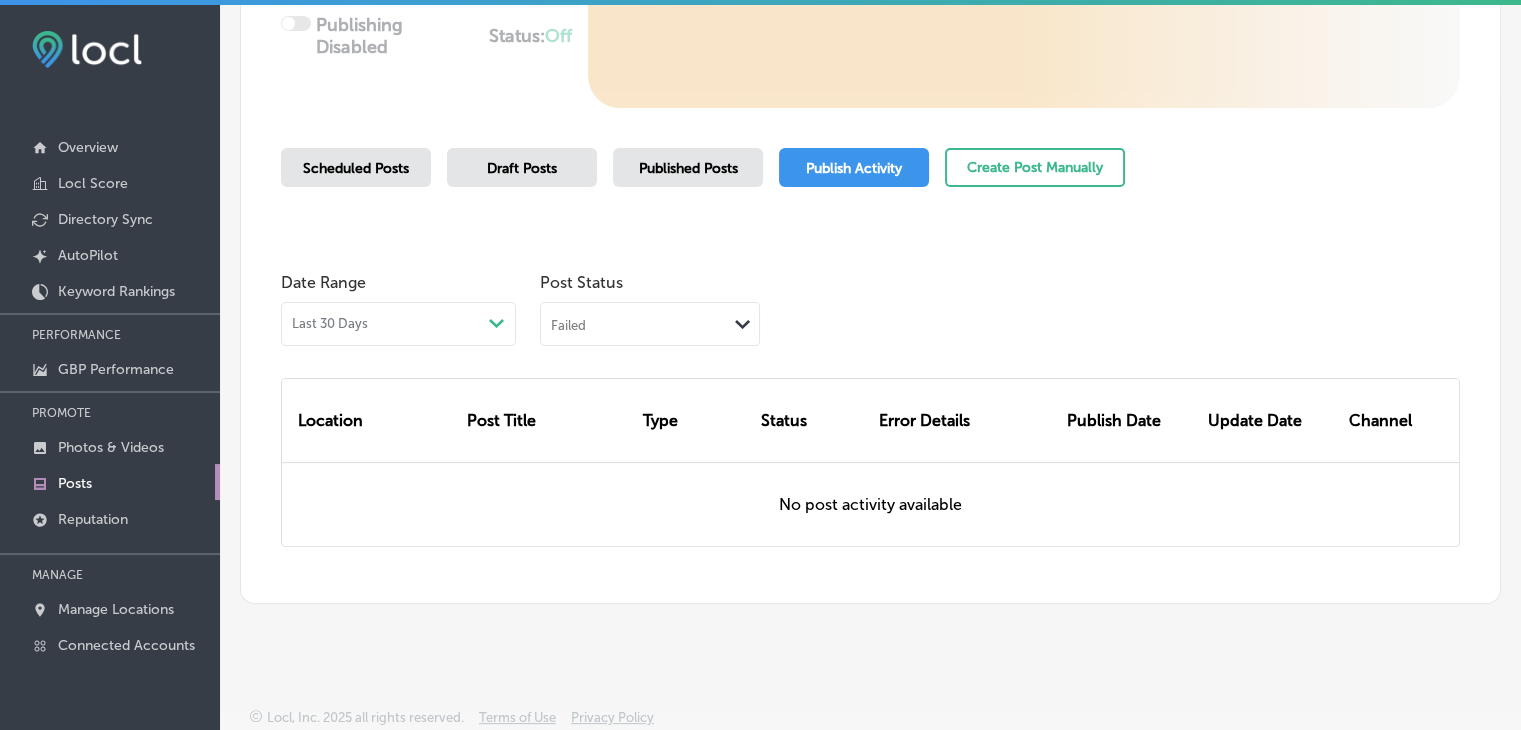 scroll, scrollTop: 422, scrollLeft: 0, axis: vertical 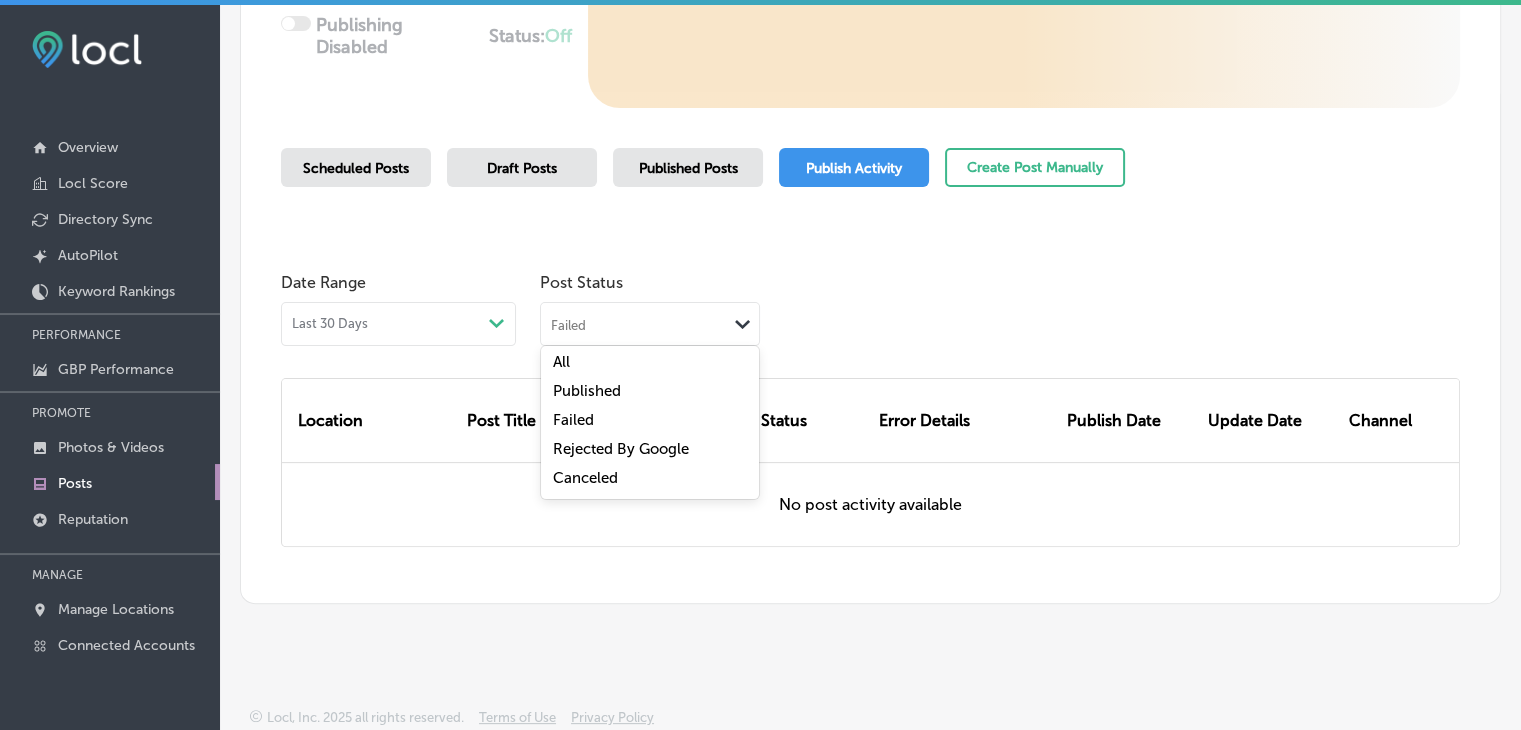 click on "Rejected By Google" at bounding box center (621, 449) 